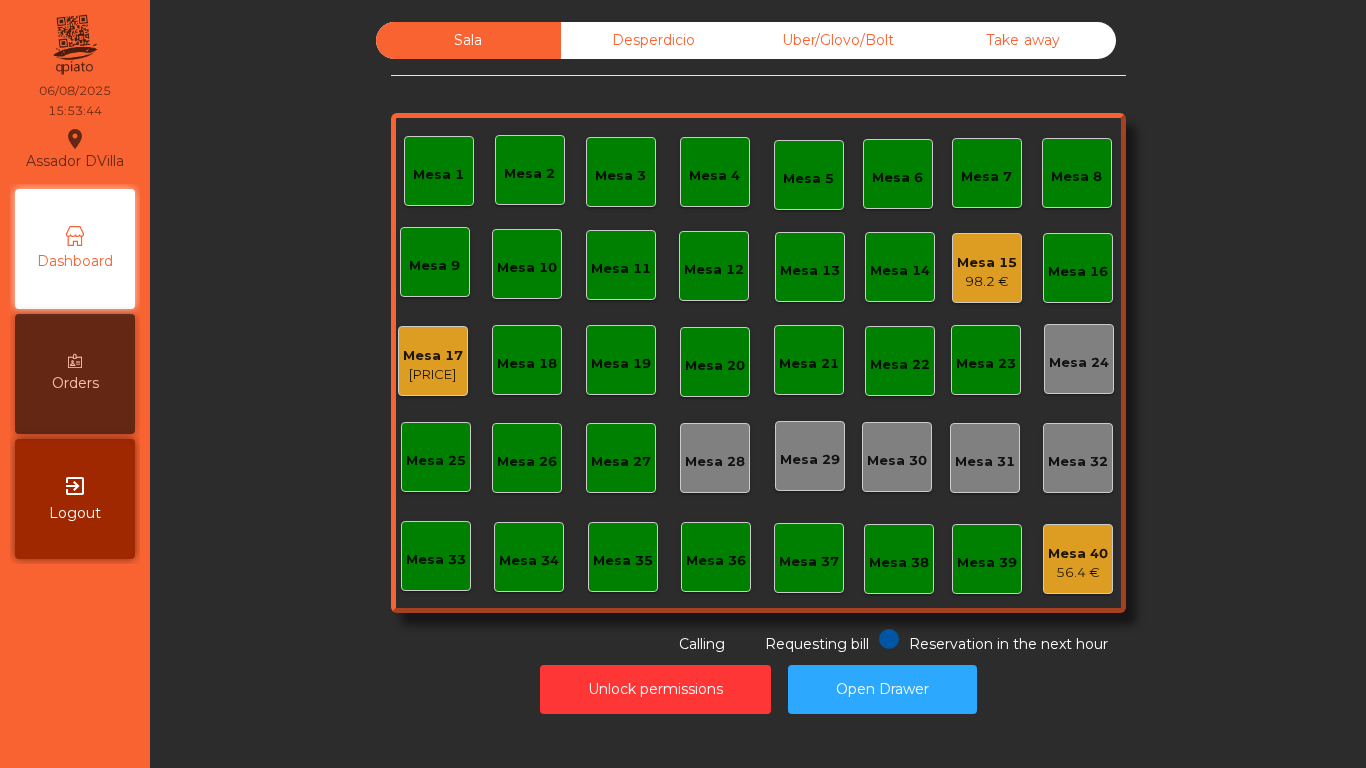 scroll, scrollTop: 0, scrollLeft: 0, axis: both 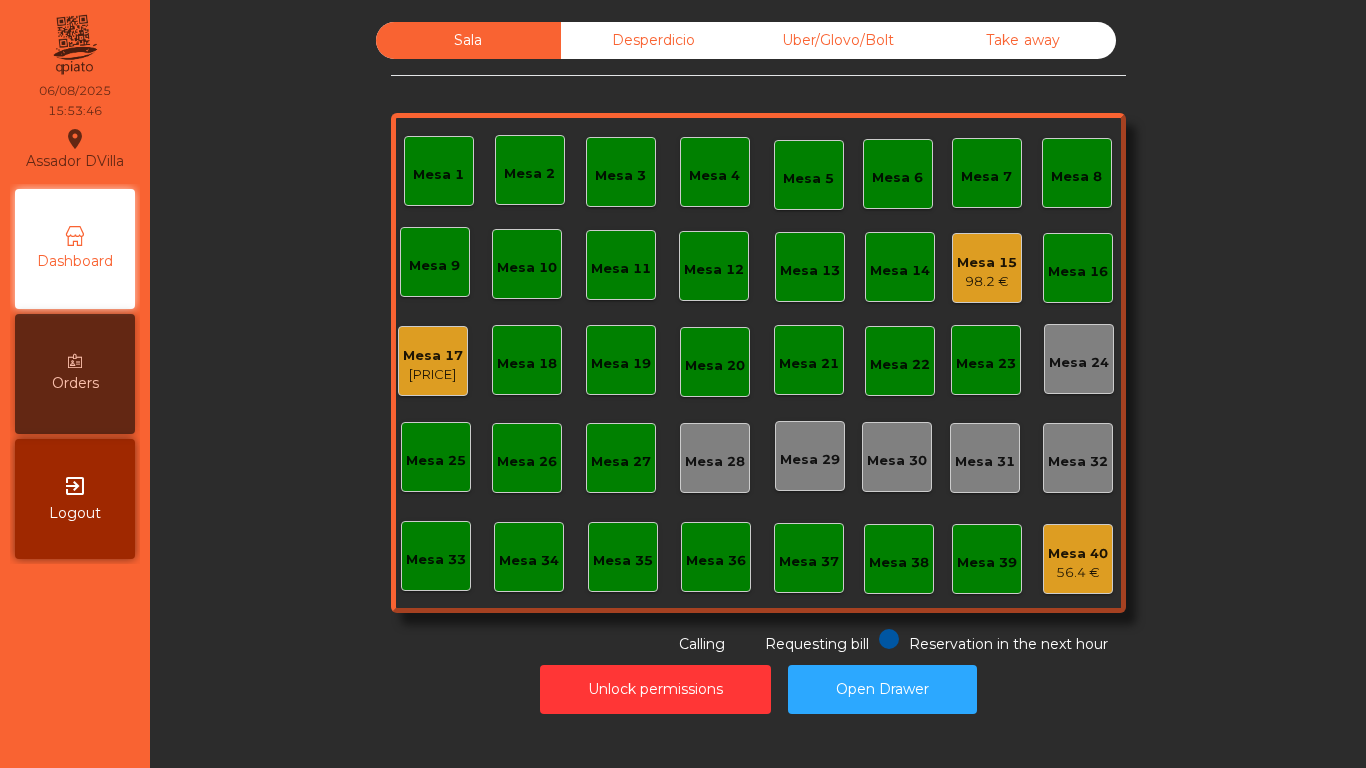 click on "Mesa 15" 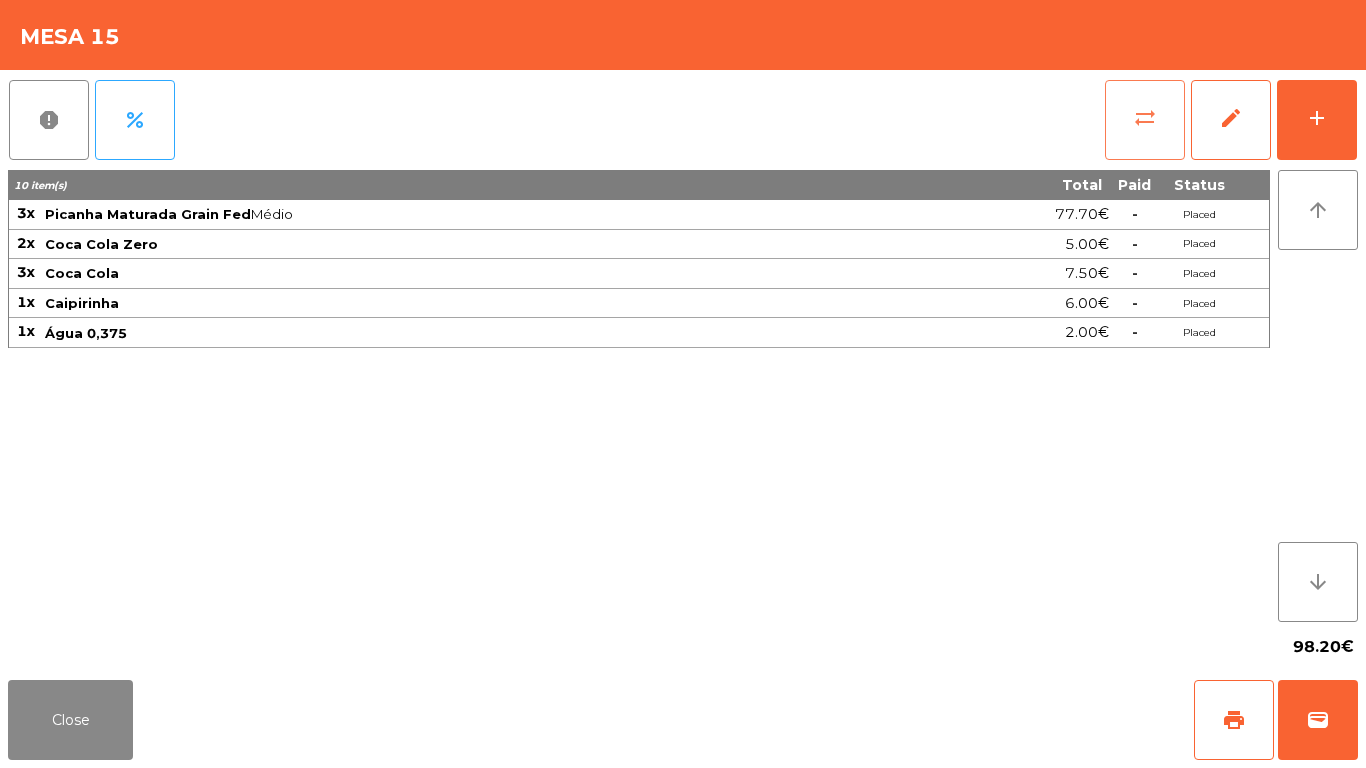 click on "sync_alt" 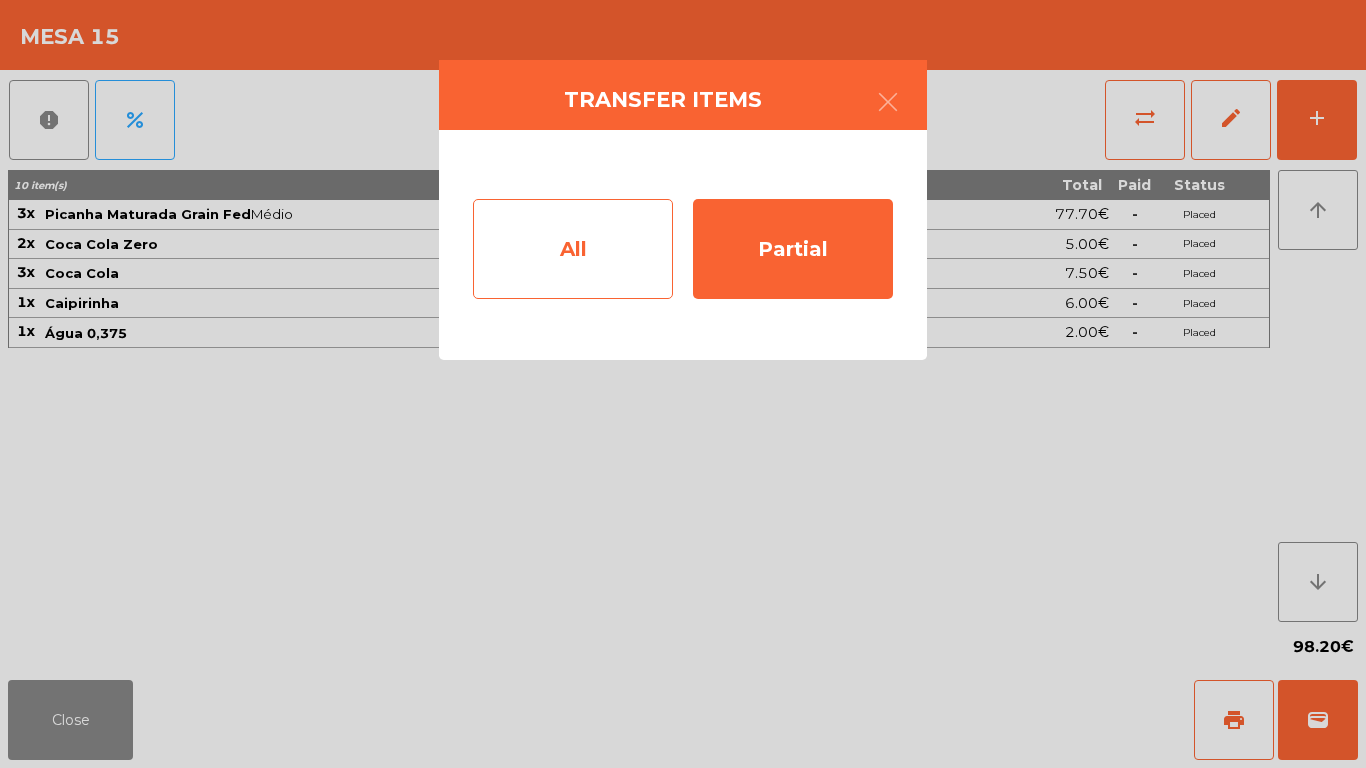 click on "All" 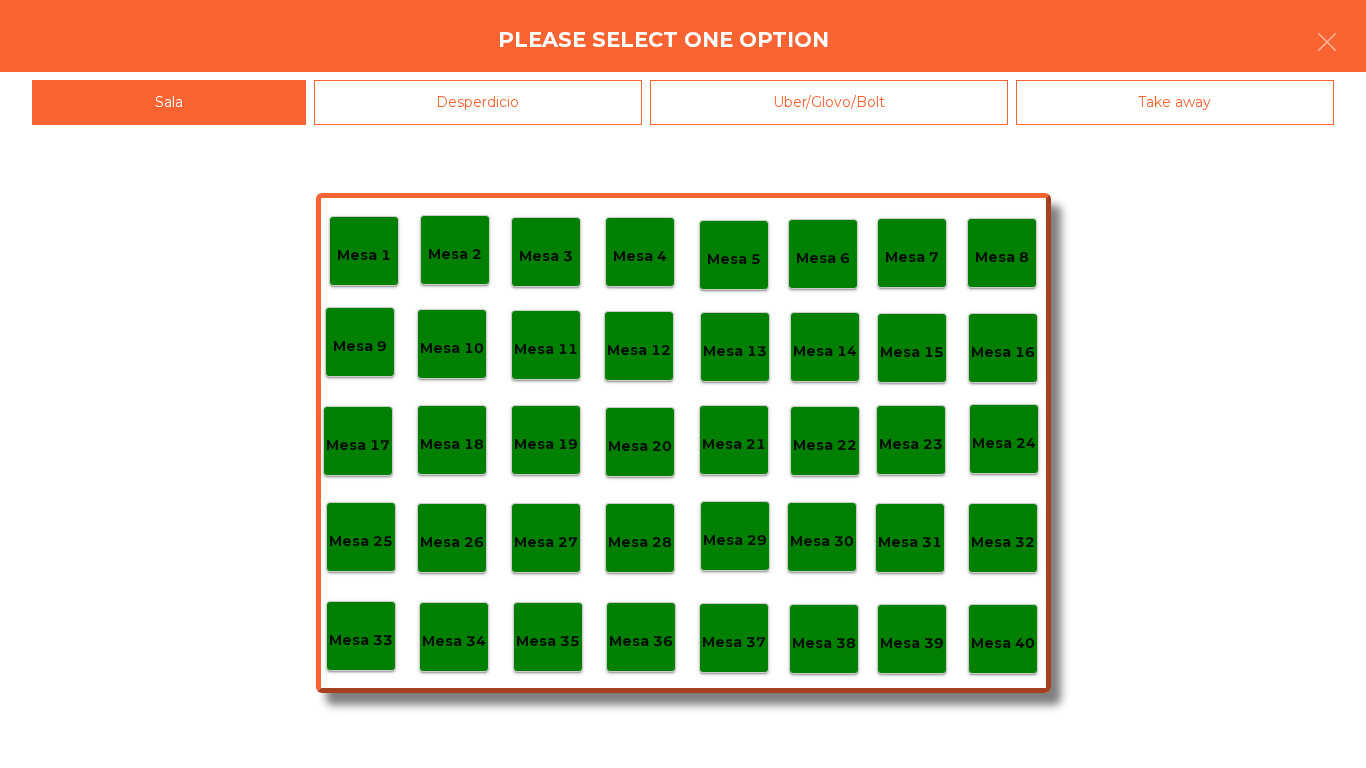 click on "Mesa 39" 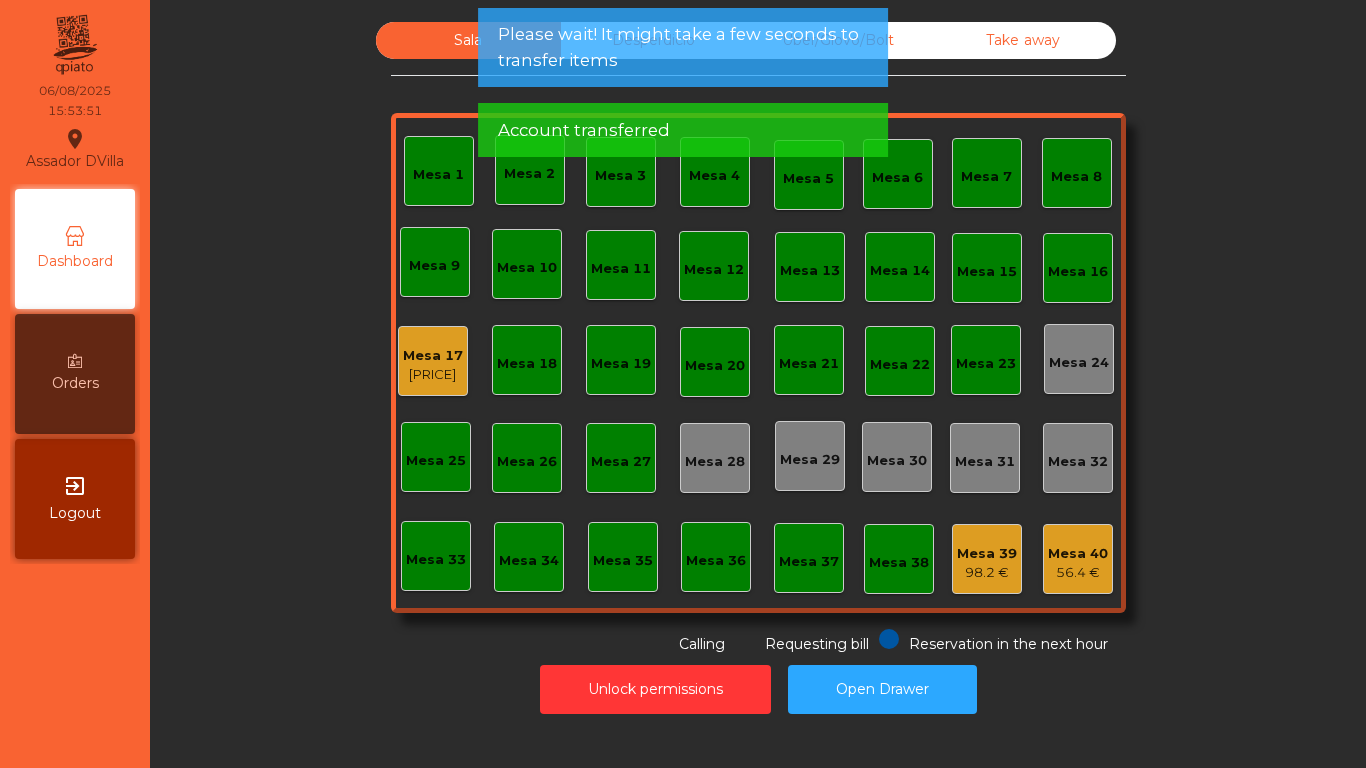 drag, startPoint x: 380, startPoint y: 391, endPoint x: 420, endPoint y: 367, distance: 46.647614 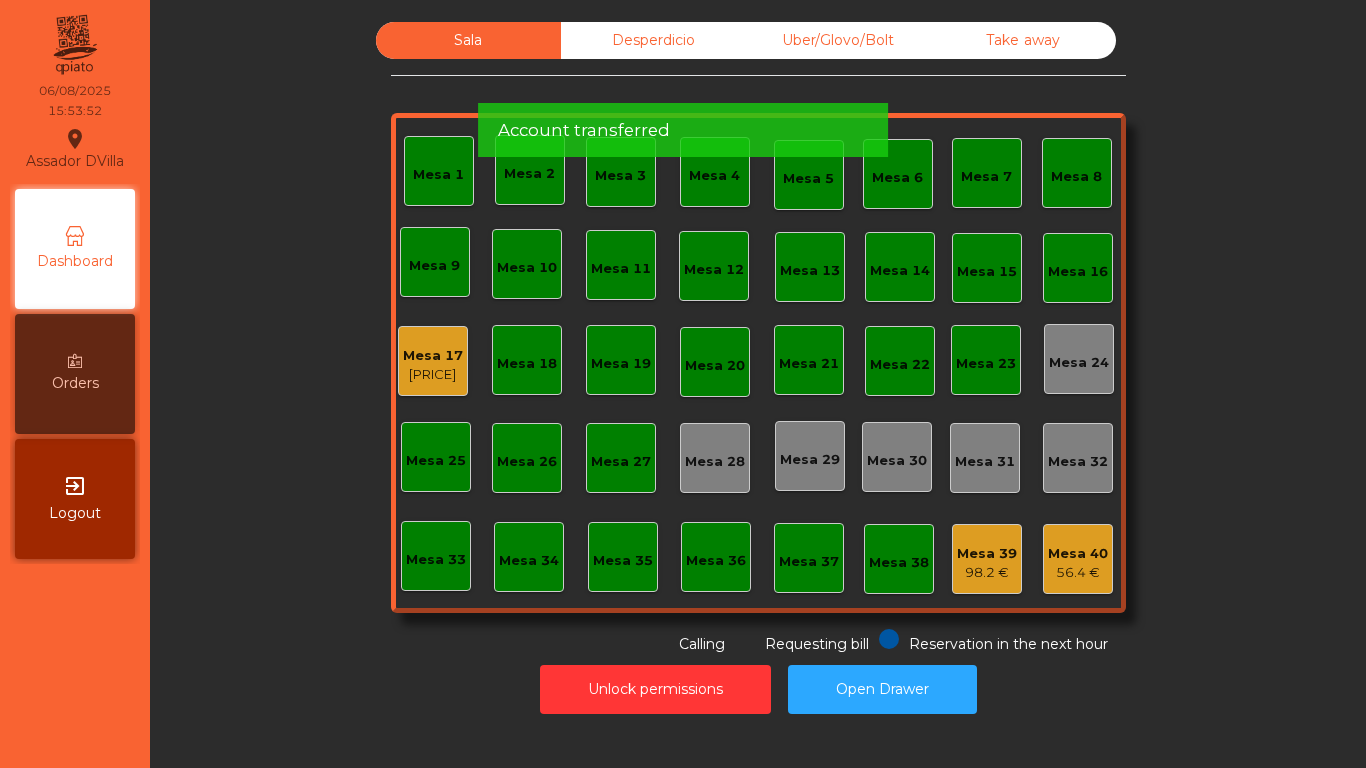 click on "[PRICE]" 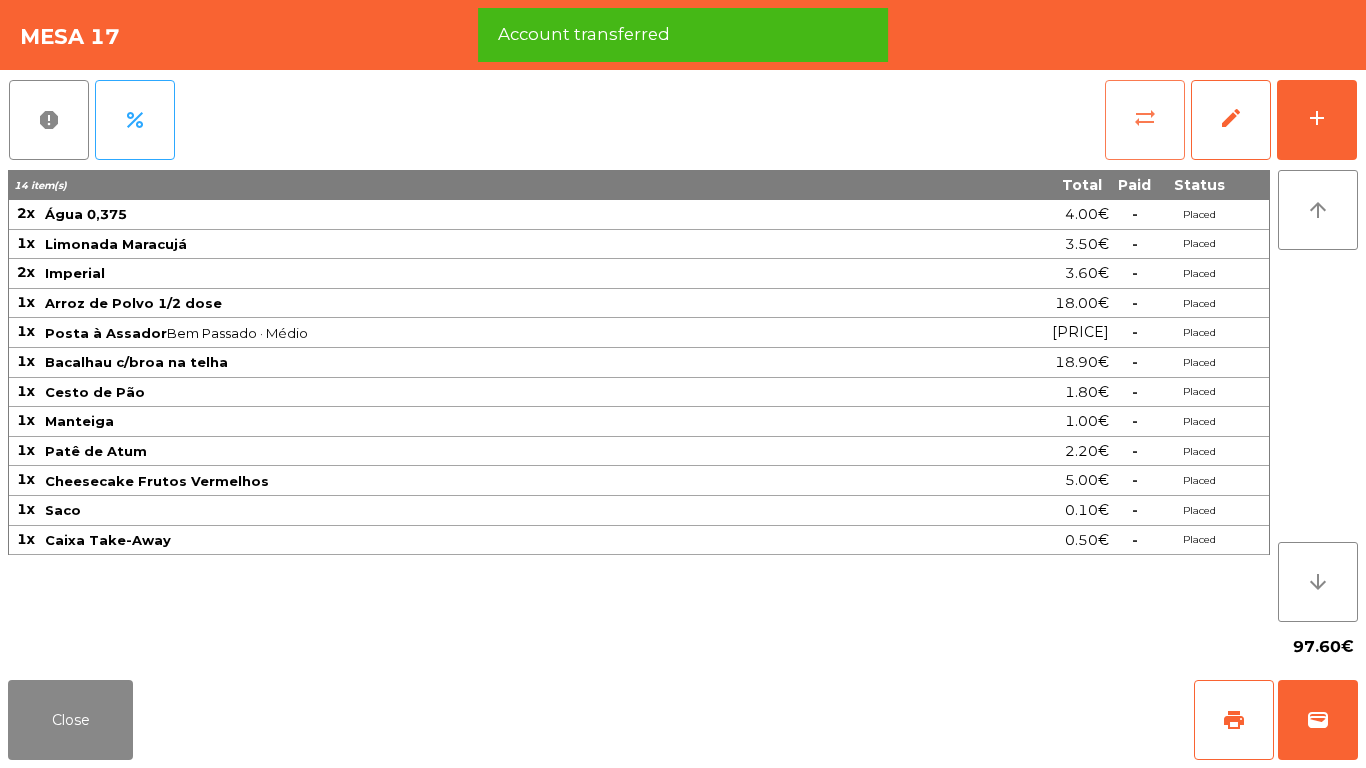 click on "sync_alt" 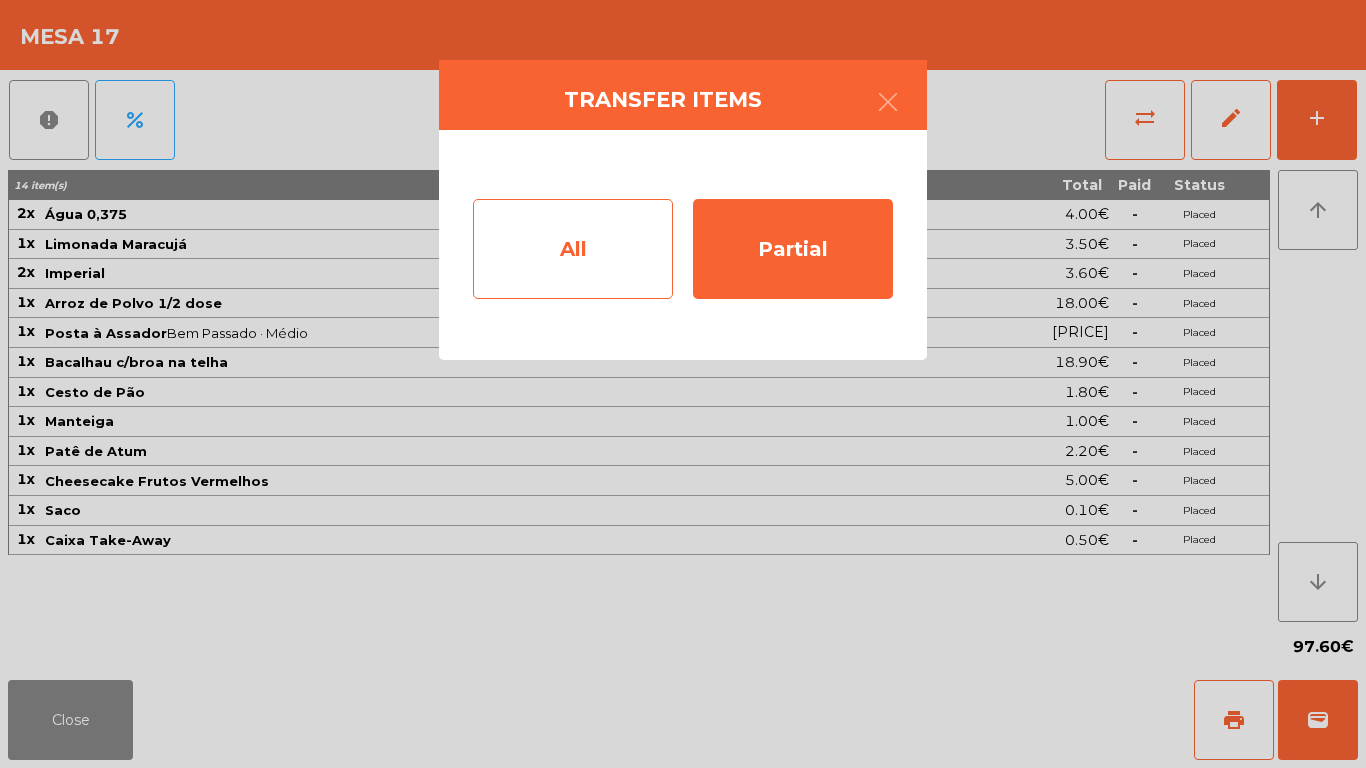 click on "All" 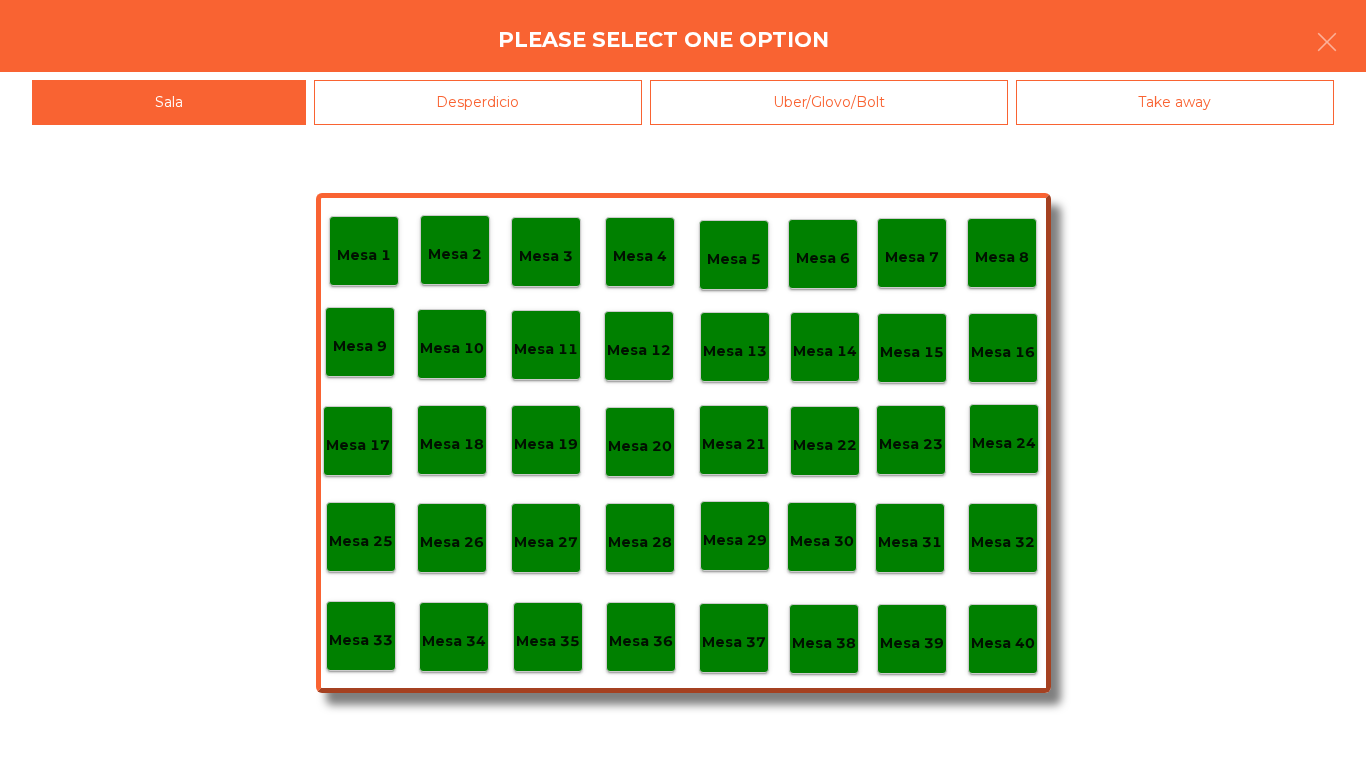 click on "Mesa 38" 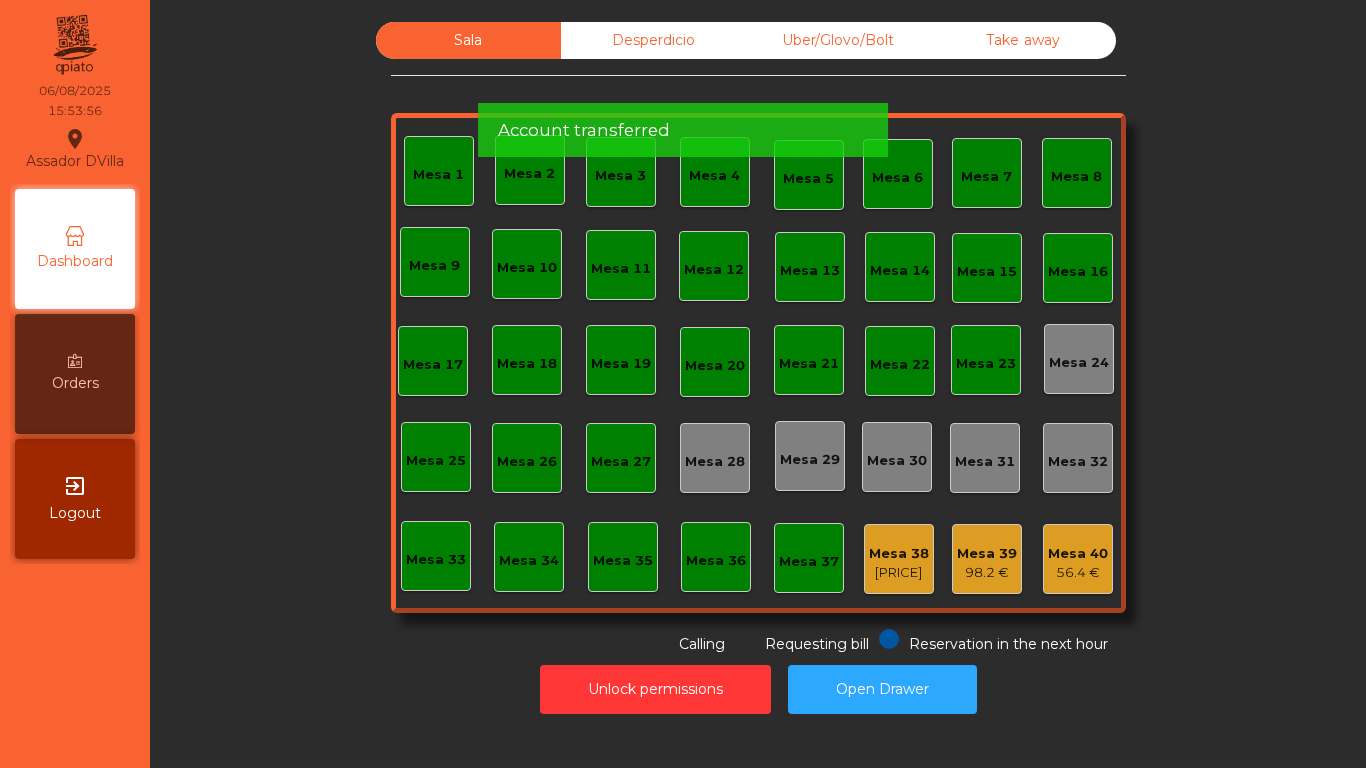click on "Mesa 27" 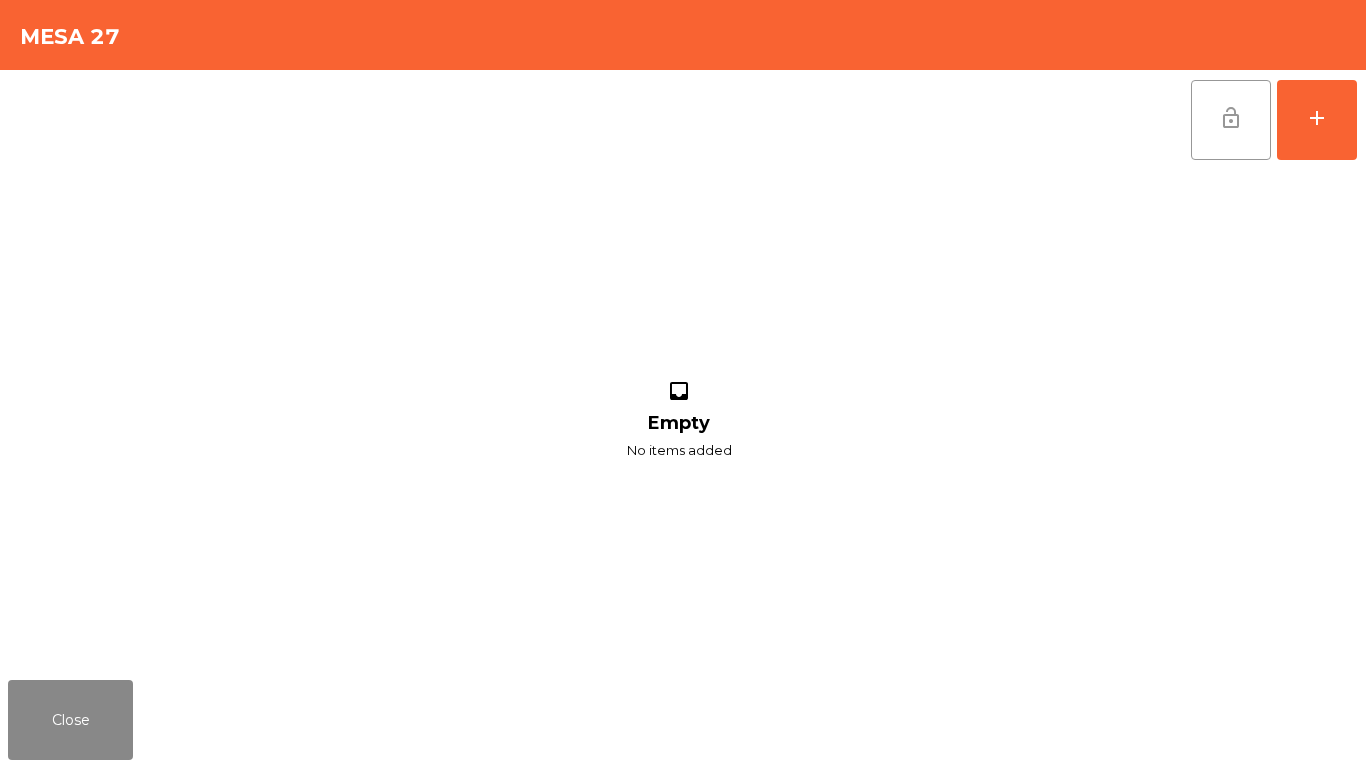 click on "lock_open" 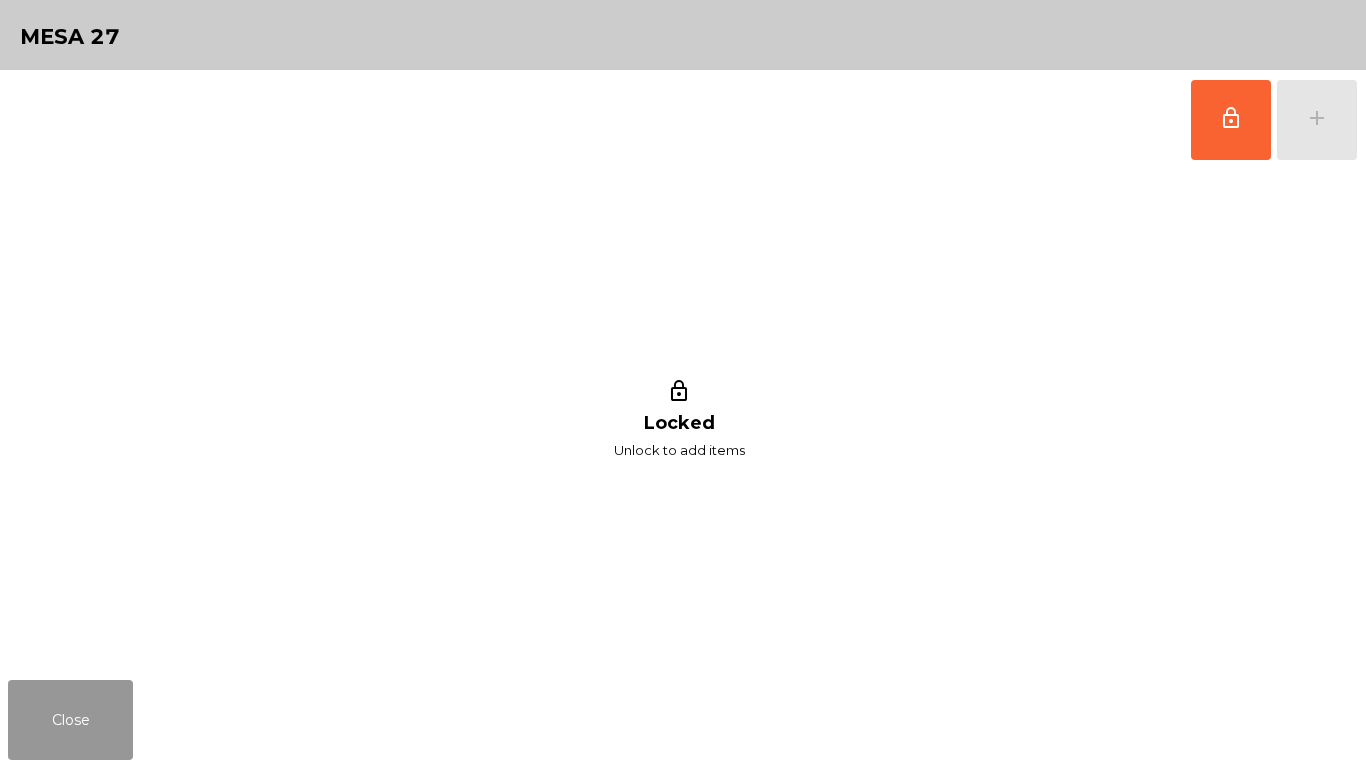 drag, startPoint x: 46, startPoint y: 736, endPoint x: 456, endPoint y: 483, distance: 481.77692 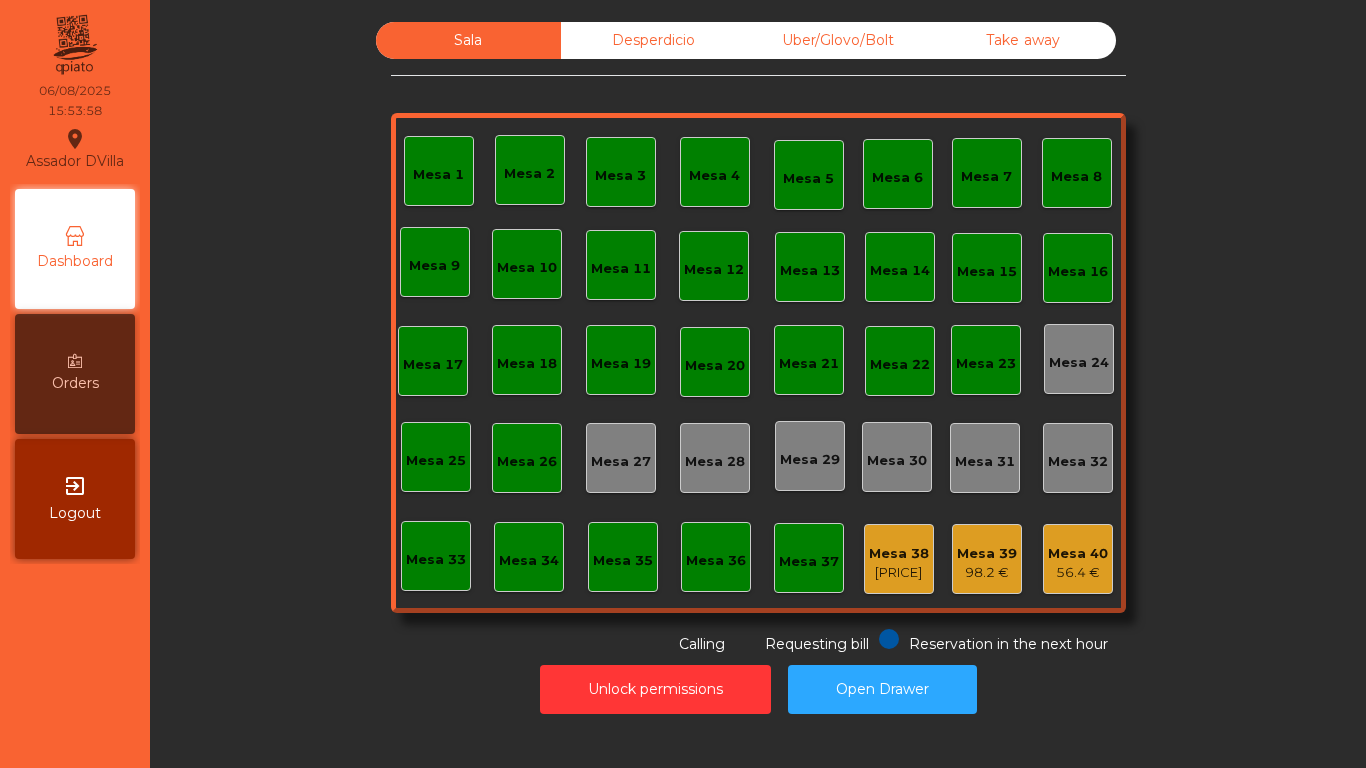 click on "Mesa 26" 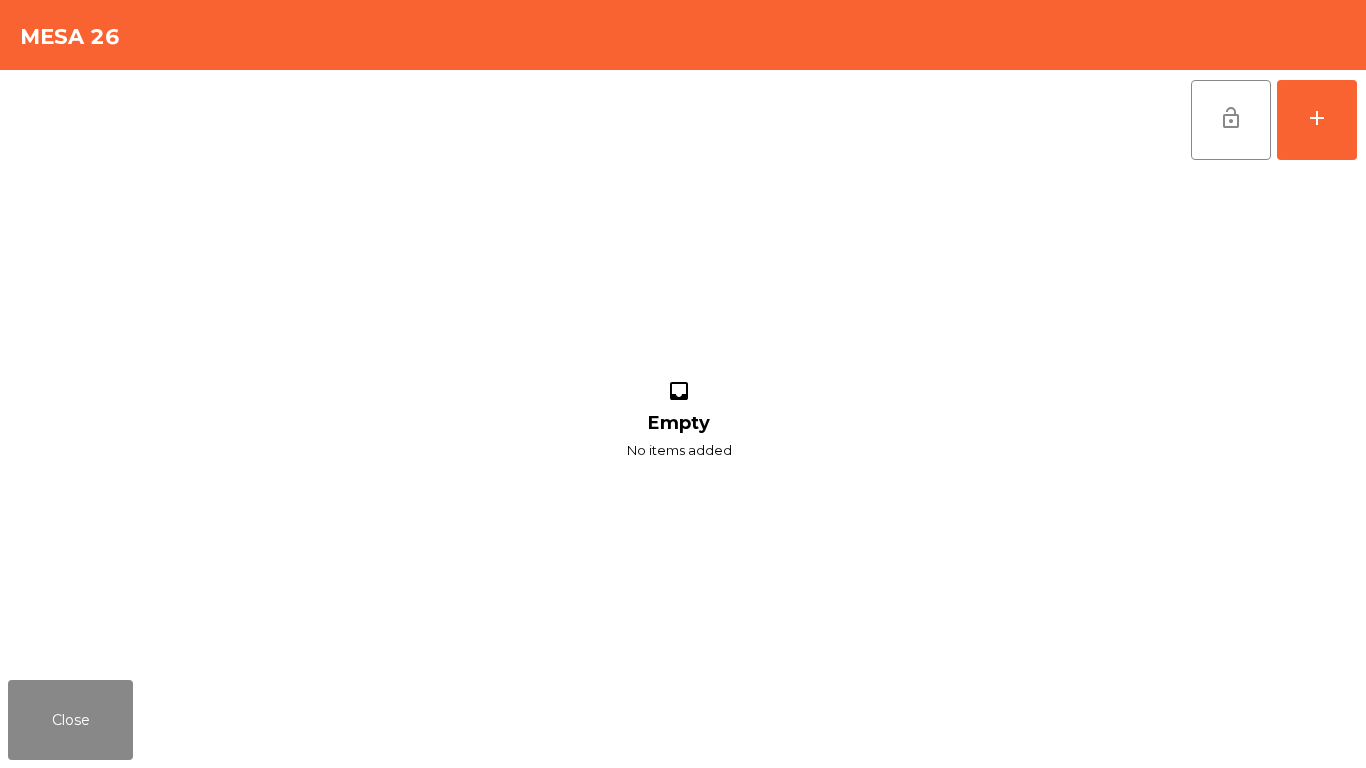 drag, startPoint x: 1203, startPoint y: 133, endPoint x: 369, endPoint y: 415, distance: 880.3863 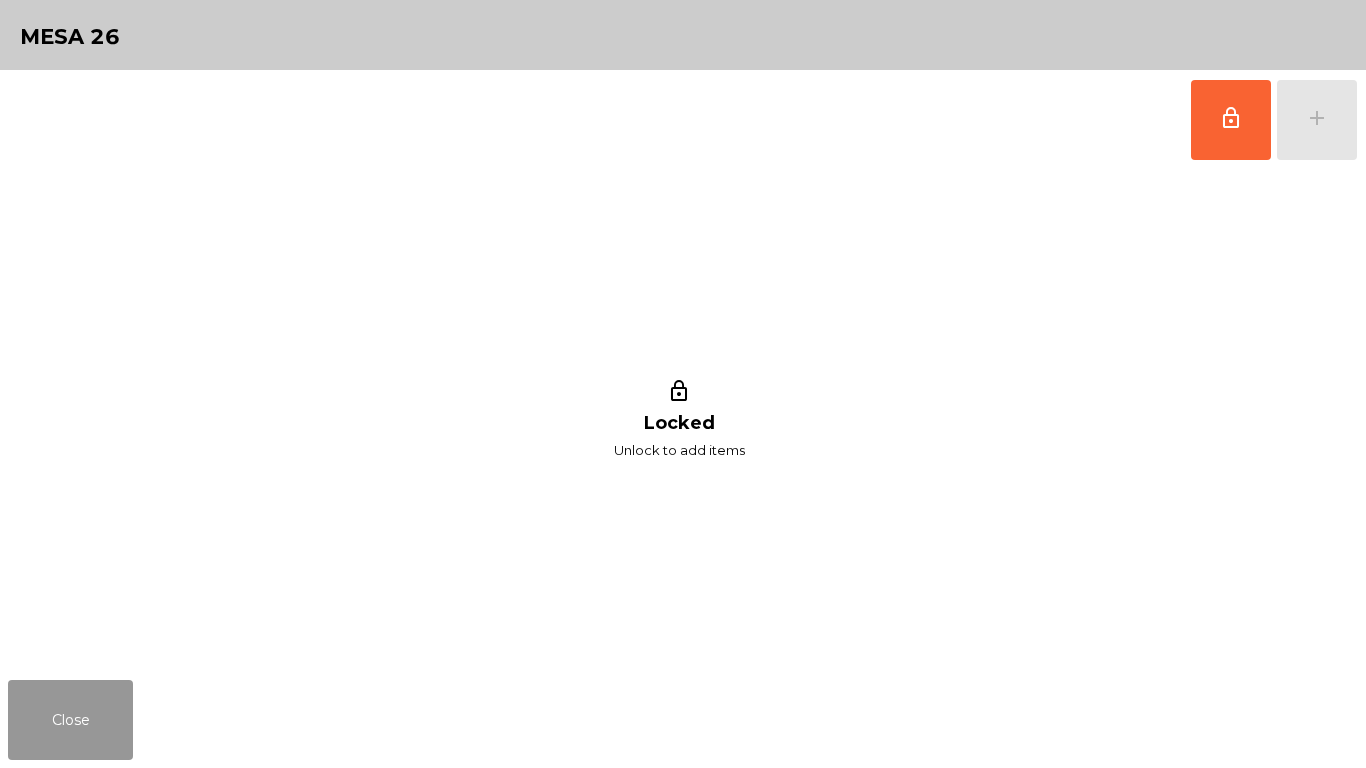 drag, startPoint x: 88, startPoint y: 720, endPoint x: 314, endPoint y: 518, distance: 303.11713 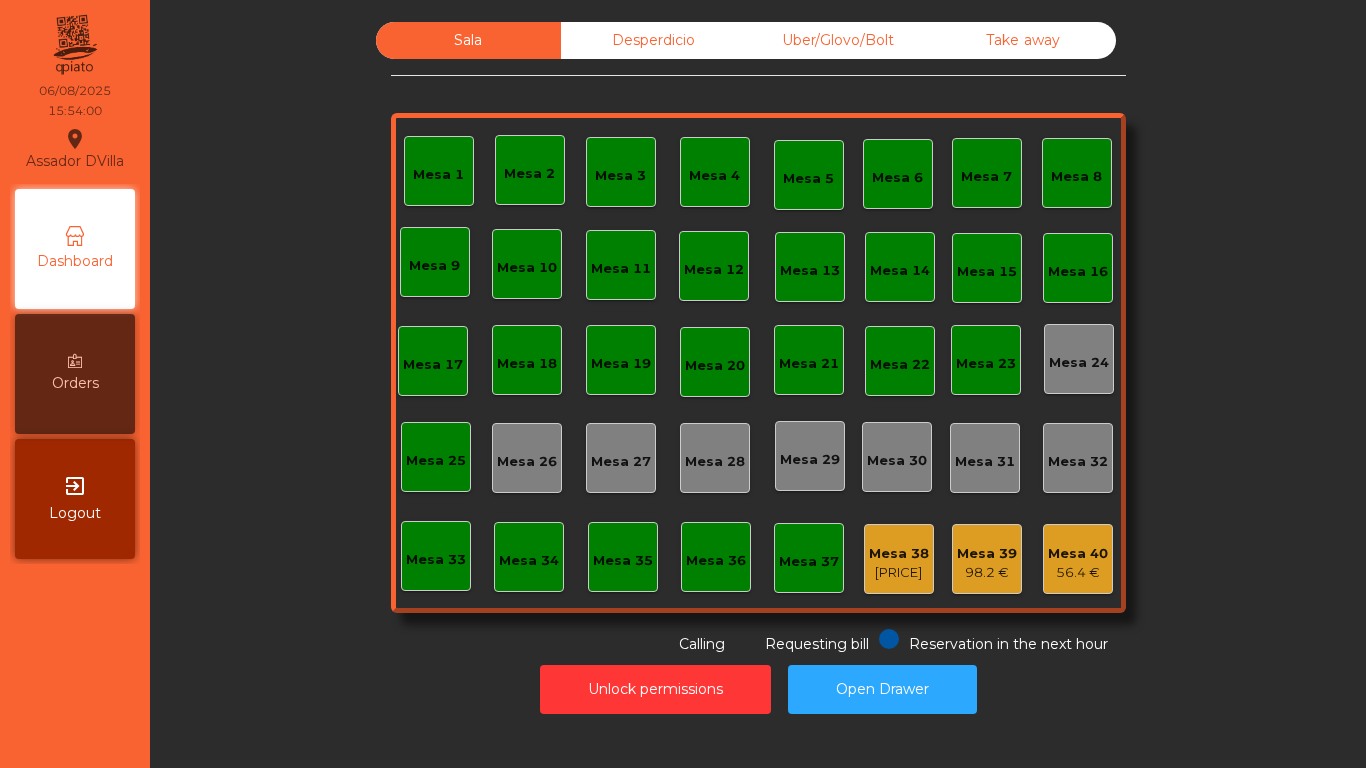 click on "Mesa 25" 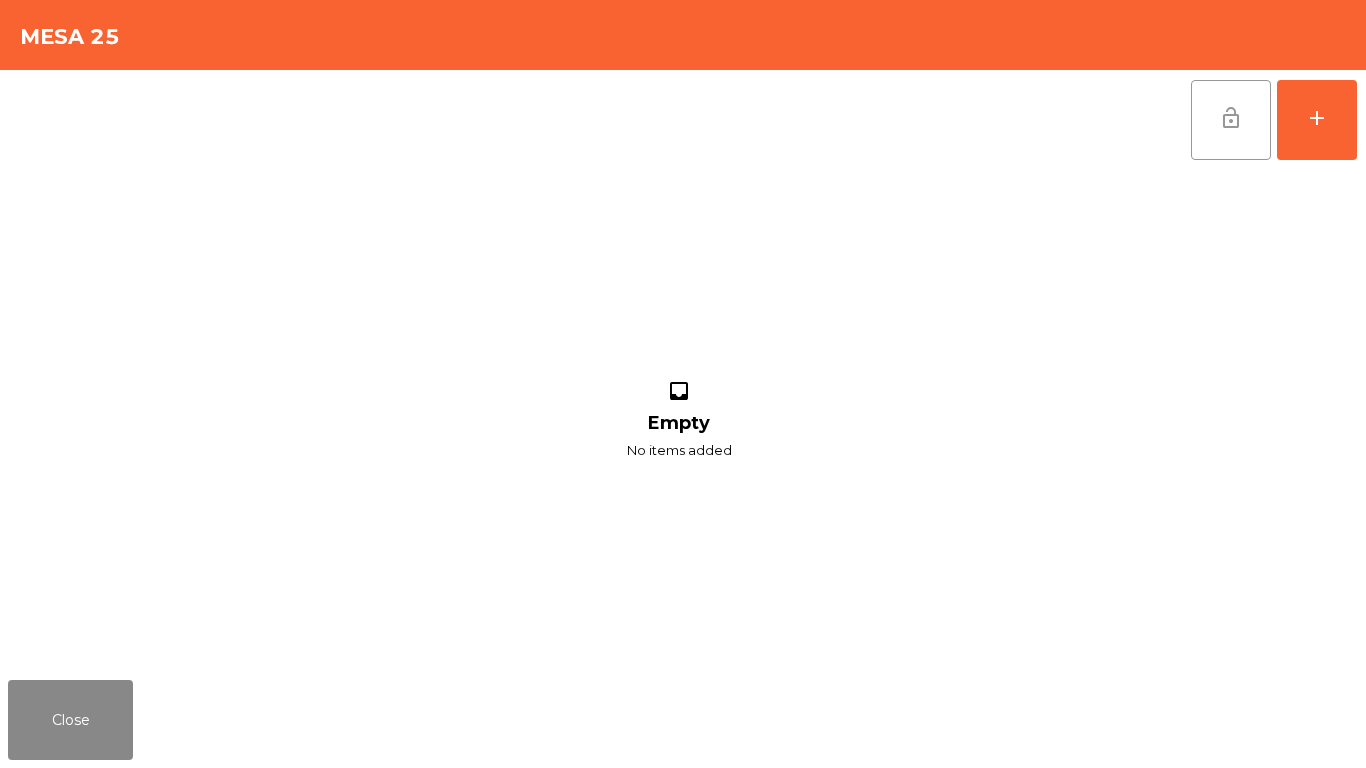 click on "lock_open" 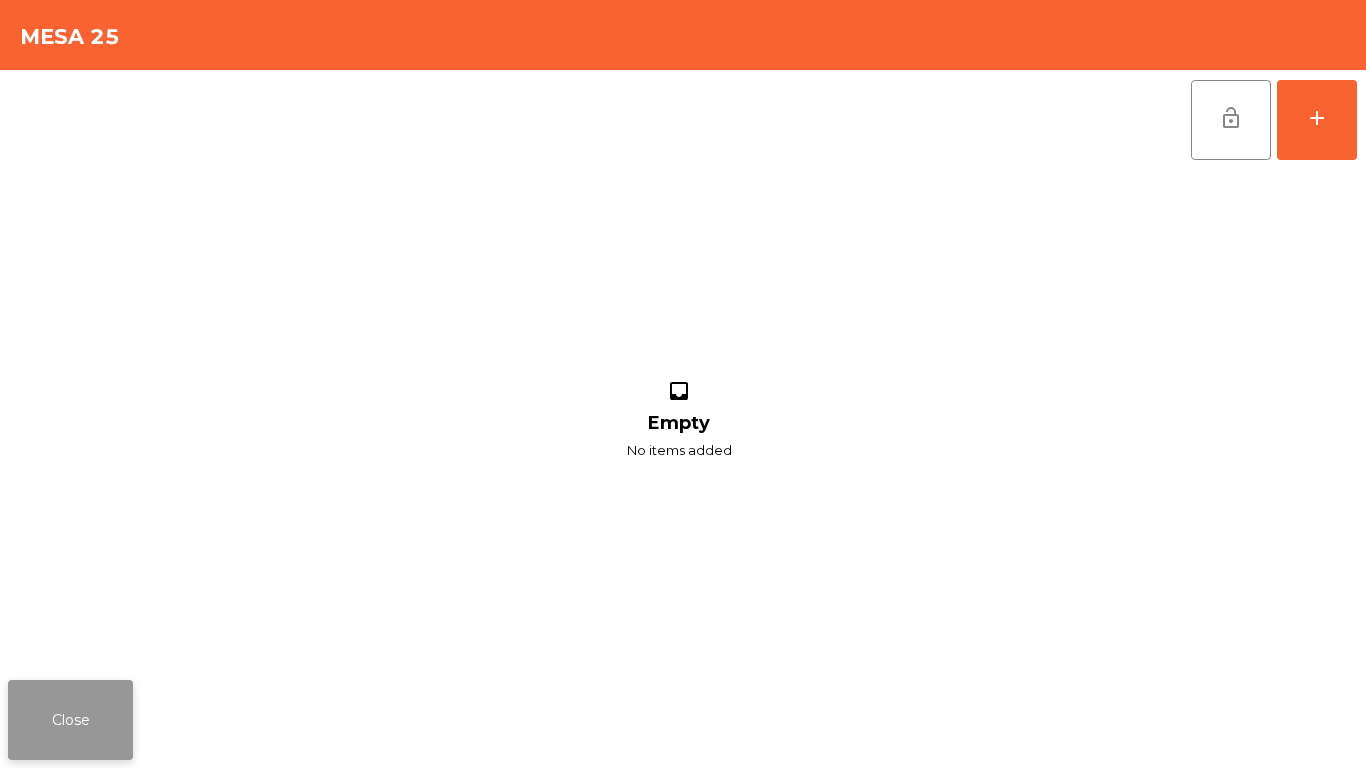 click on "Close" 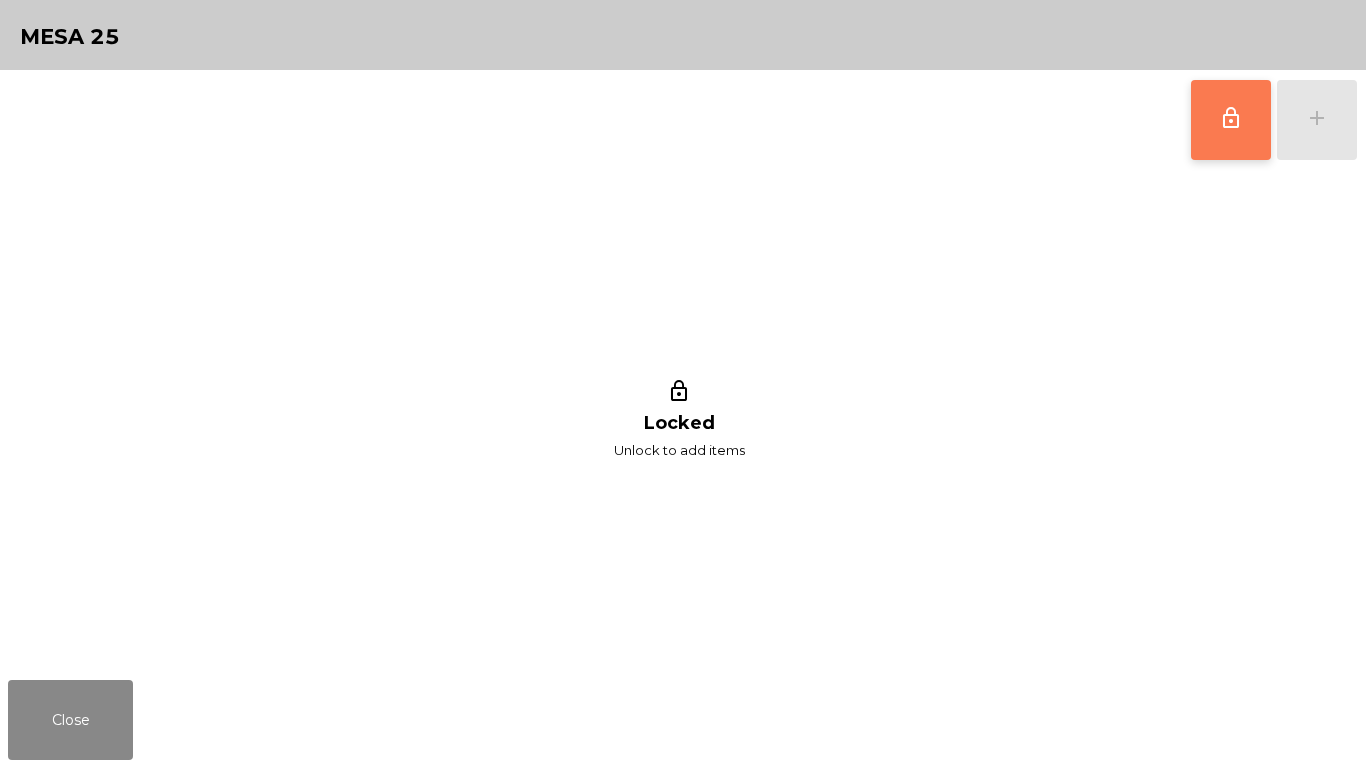 click on "lock_outline" 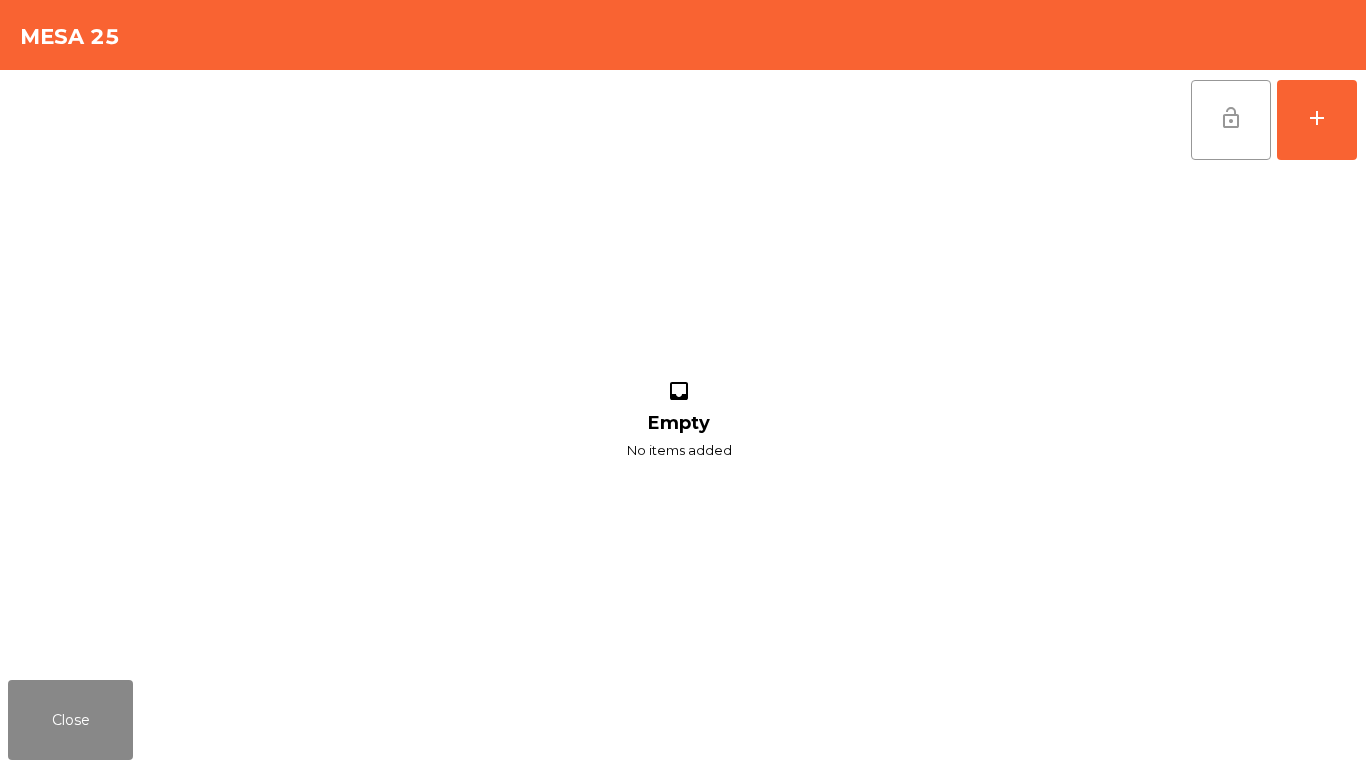 click on "lock_open   add" 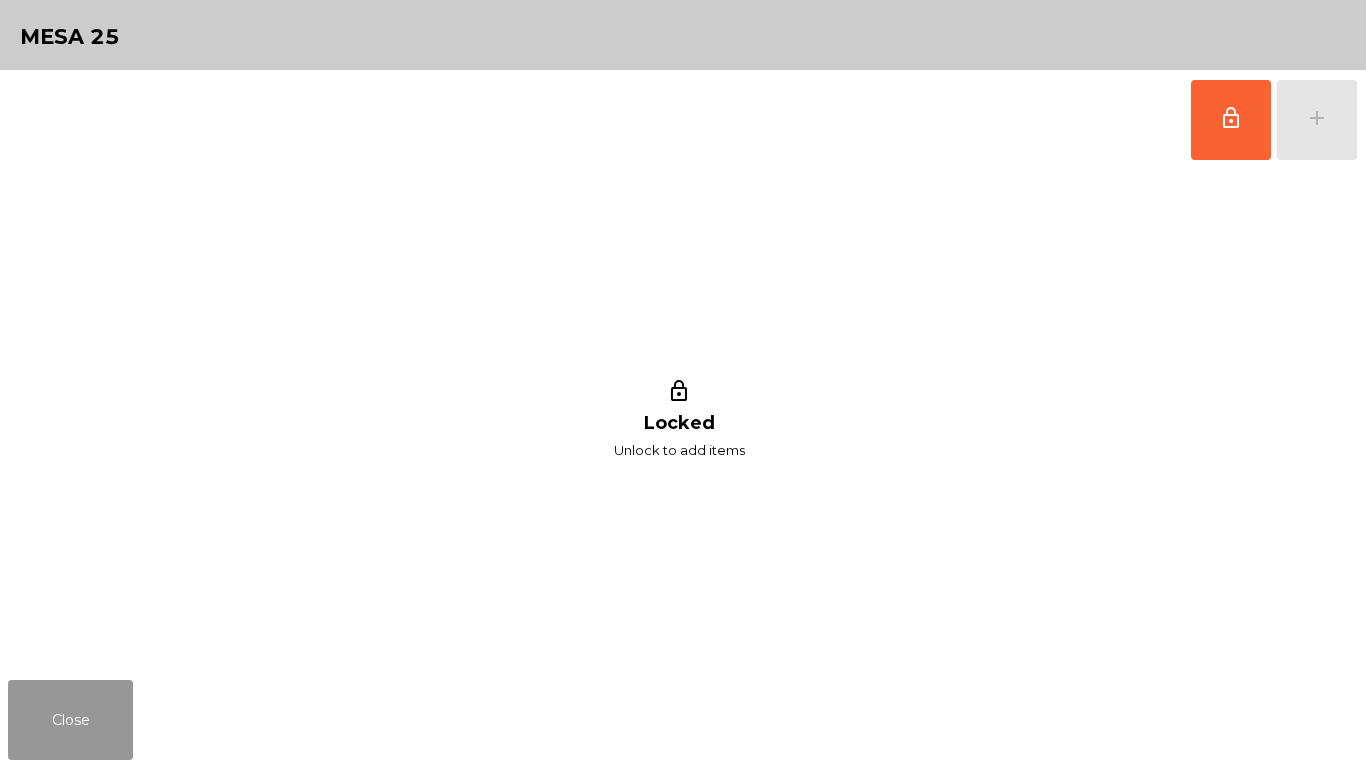 drag, startPoint x: 43, startPoint y: 712, endPoint x: 533, endPoint y: 227, distance: 689.4382 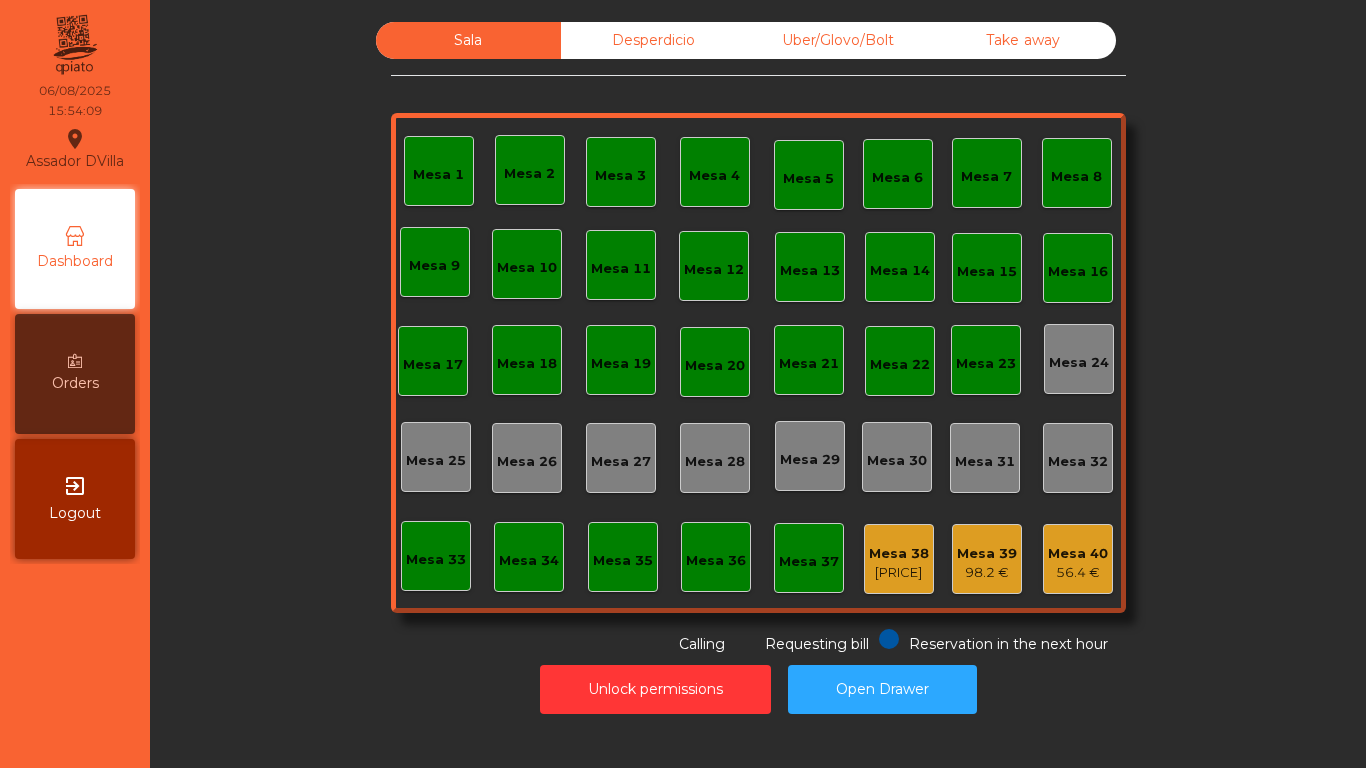 click on "Desperdicio" 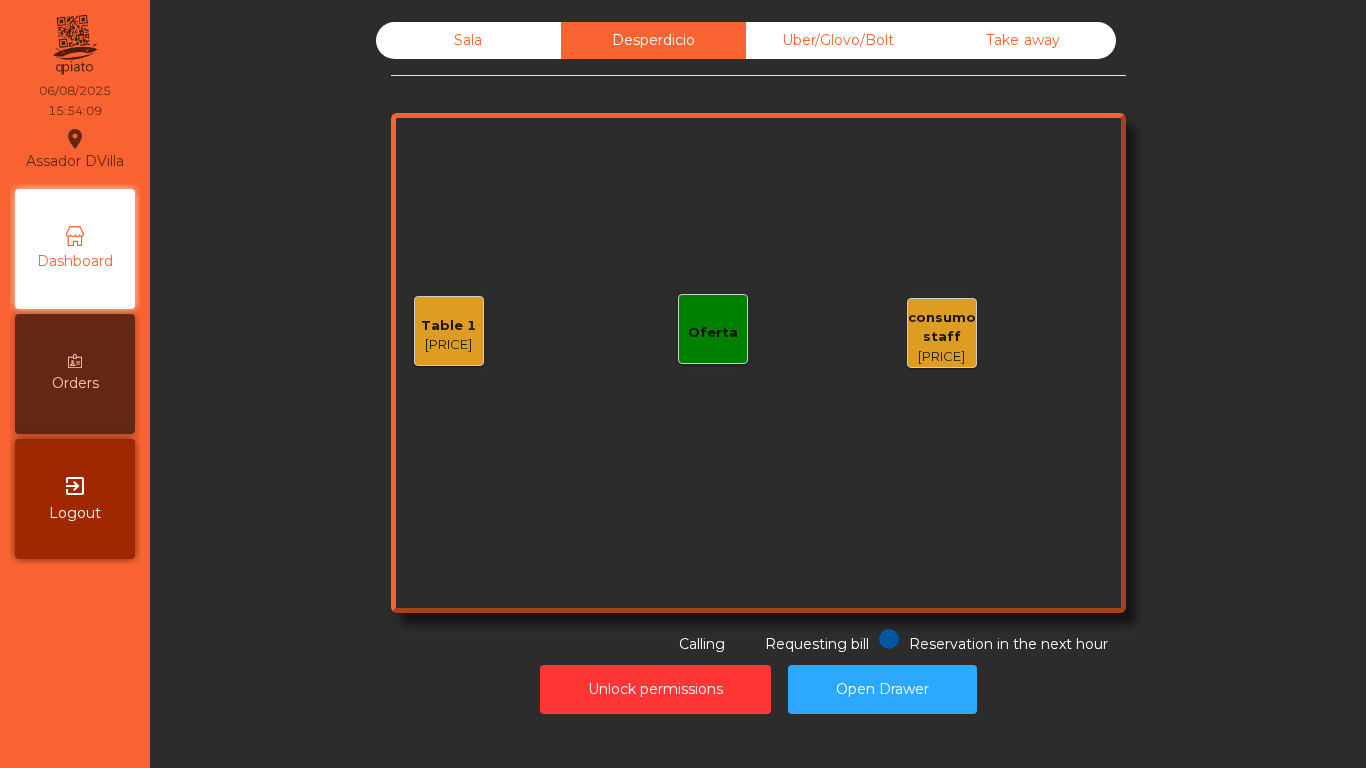click on "Uber/Glovo/Bolt" 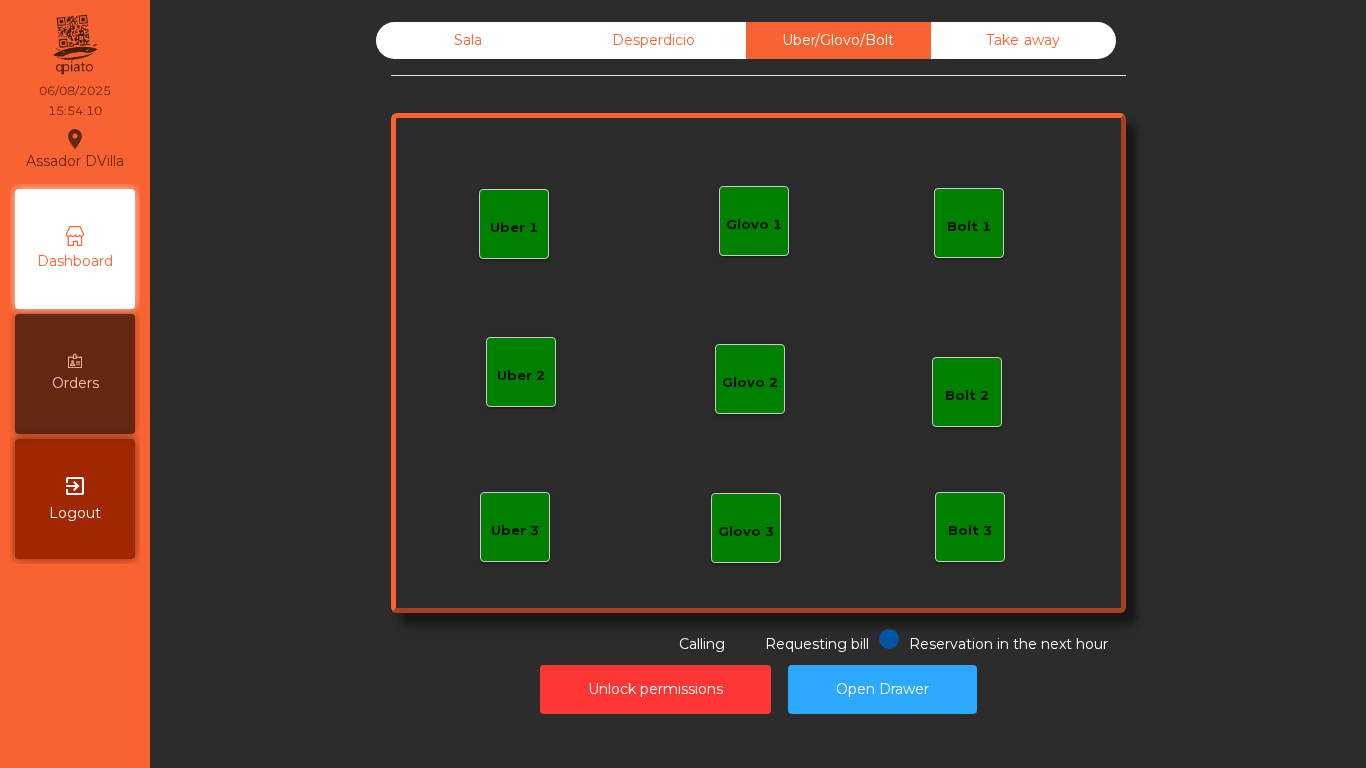 click on "Take away" 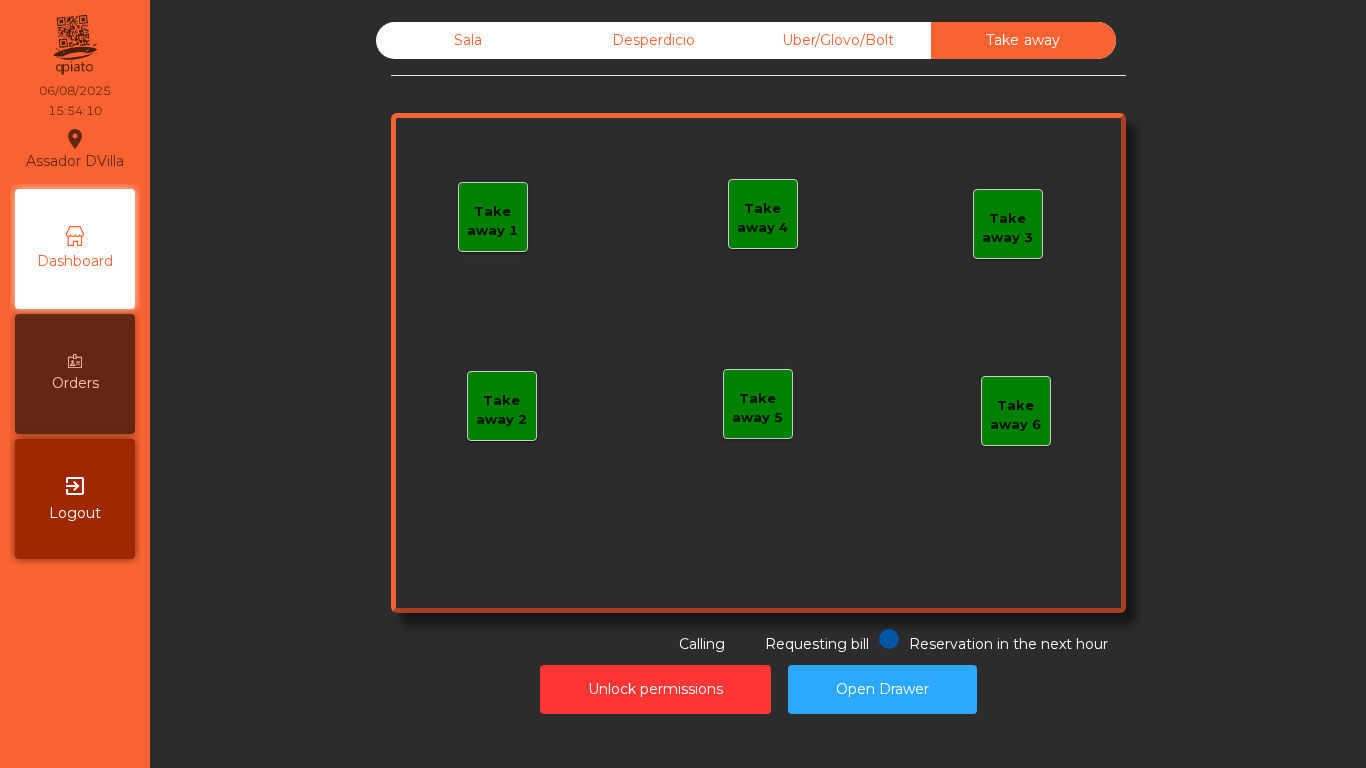 click on "Sala   Desperdicio   Uber/Glovo/Bolt   Take away   Take away 1   Take away 2   Take away 3   Take away 4   Take away 5   Take away 6  Reservation in the next hour Requesting bill Calling" 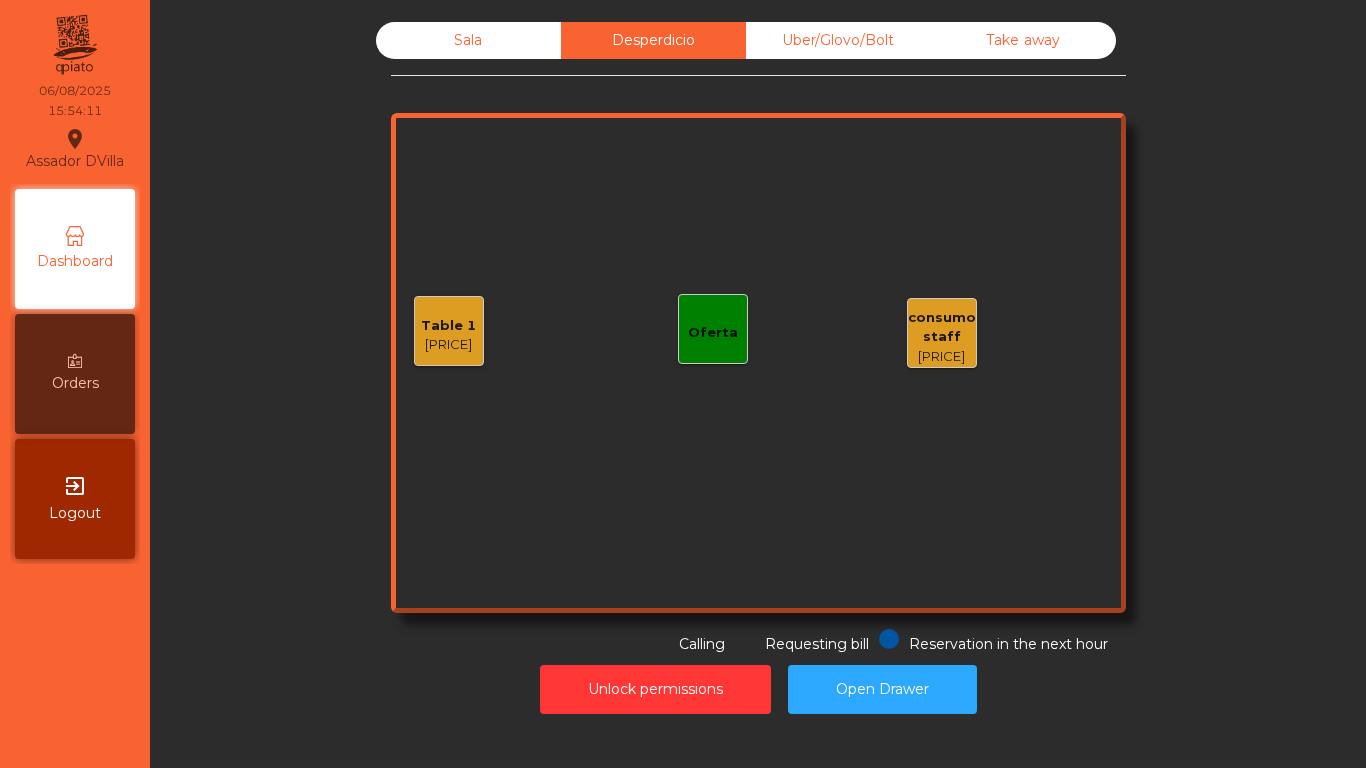 click on "consumo staff" 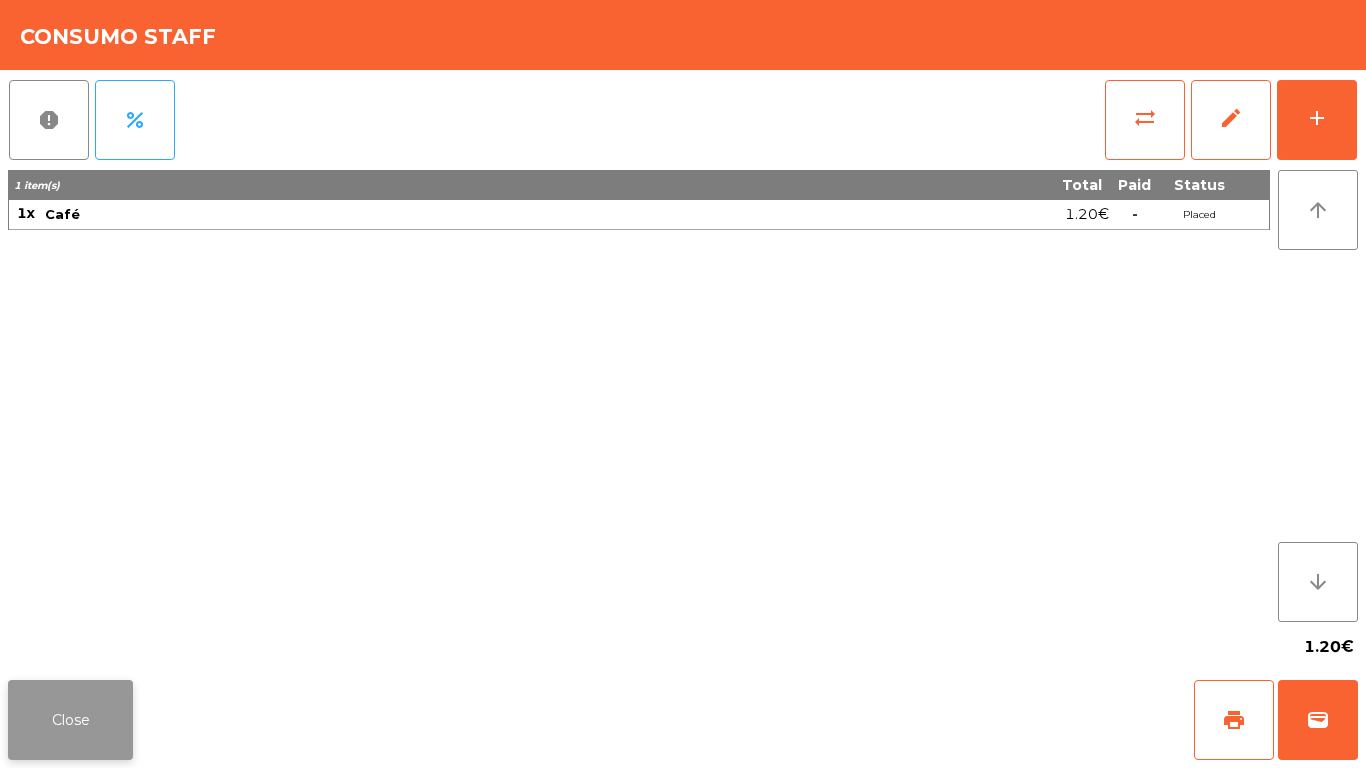 click on "Close" 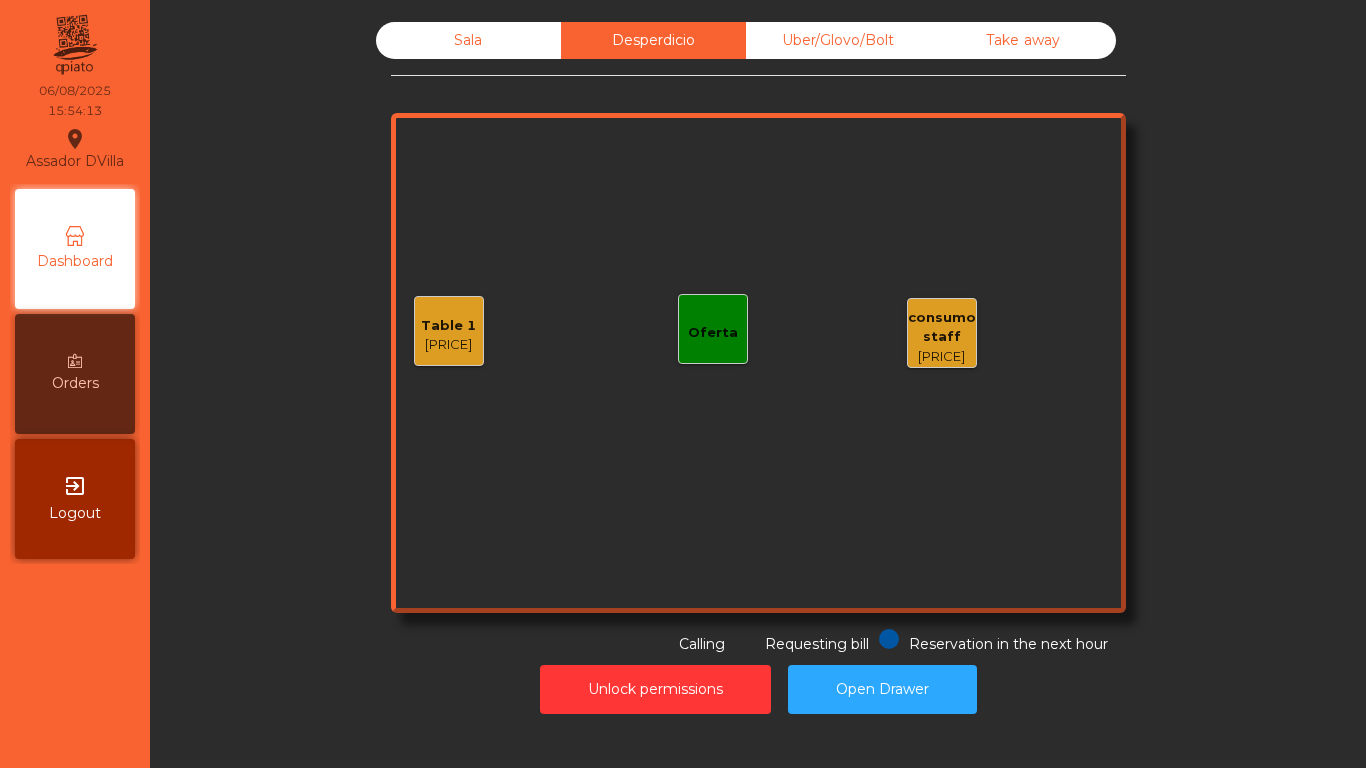 click on "[PRICE]" 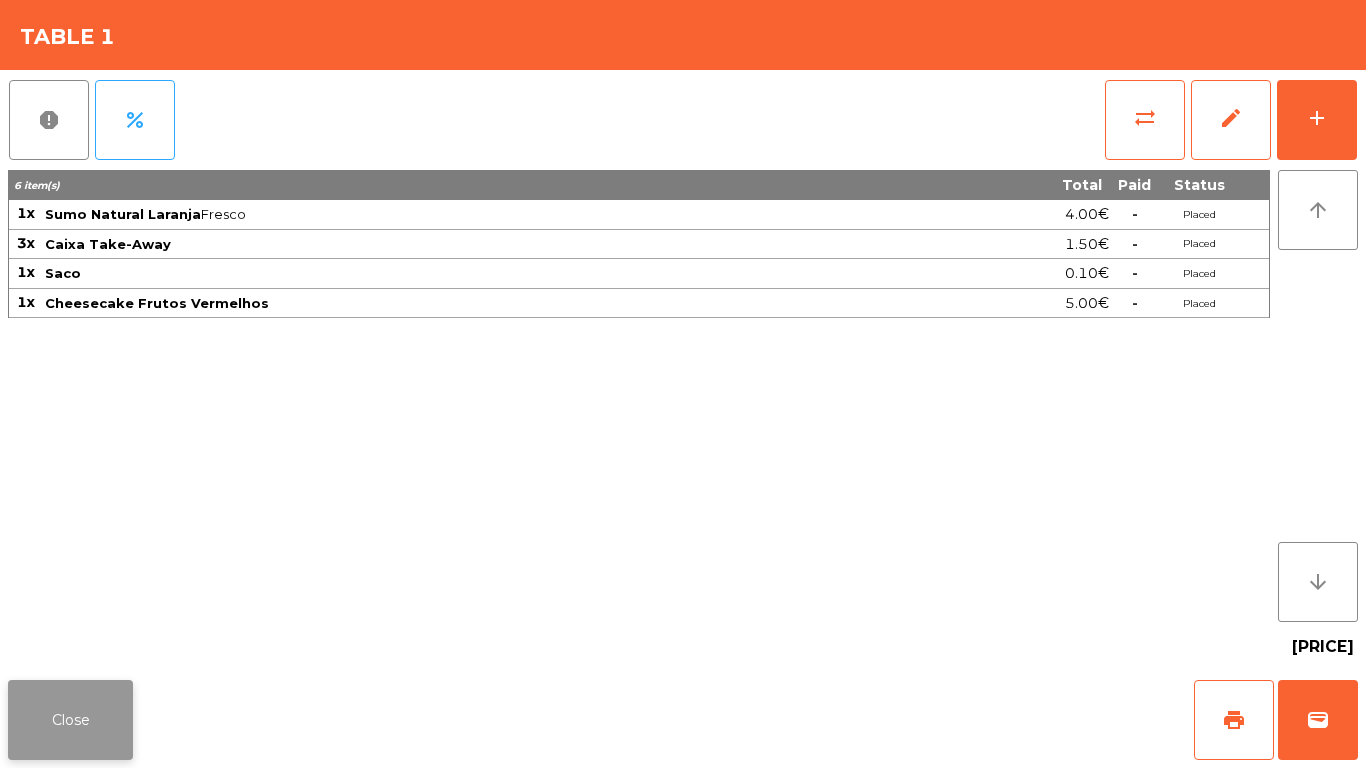 click on "Close" 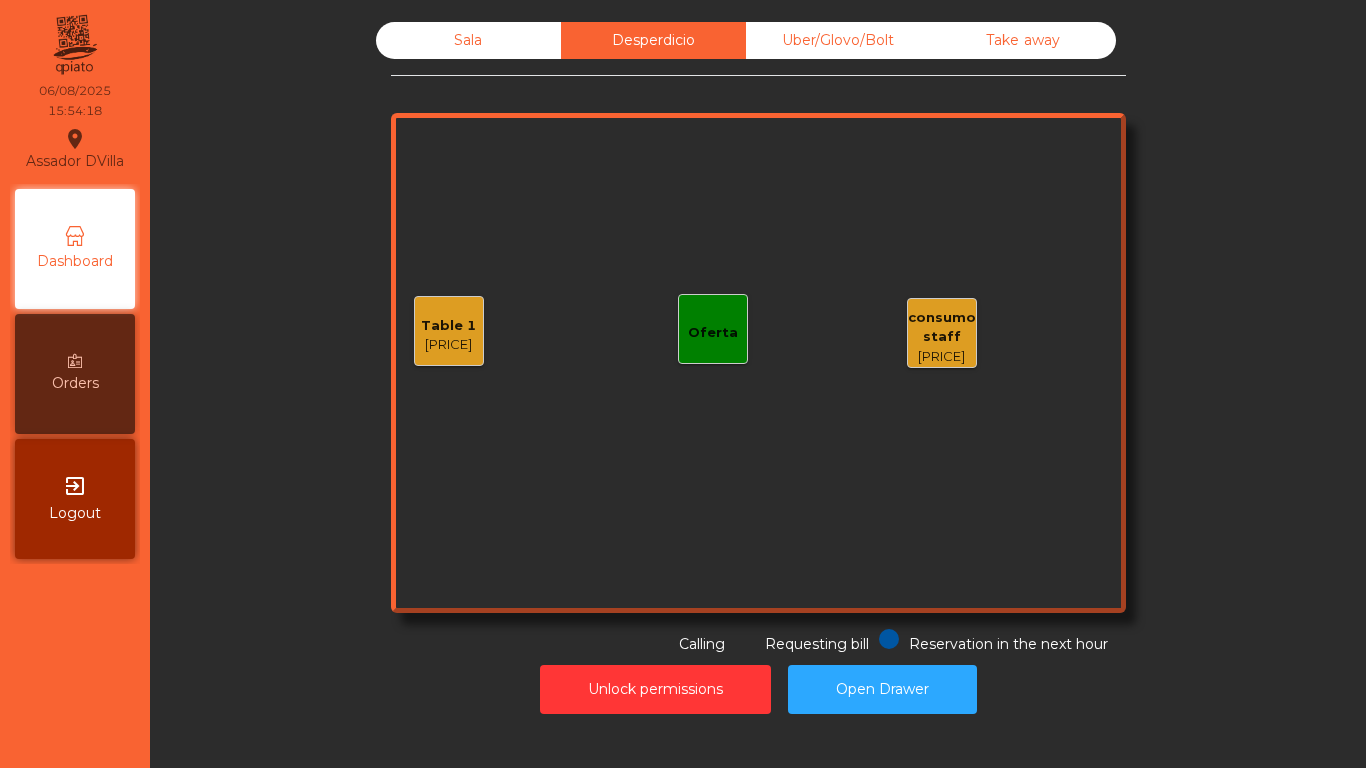drag, startPoint x: 435, startPoint y: 14, endPoint x: 443, endPoint y: 44, distance: 31.04835 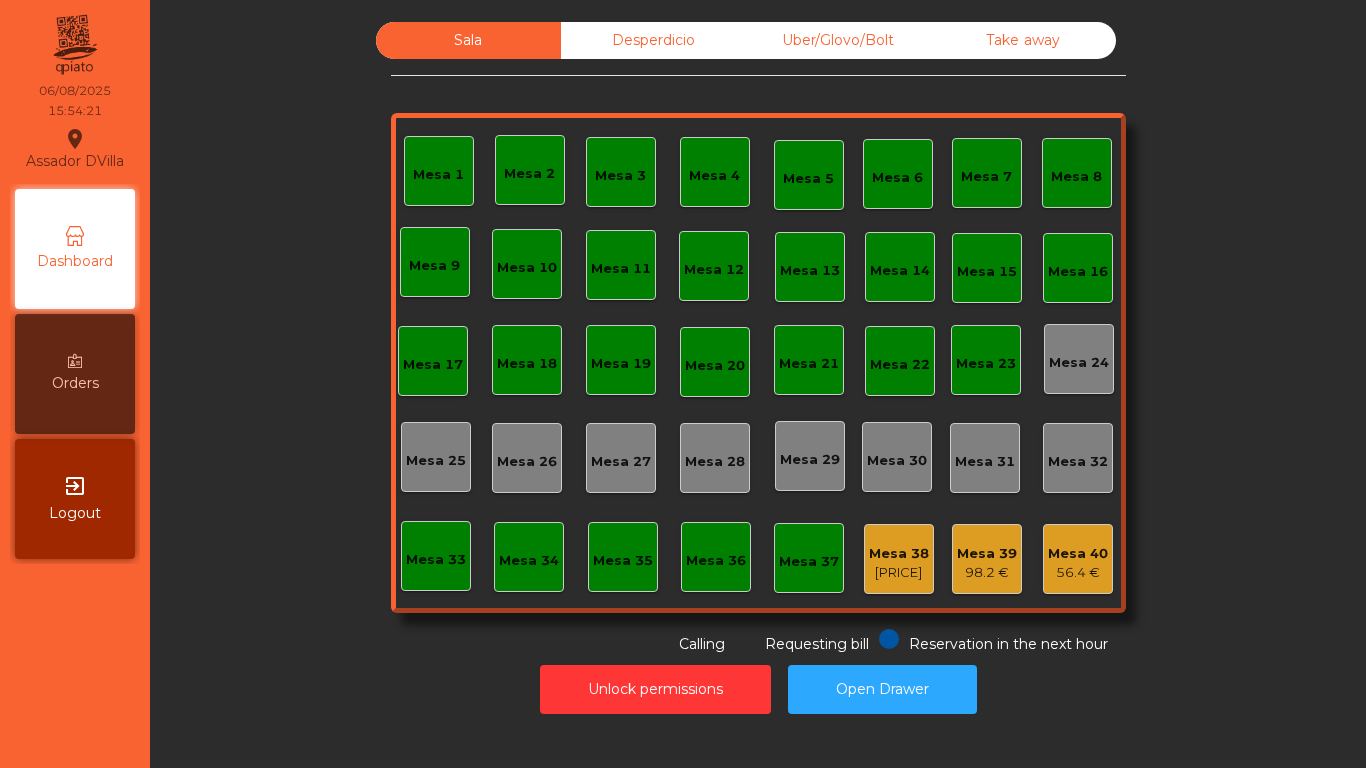 click on "Uber/Glovo/Bolt" 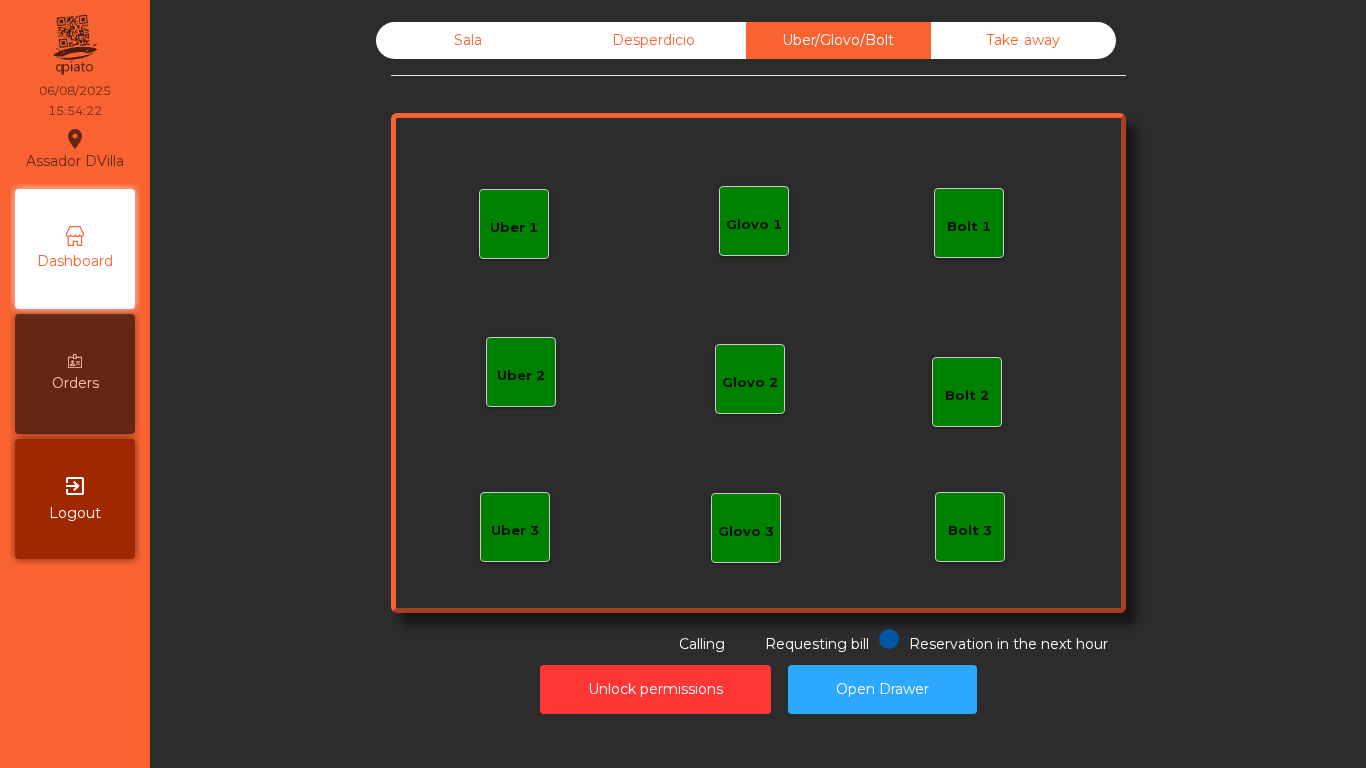 click on "Sala" 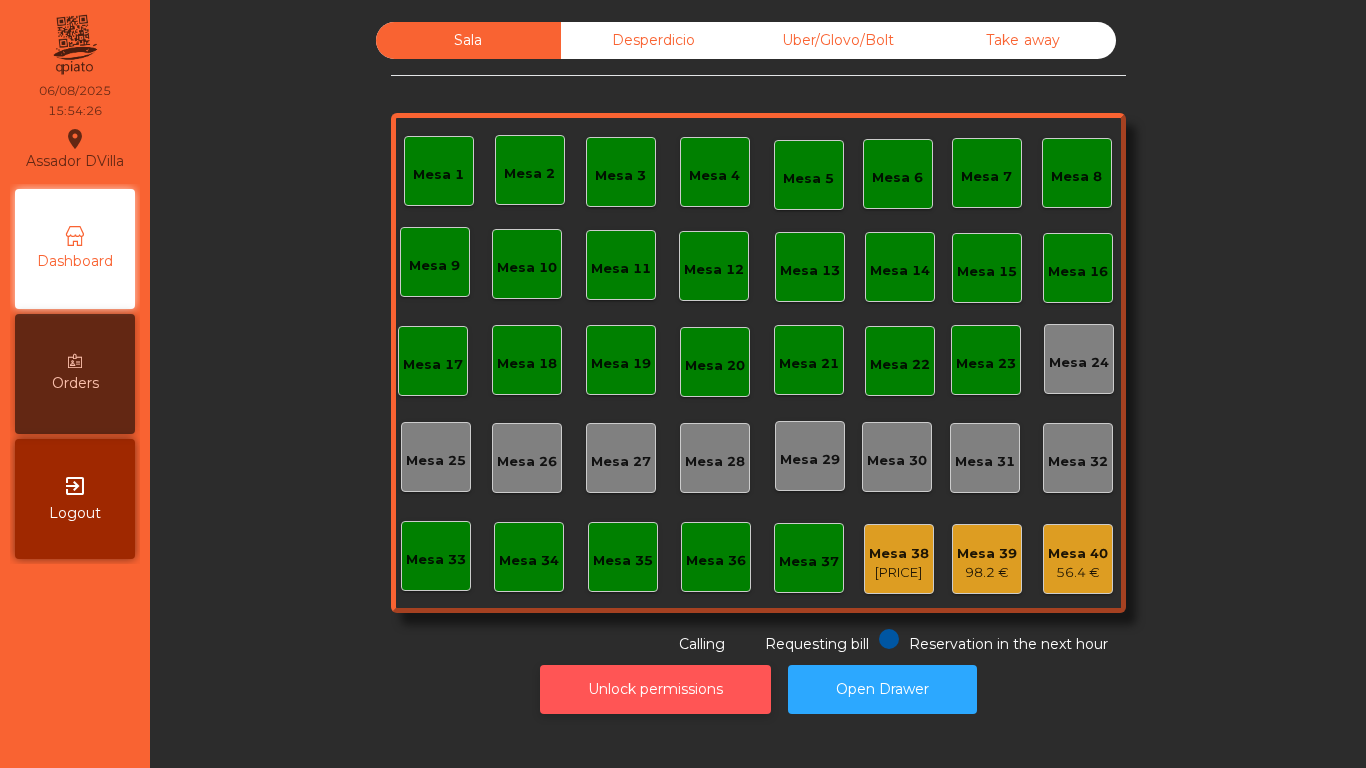 click on "Unlock permissions" 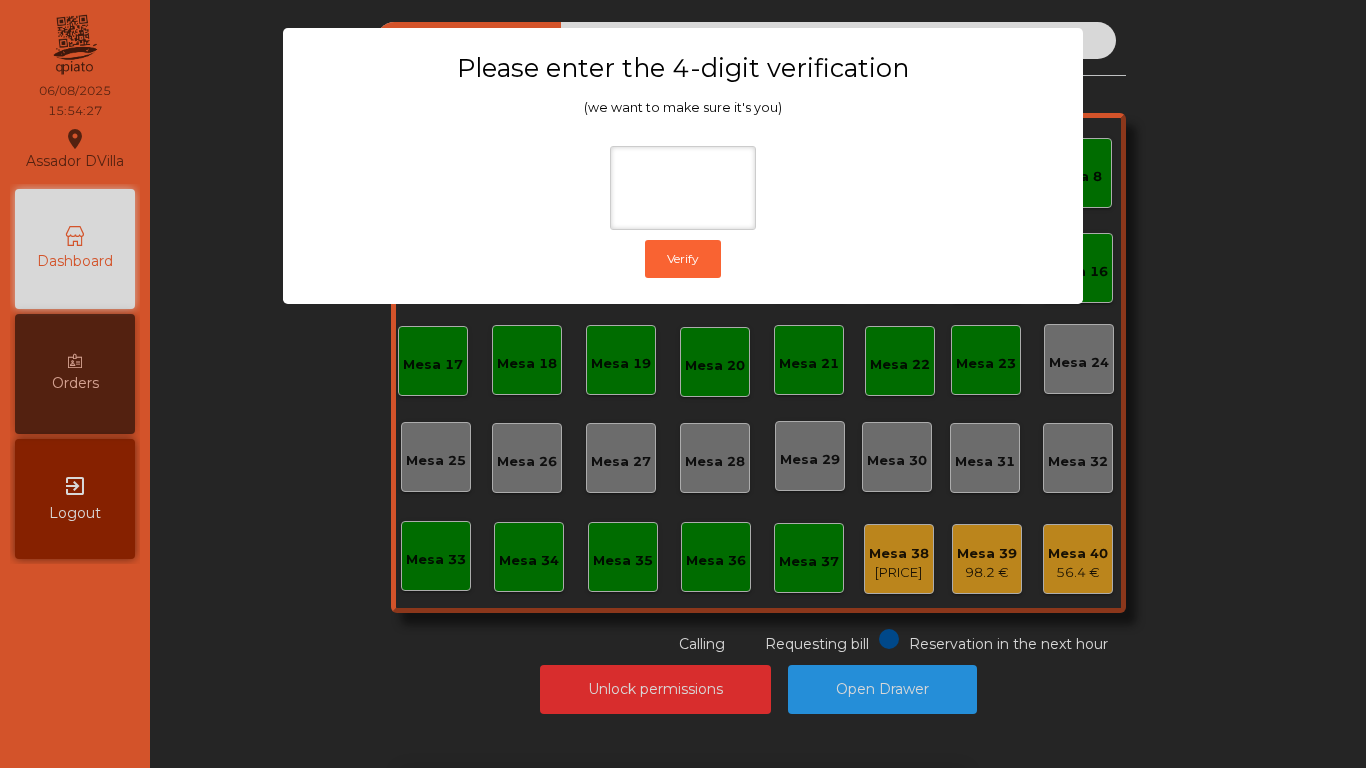 click on "Please enter the 4-digit verification (we want to make sure it's you)  Verify" 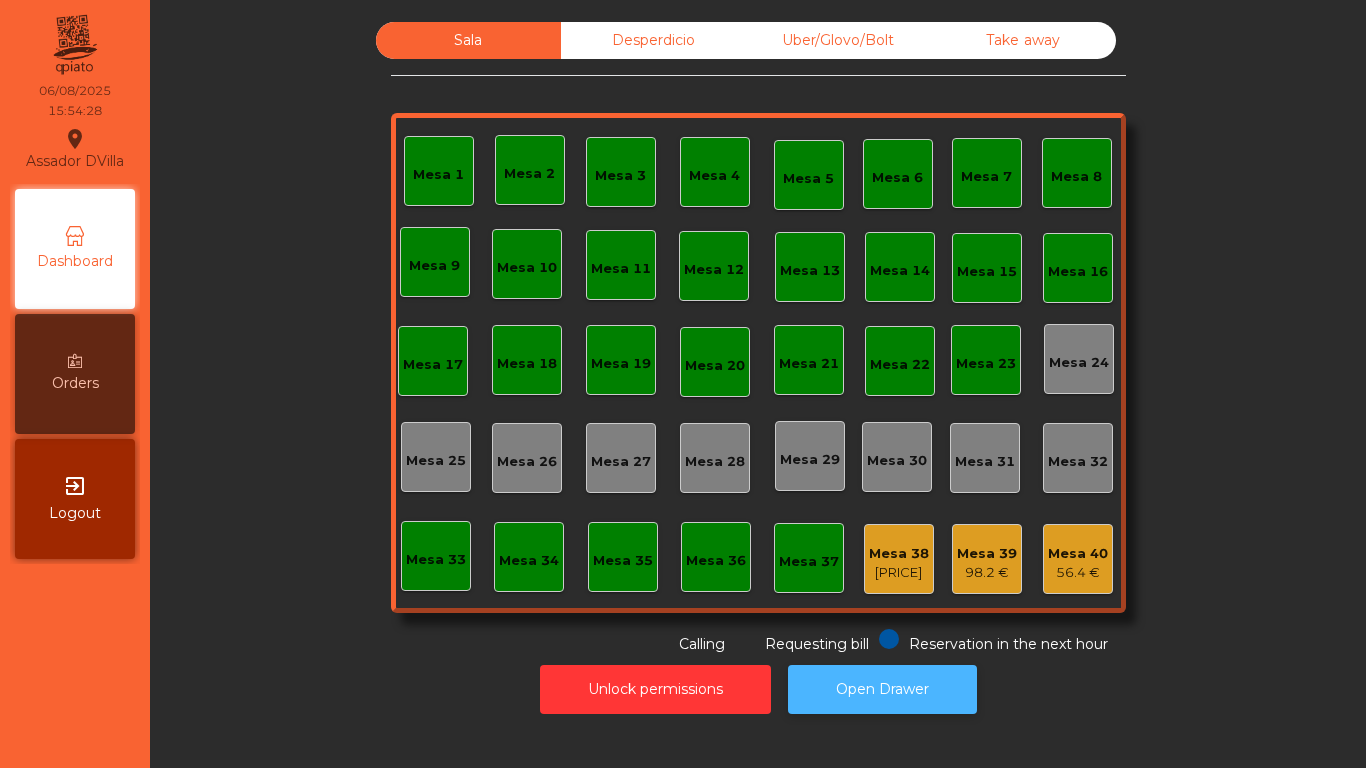 click on "Open Drawer" 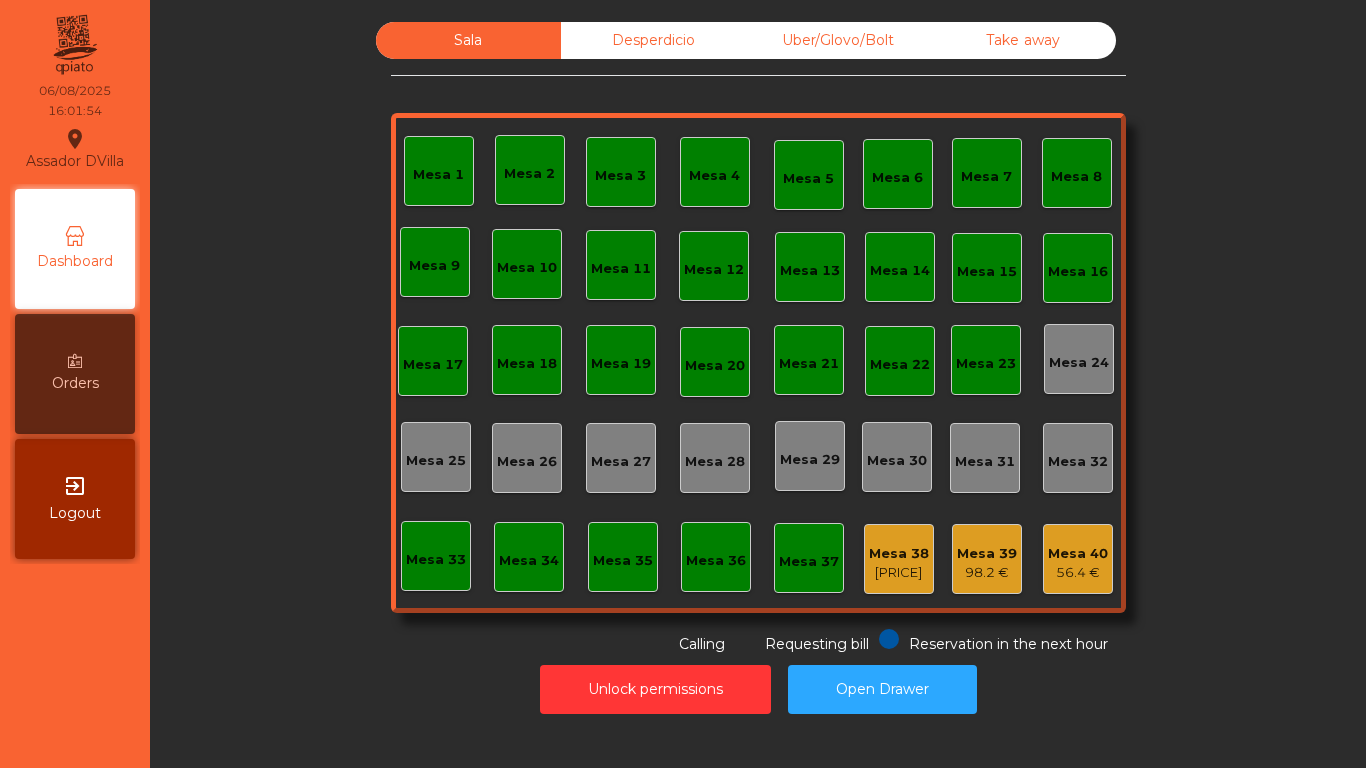 click on "Mesa 33" 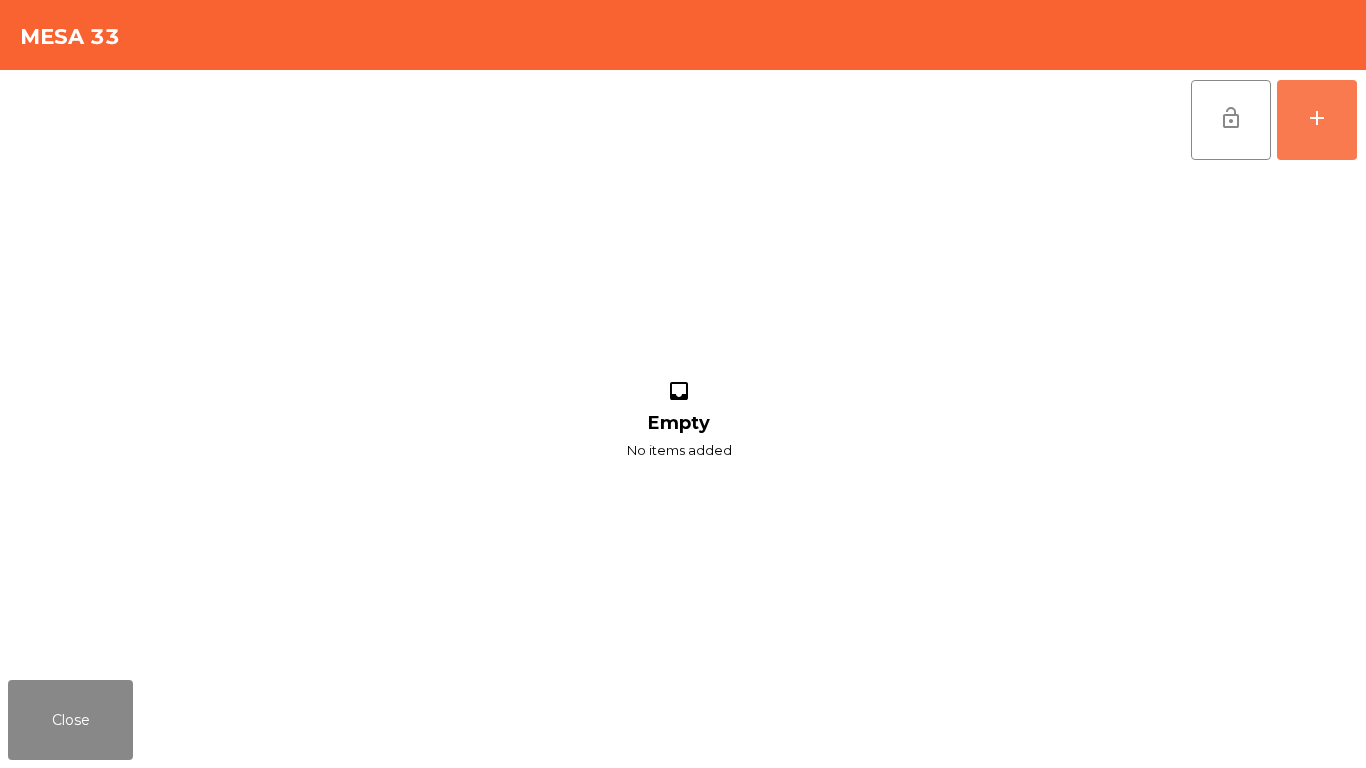 drag, startPoint x: 1343, startPoint y: 129, endPoint x: 1089, endPoint y: 127, distance: 254.00787 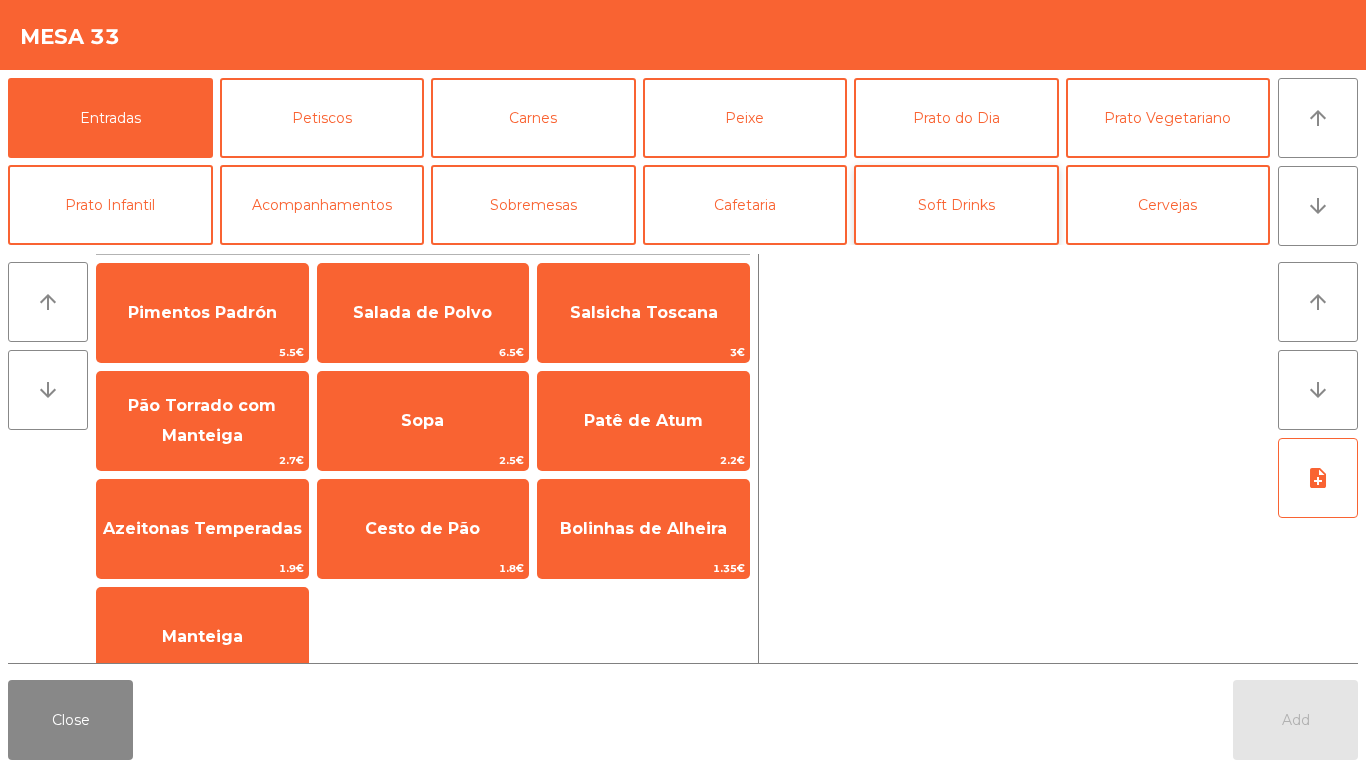 scroll, scrollTop: 100, scrollLeft: 0, axis: vertical 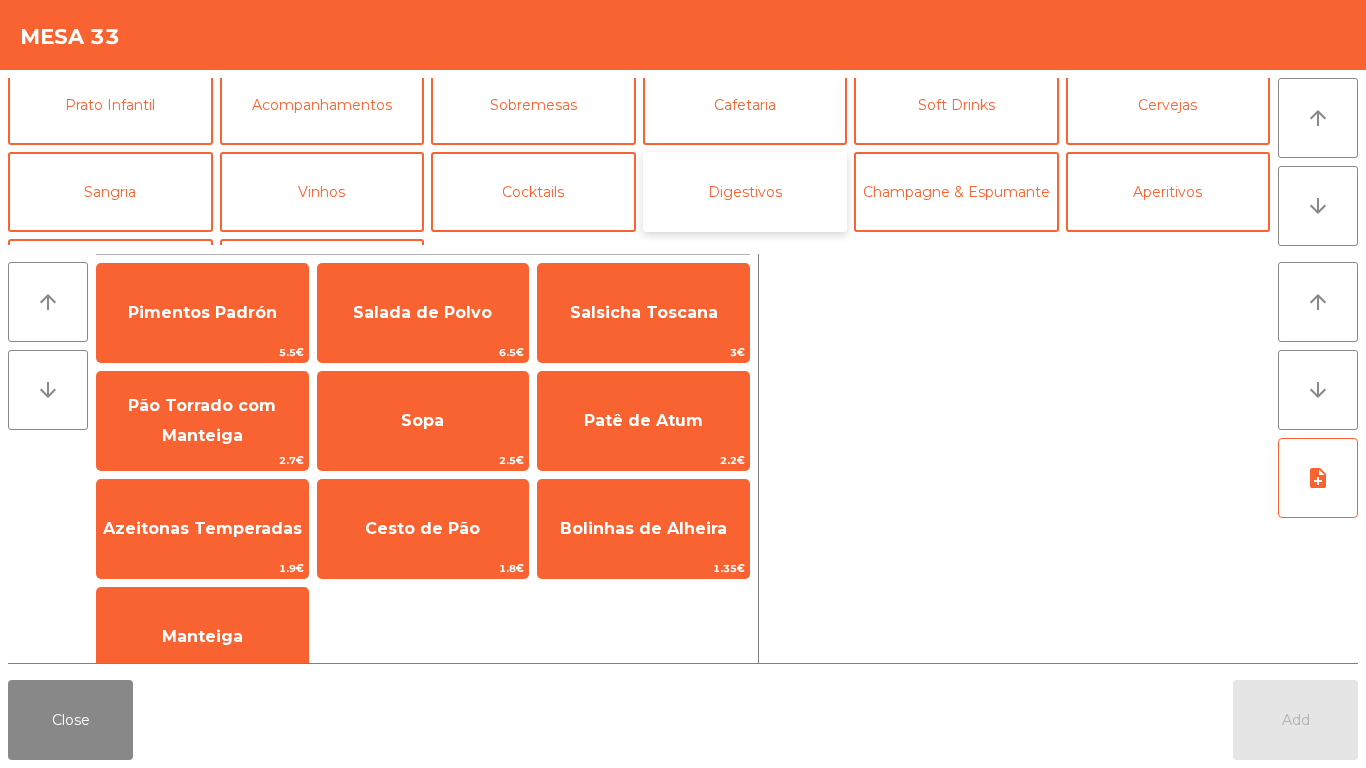 click on "Digestivos" 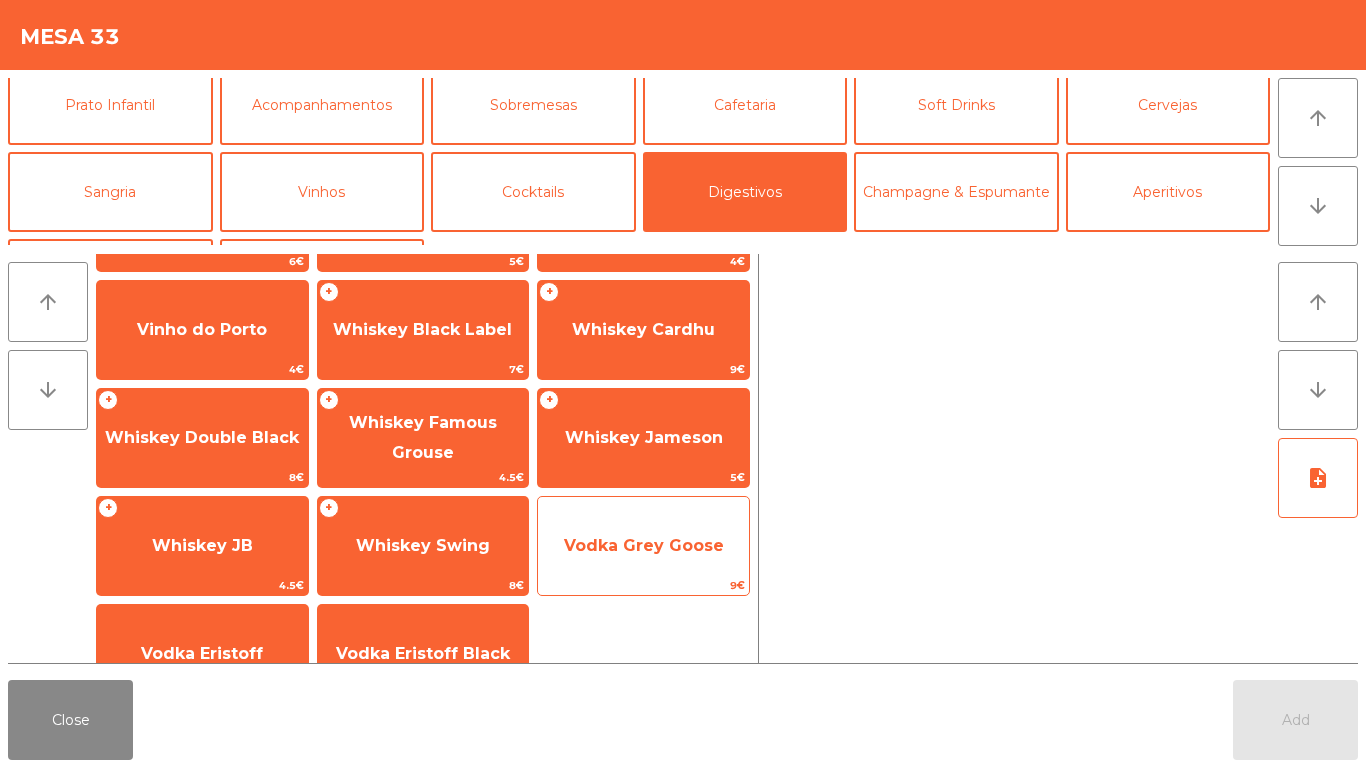 scroll, scrollTop: 200, scrollLeft: 0, axis: vertical 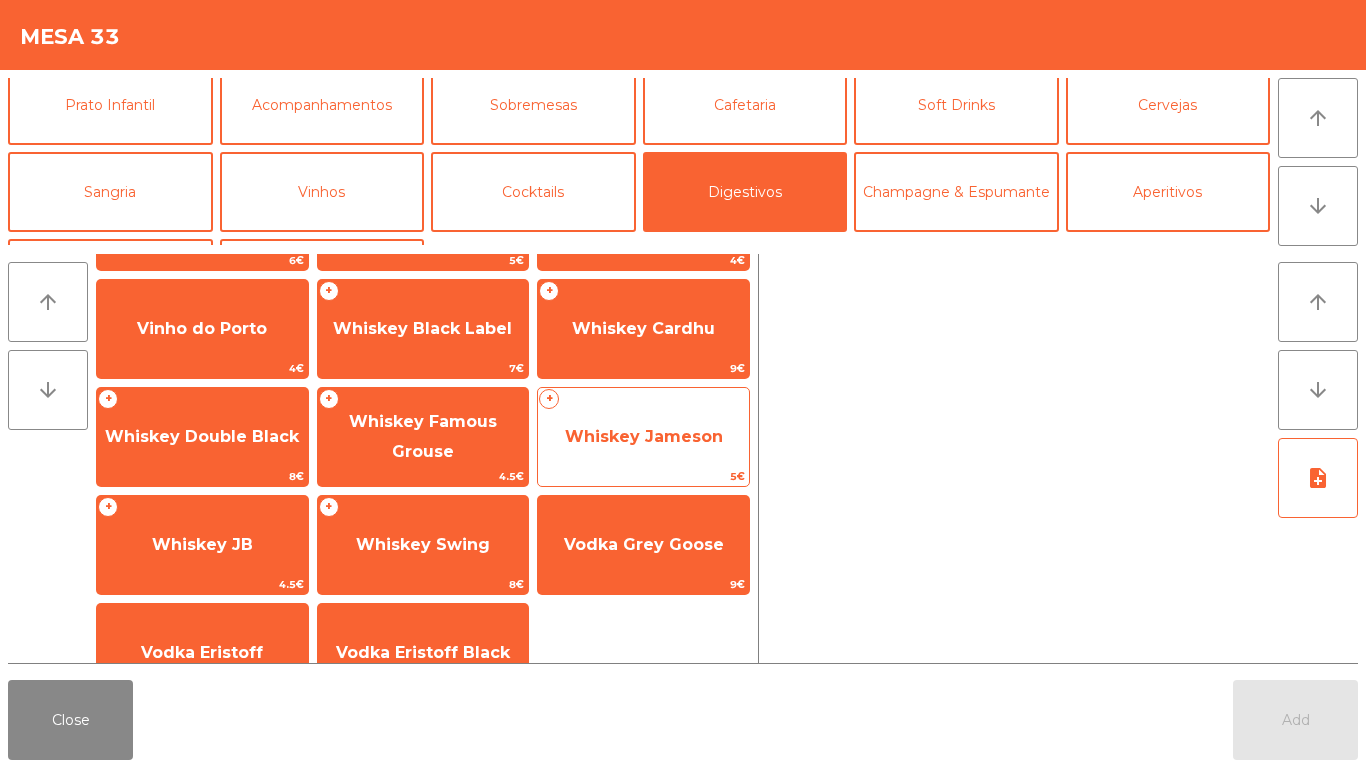 click on "Whiskey Jameson" 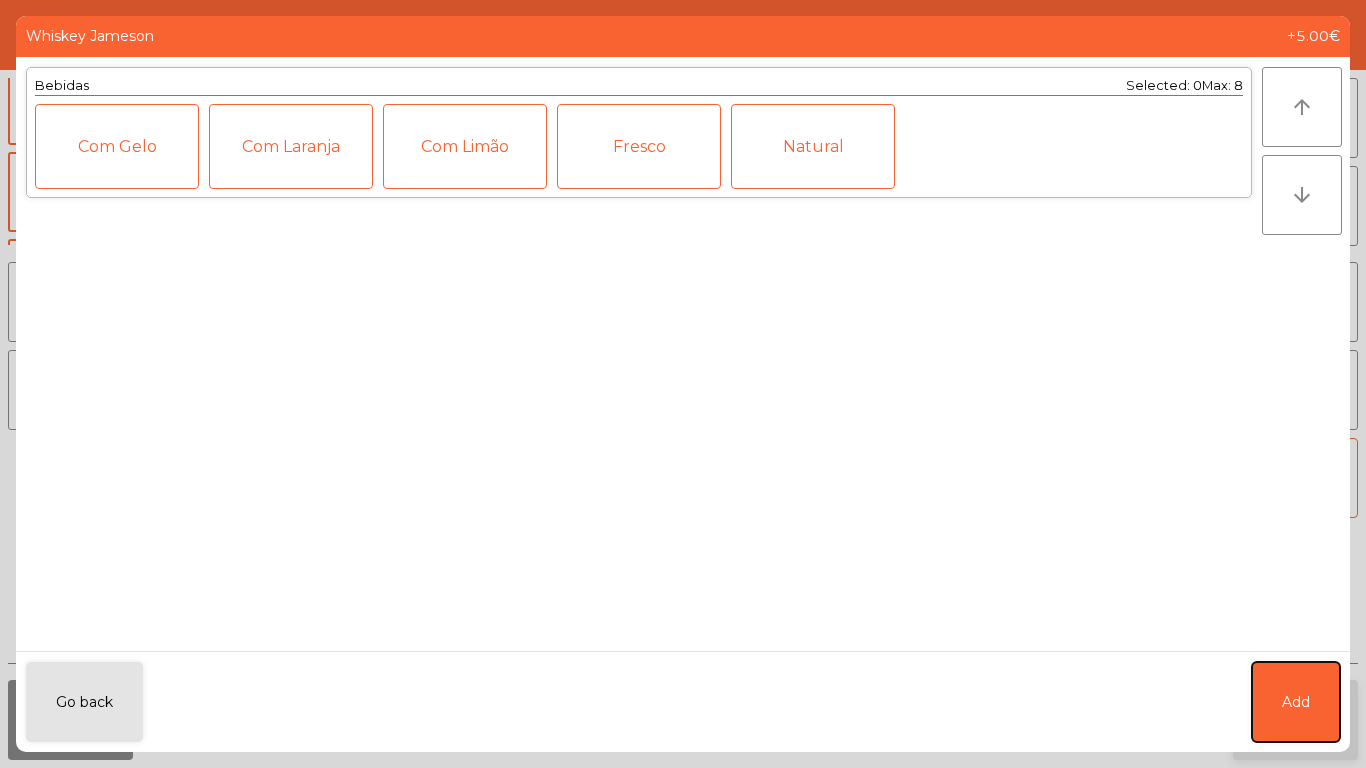 click on "Add" 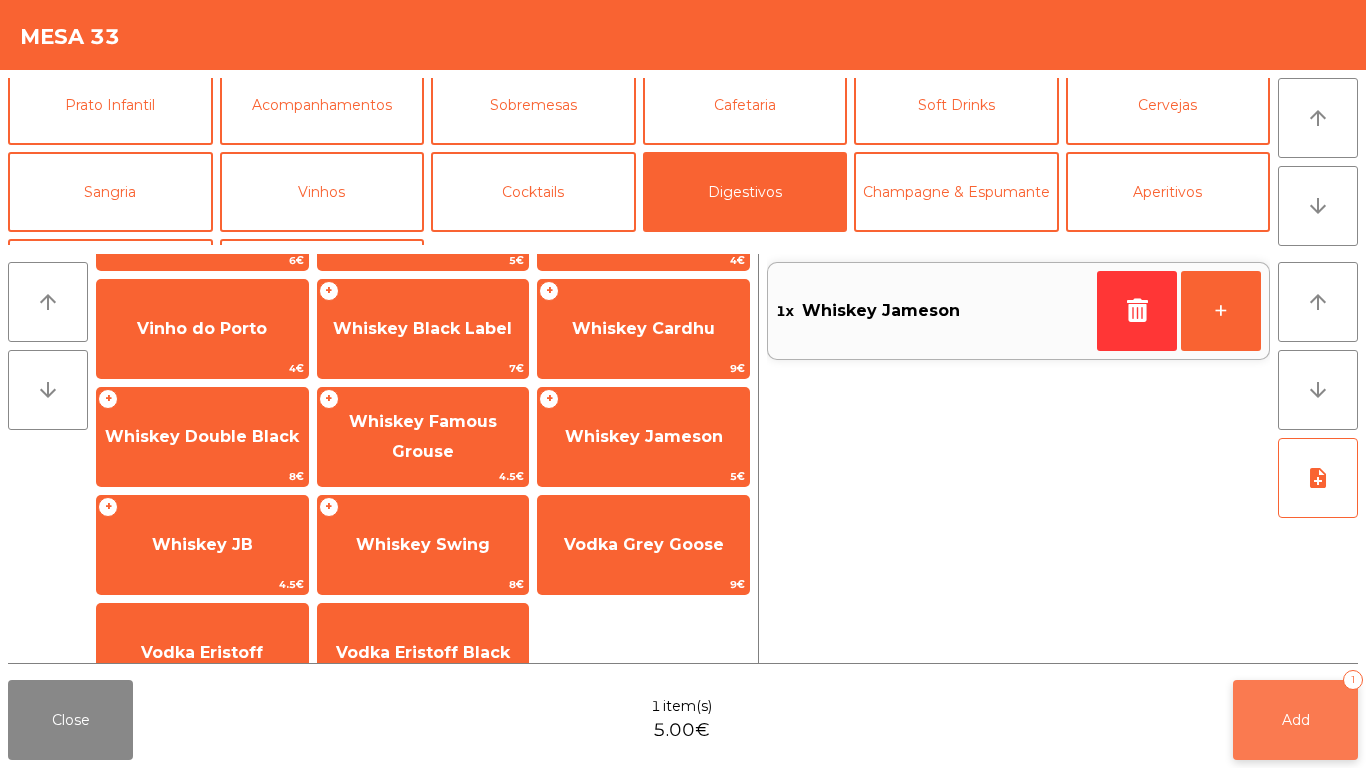 click on "Add   1" 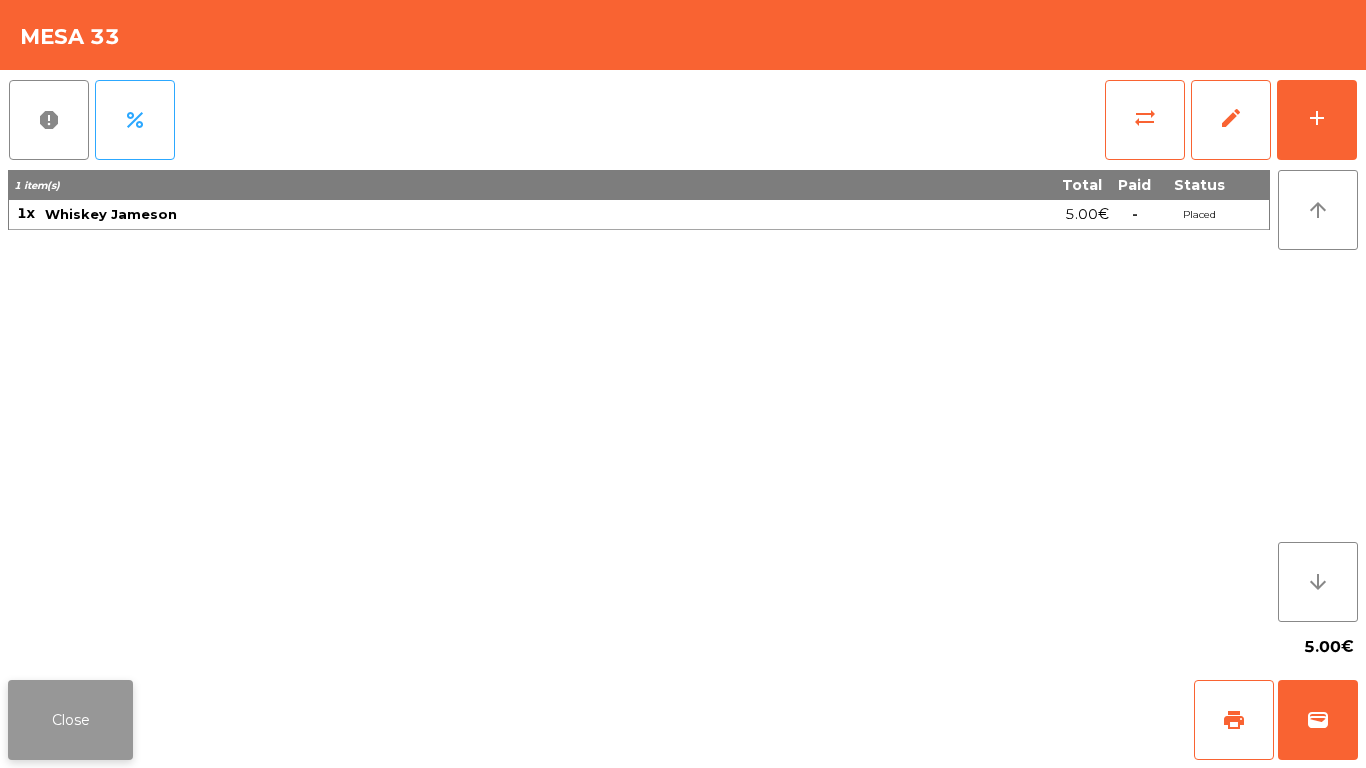 click on "Close" 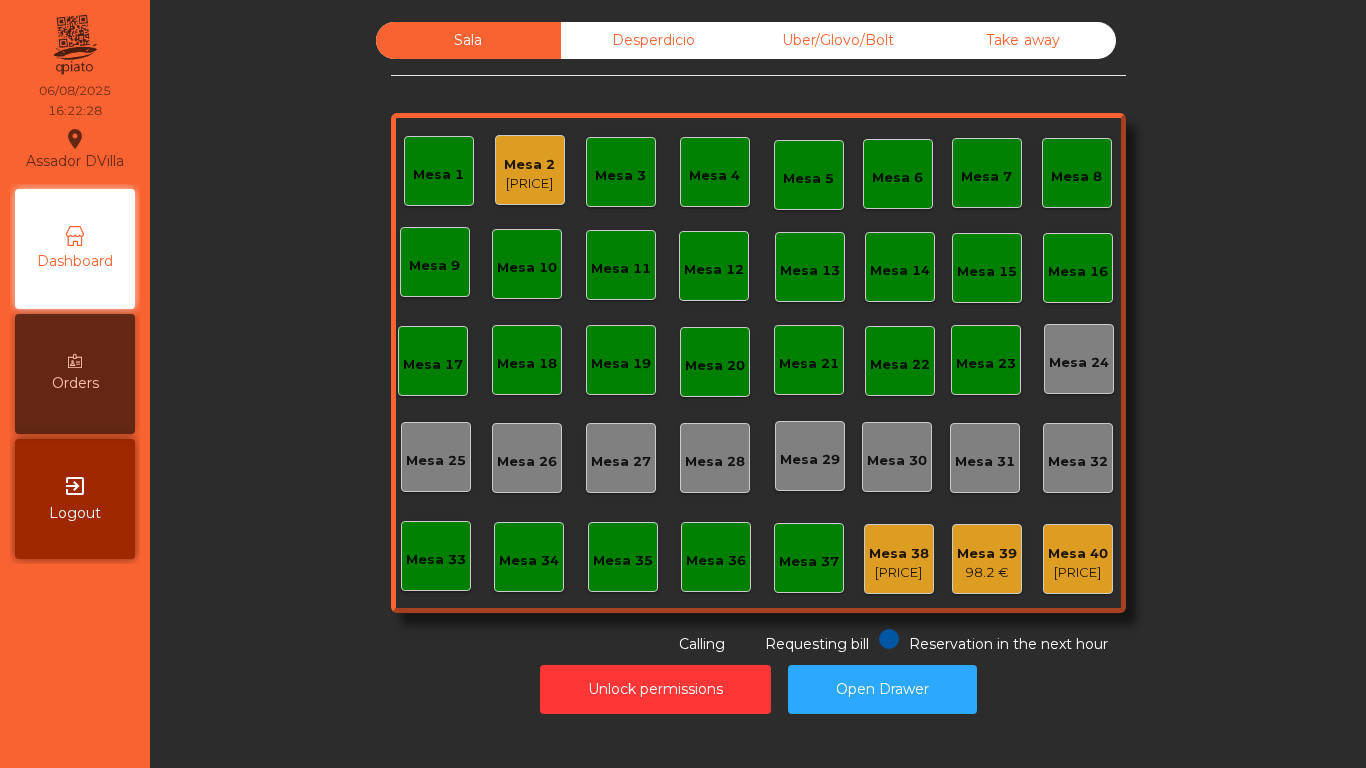 click on "Mesa 2" 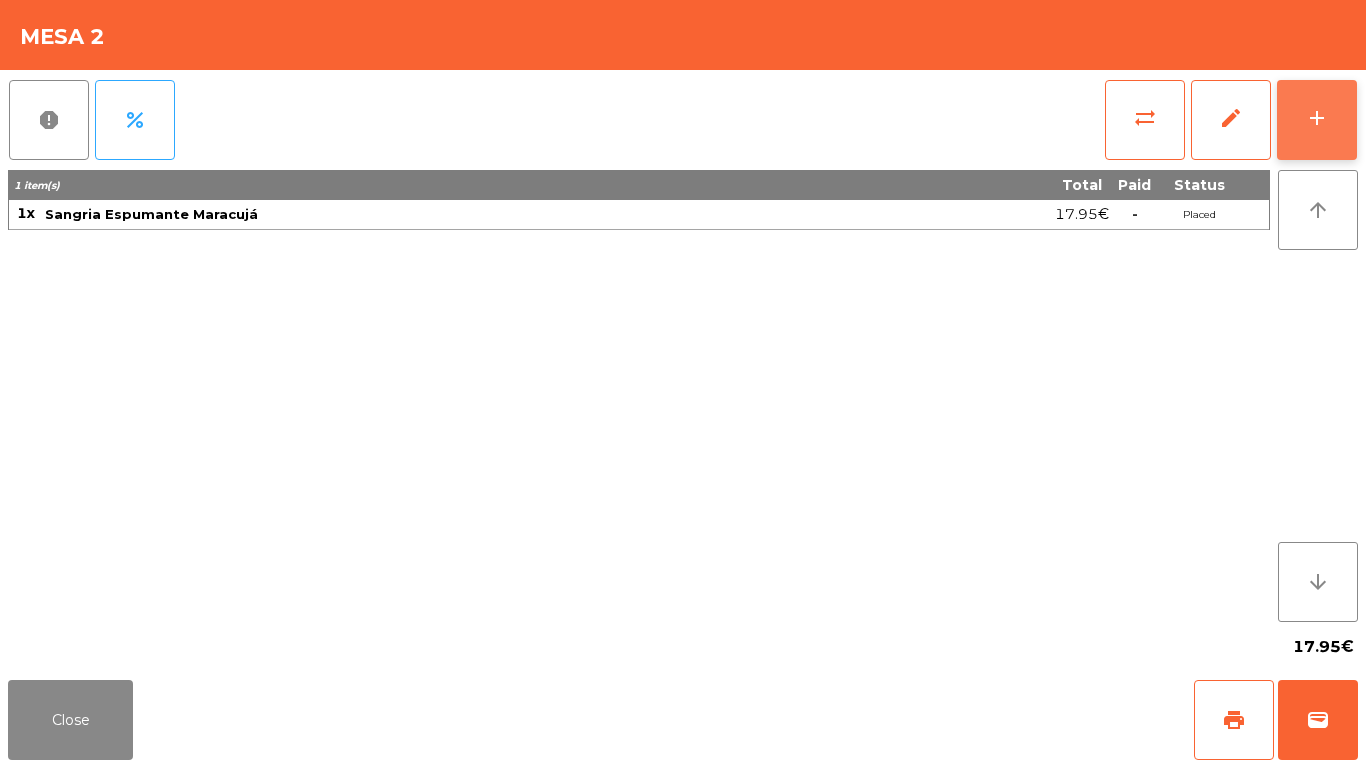 click on "add" 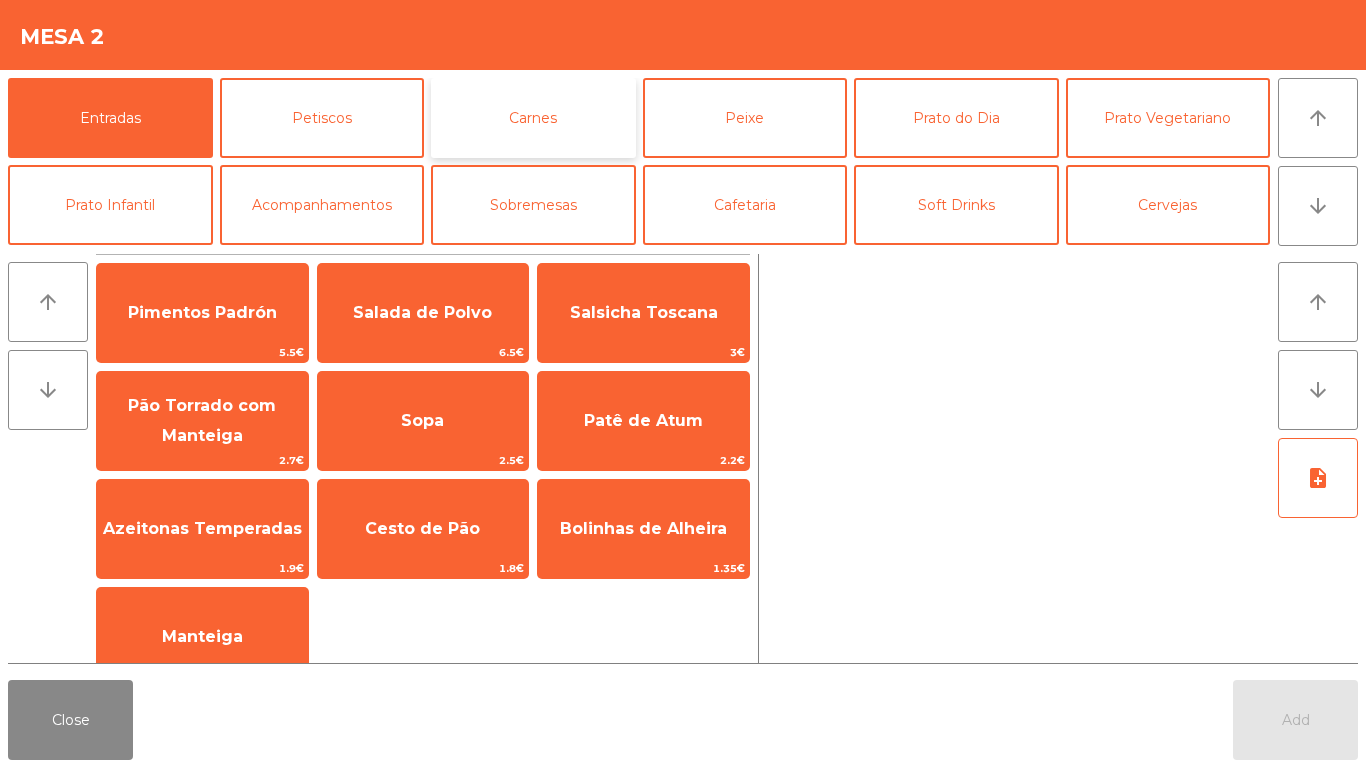 click on "Carnes" 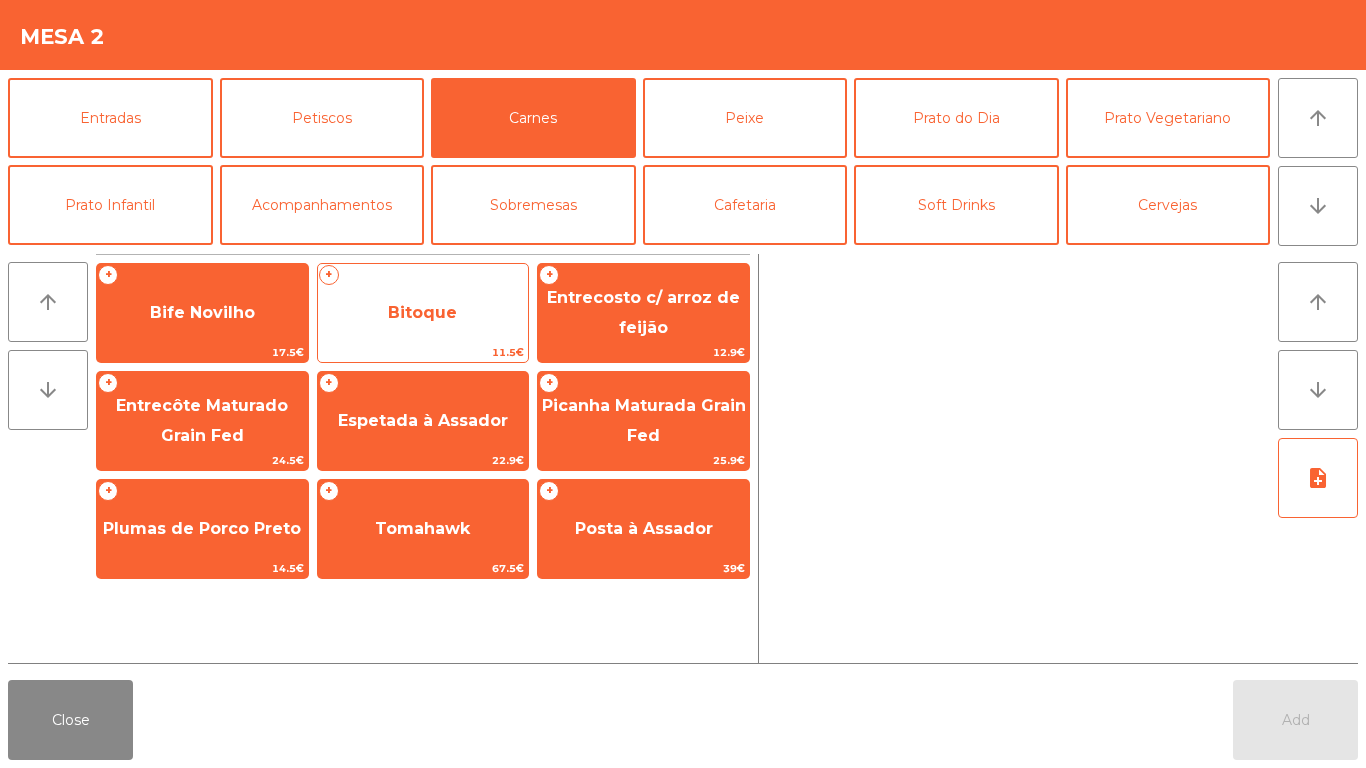 click on "Bitoque" 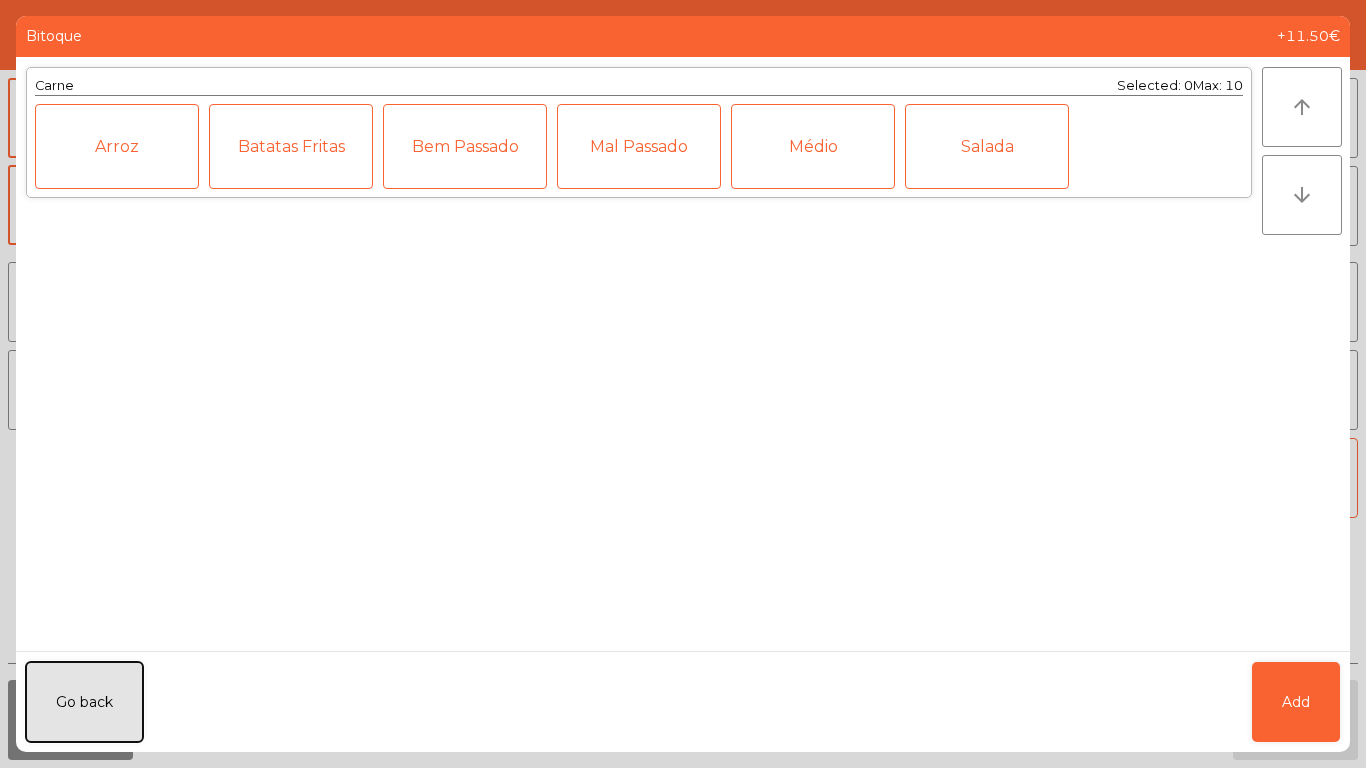 drag, startPoint x: 95, startPoint y: 701, endPoint x: 285, endPoint y: 138, distance: 594.1961 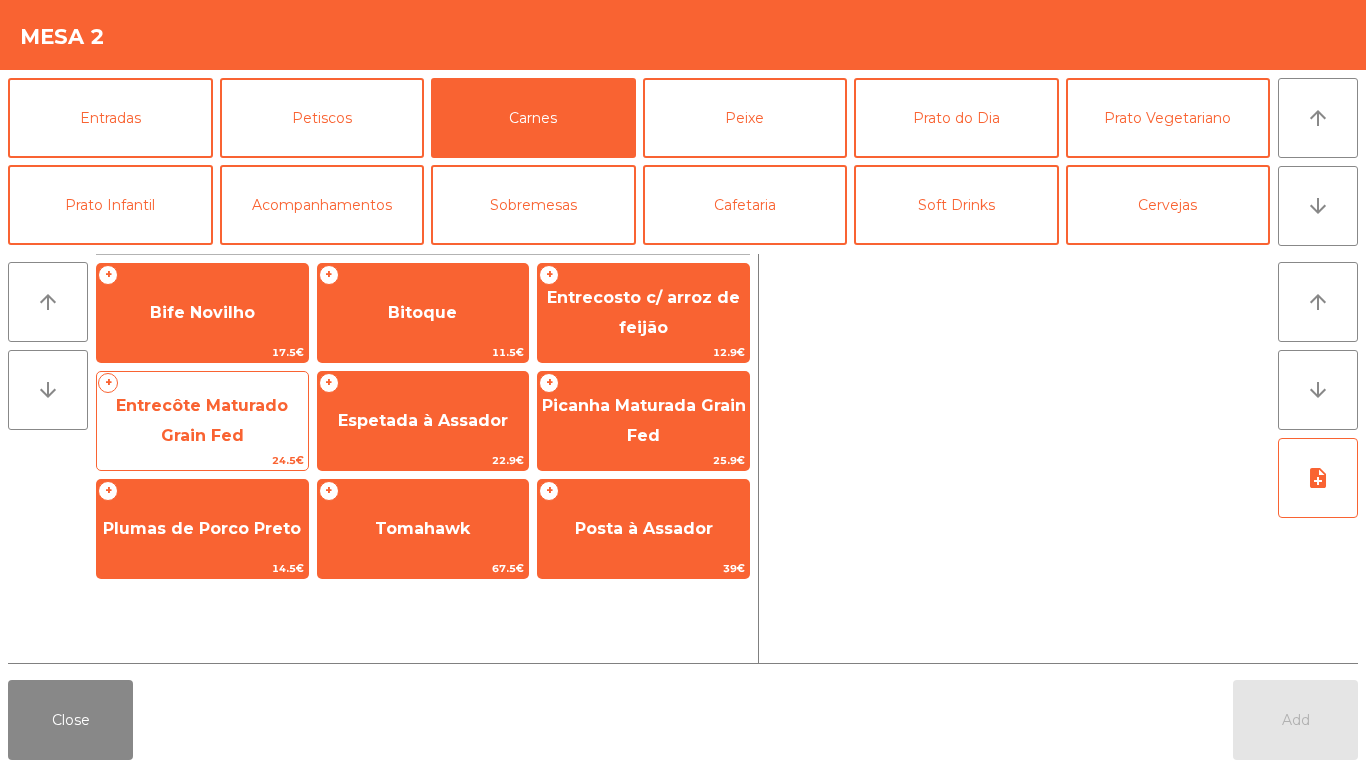 click on "Entrecôte Maturado Grain Fed" 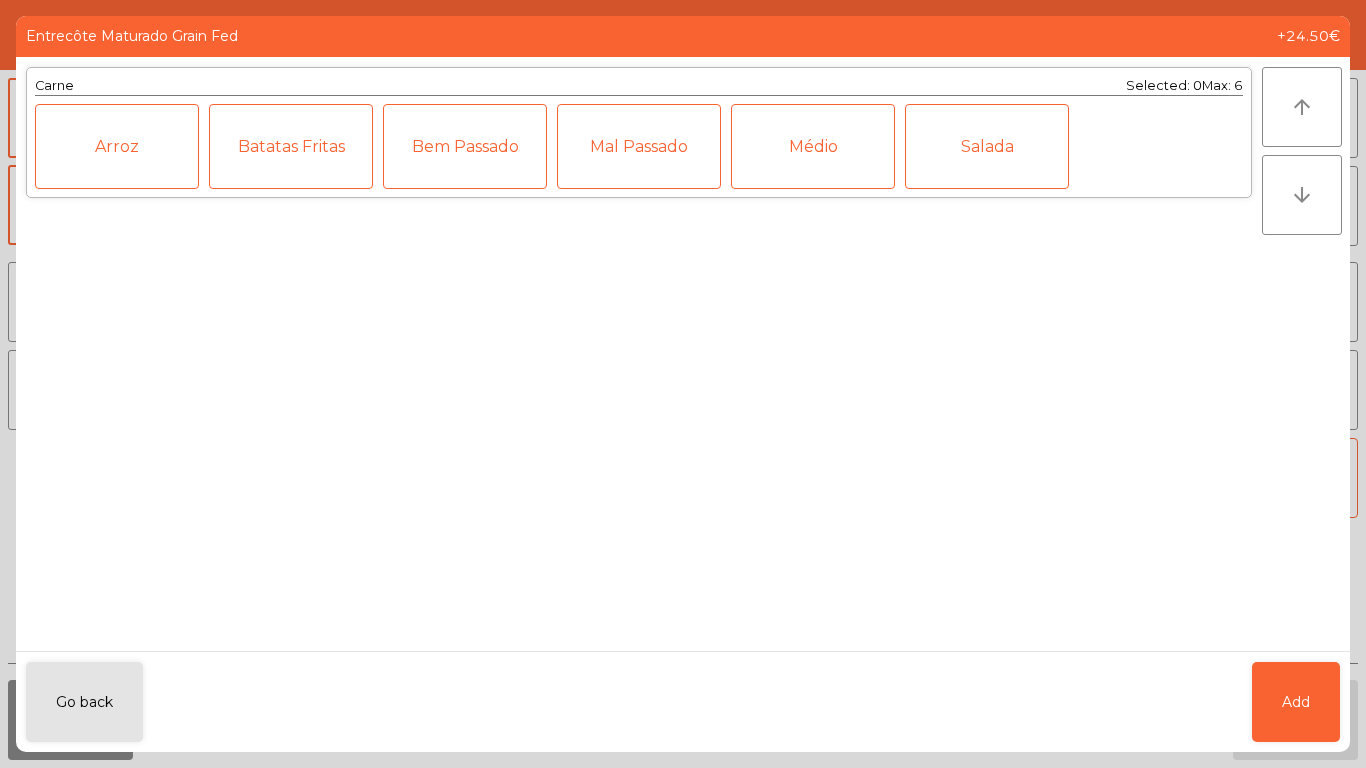 click on "Médio" 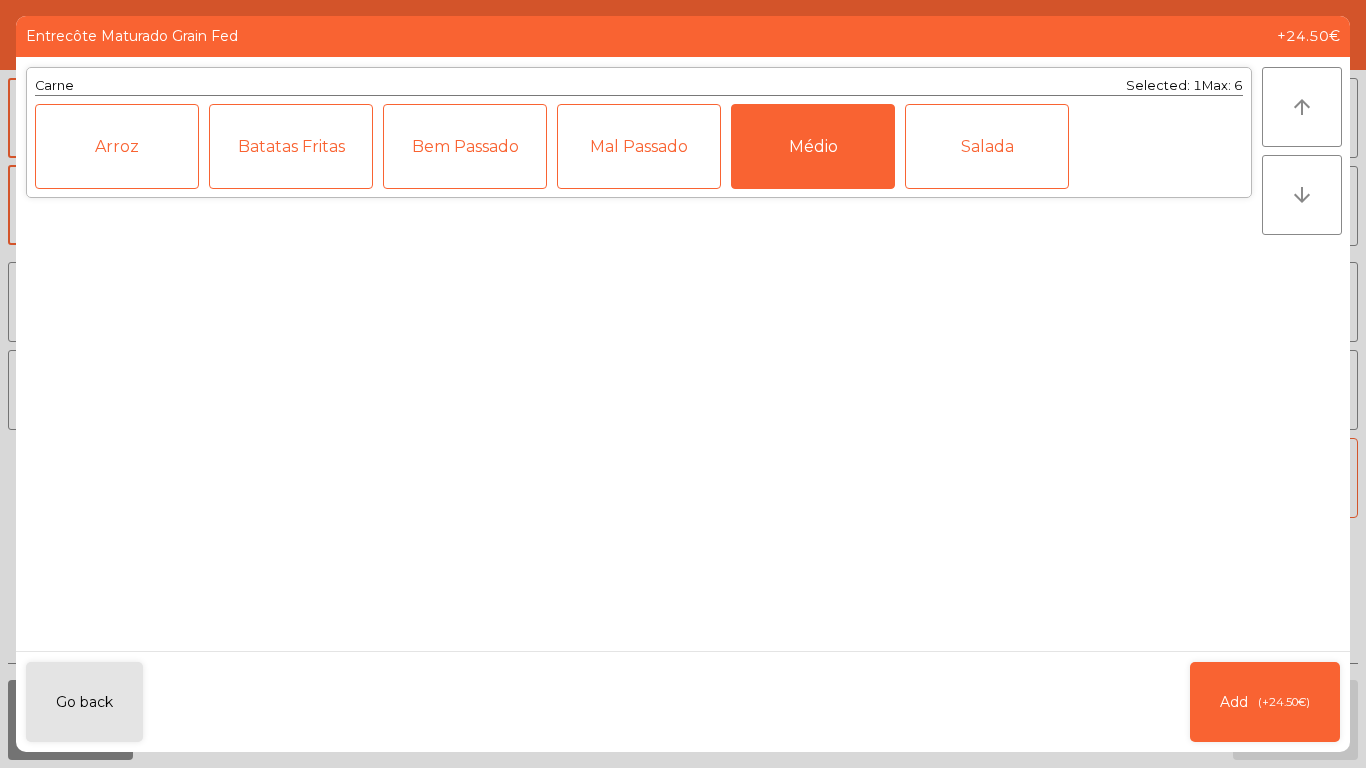 click on "Batatas Fritas" 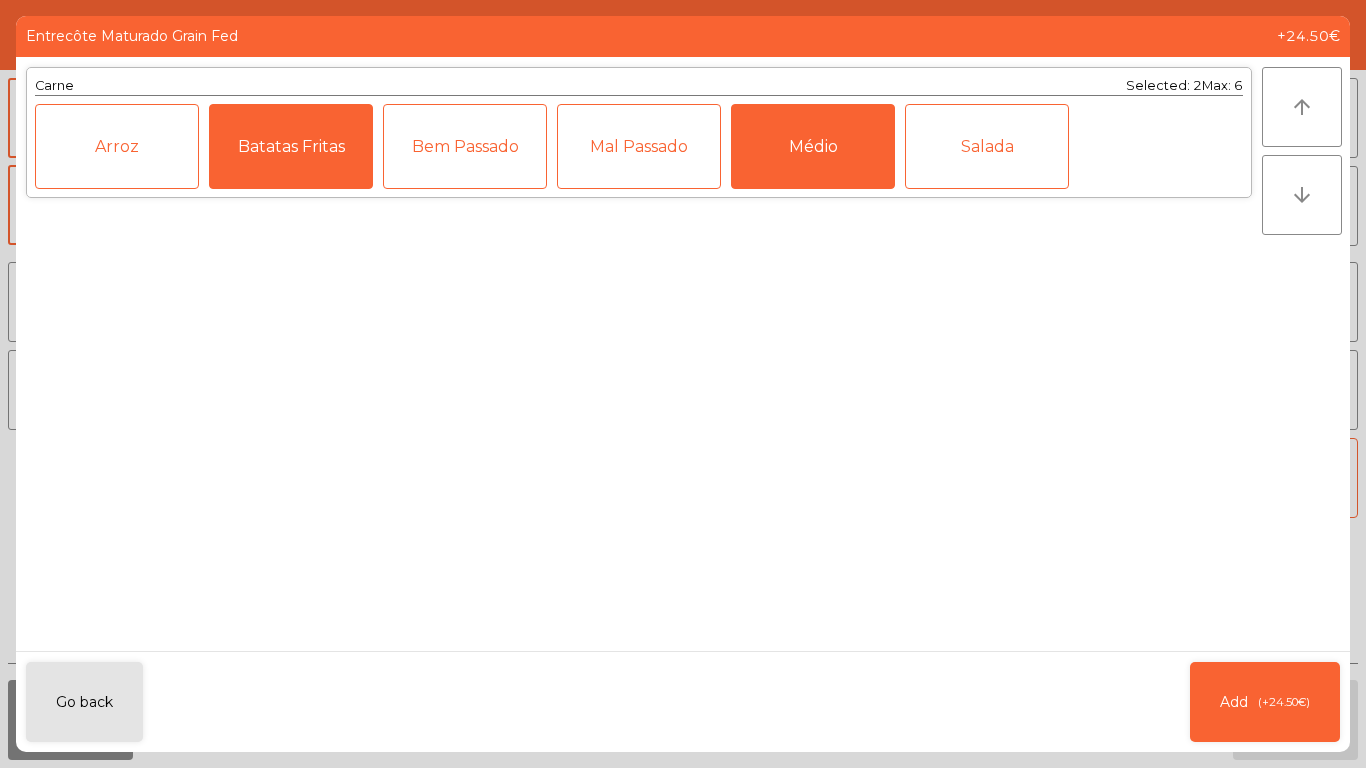 click on "Bem Passado" 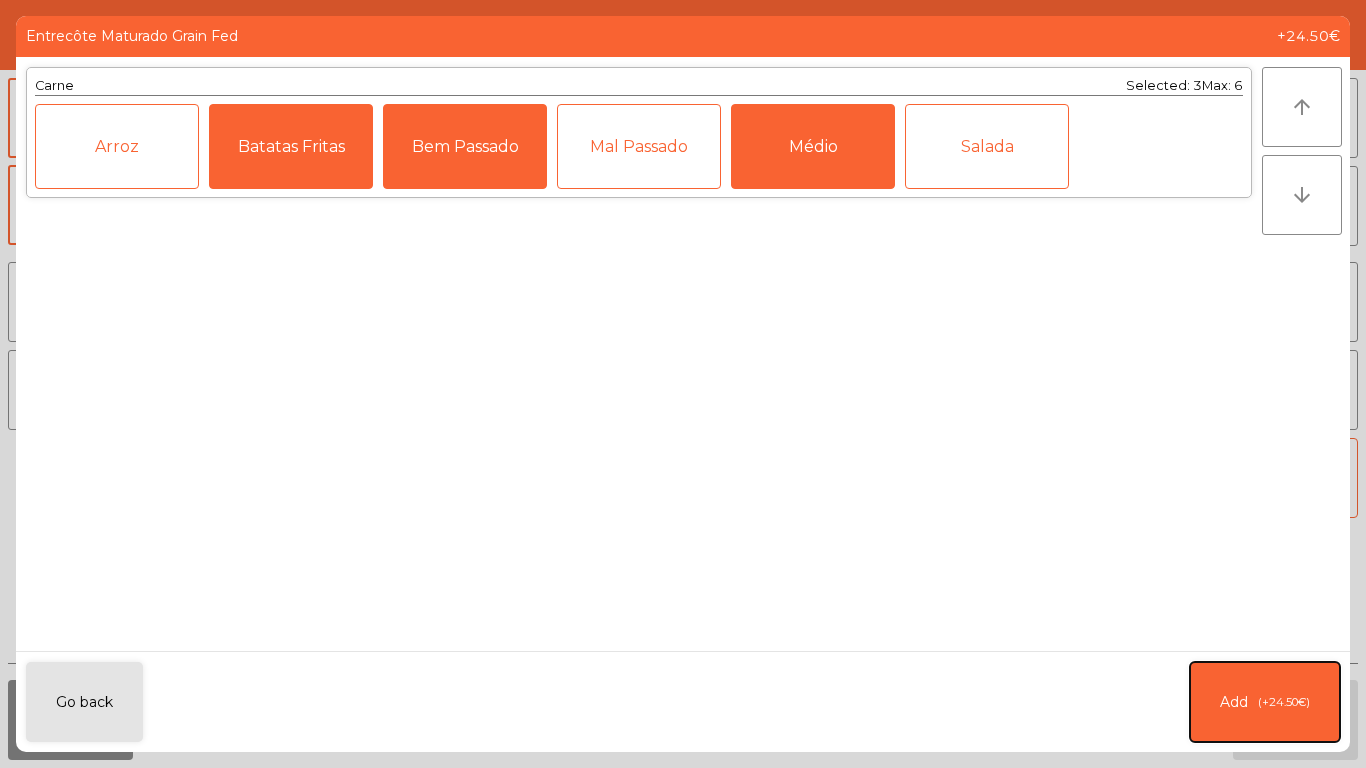 click on "Add   (+24.50€)" 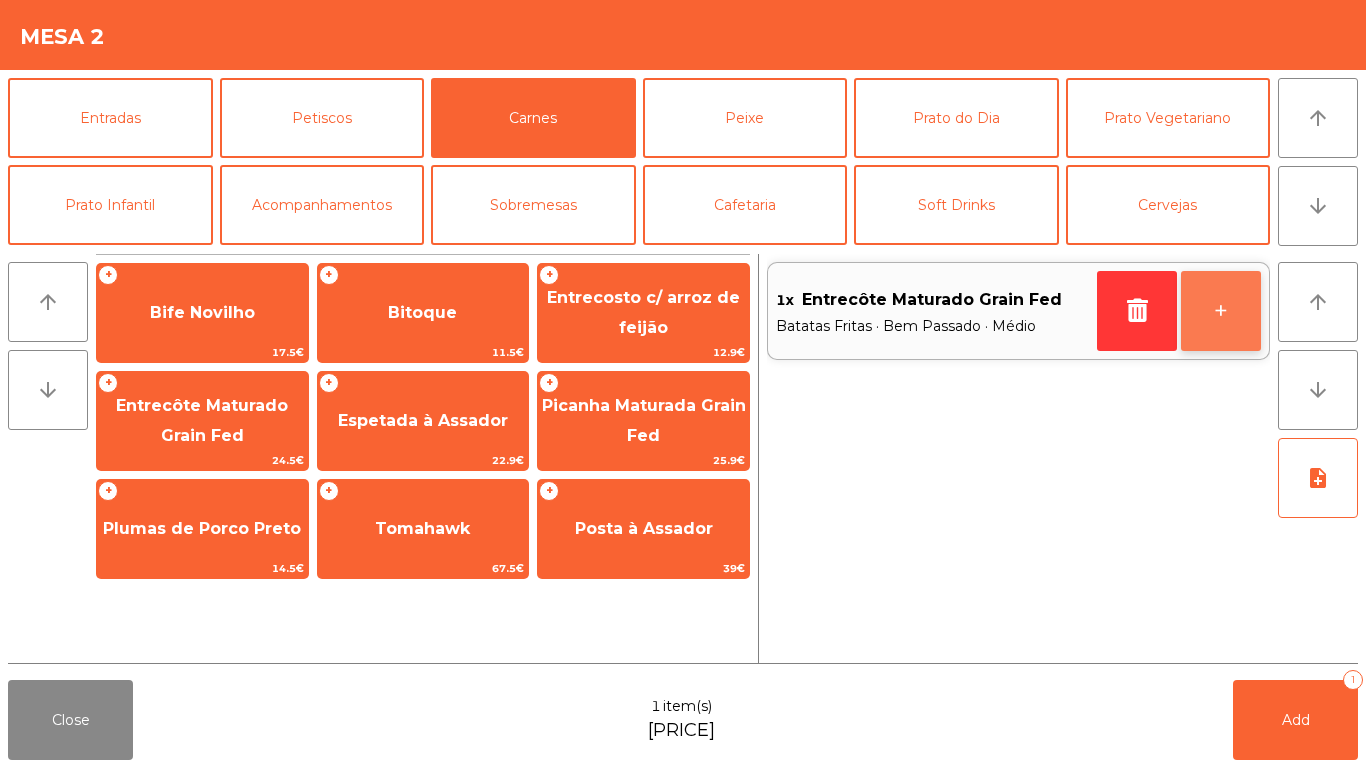 click on "+" 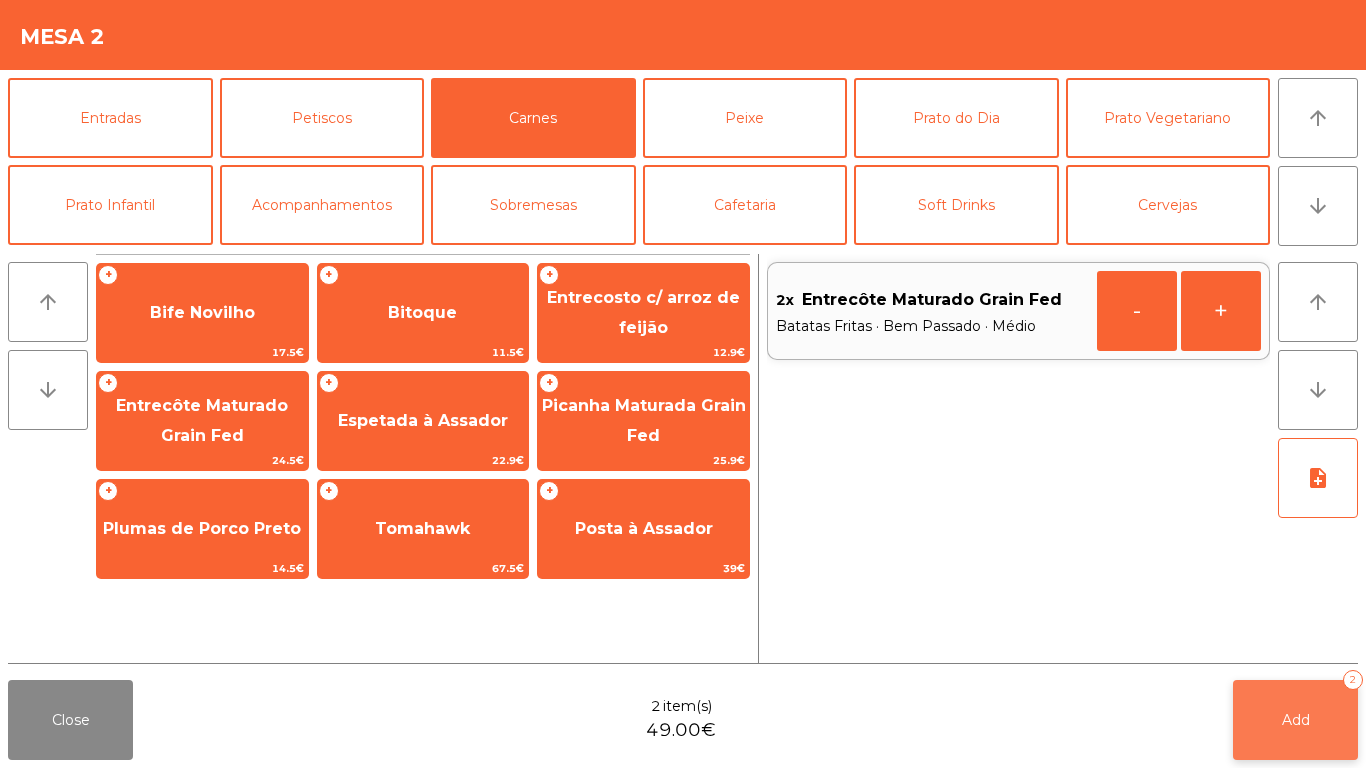 click on "Add   2" 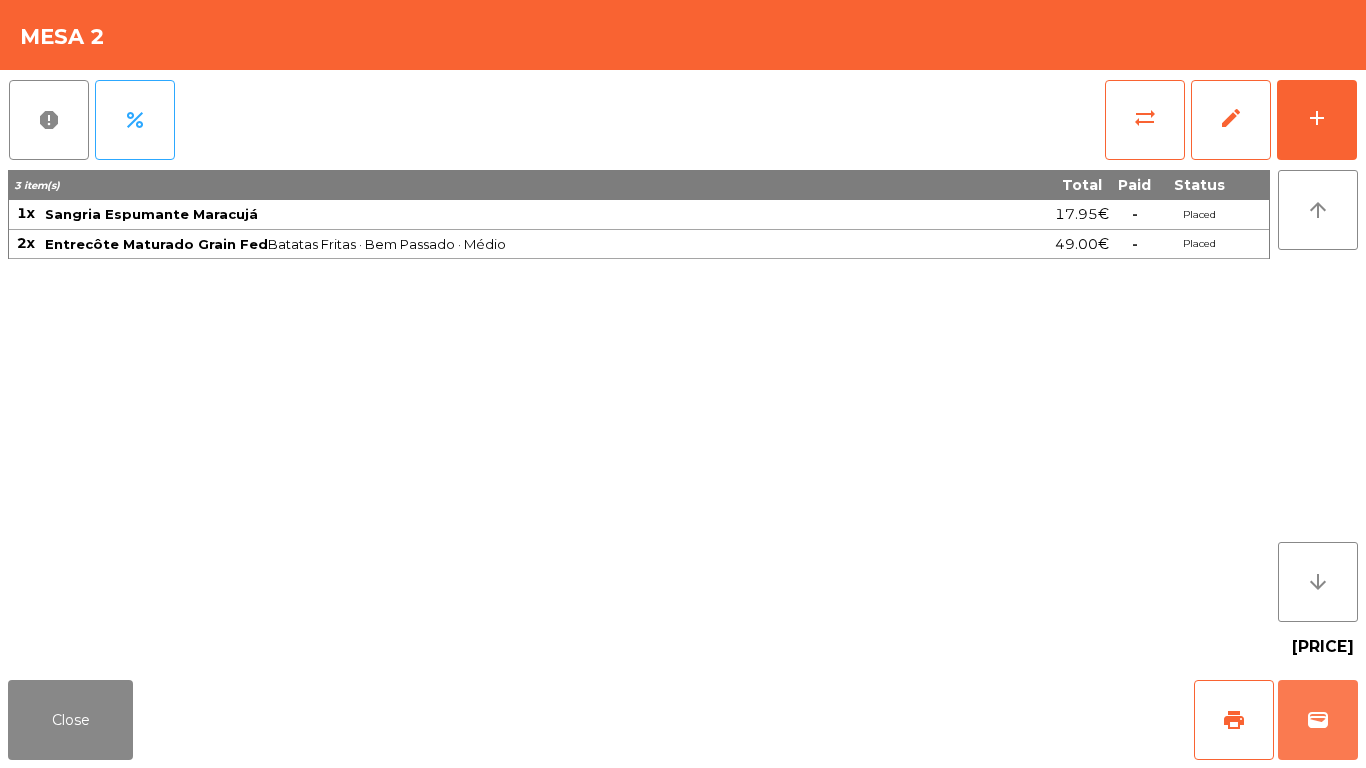 click on "Close   print   wallet" 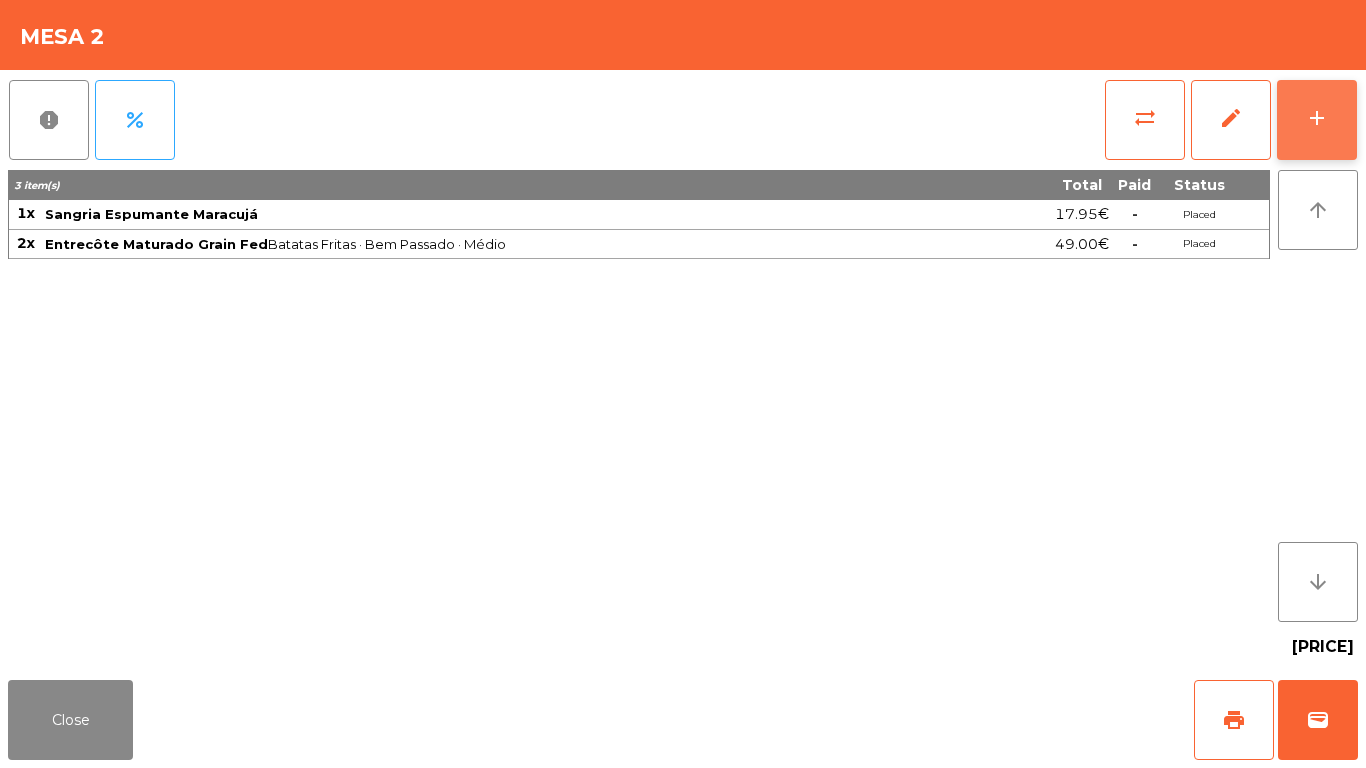 click on "add" 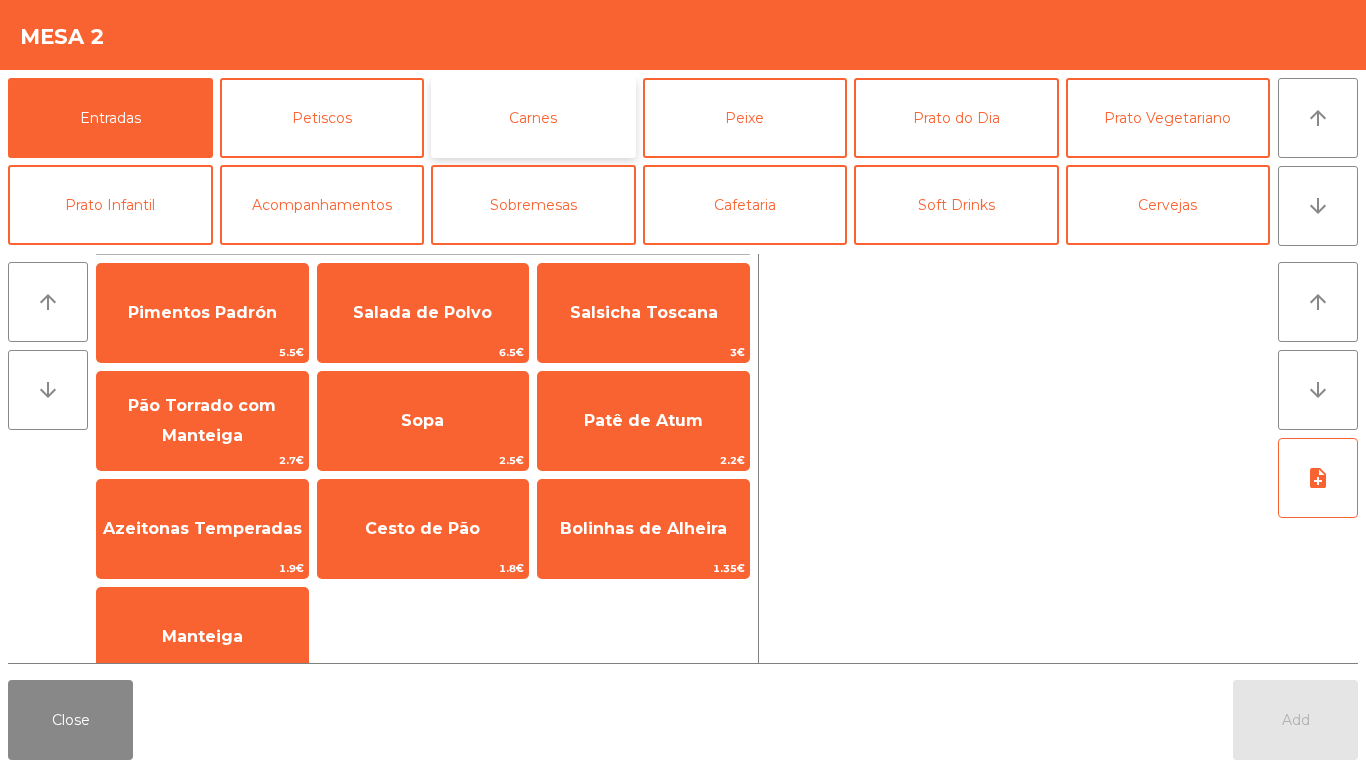 click on "Carnes" 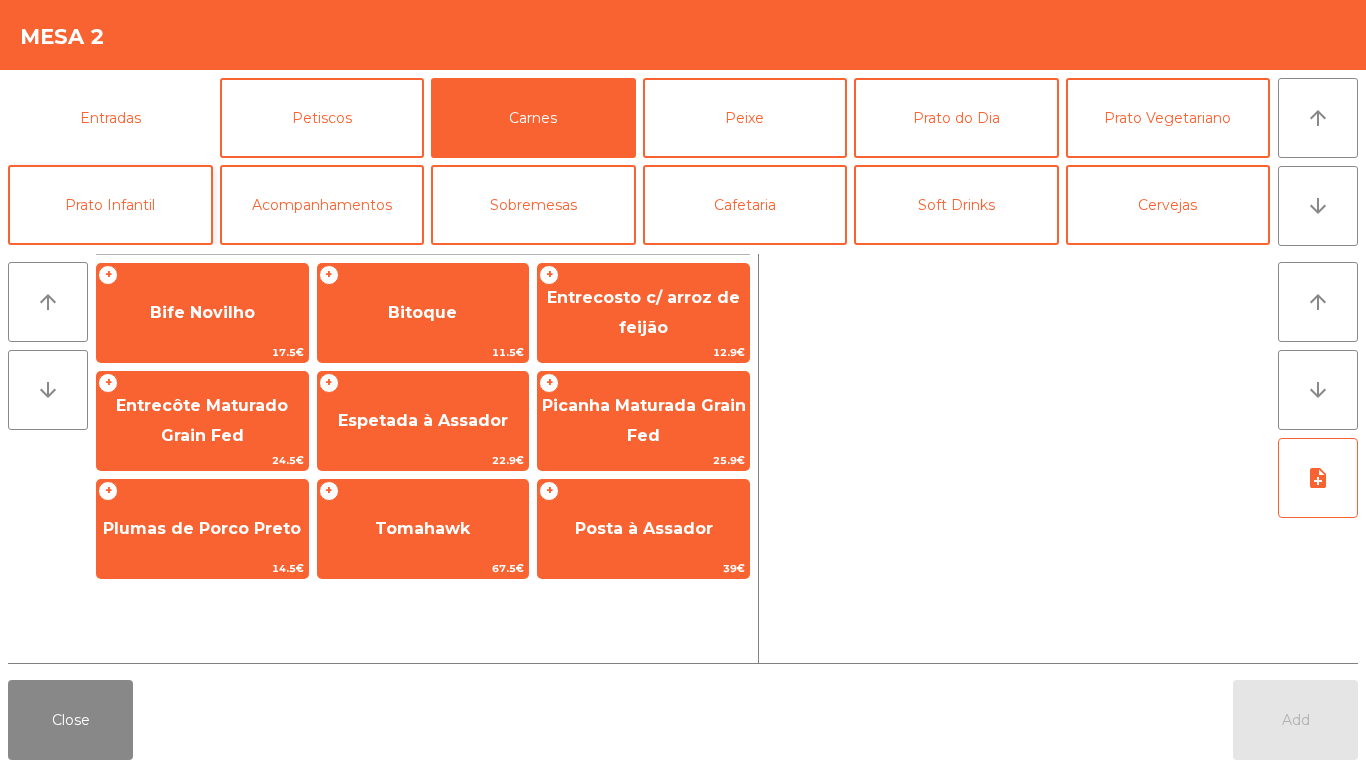 drag, startPoint x: 62, startPoint y: 118, endPoint x: 132, endPoint y: 210, distance: 115.60277 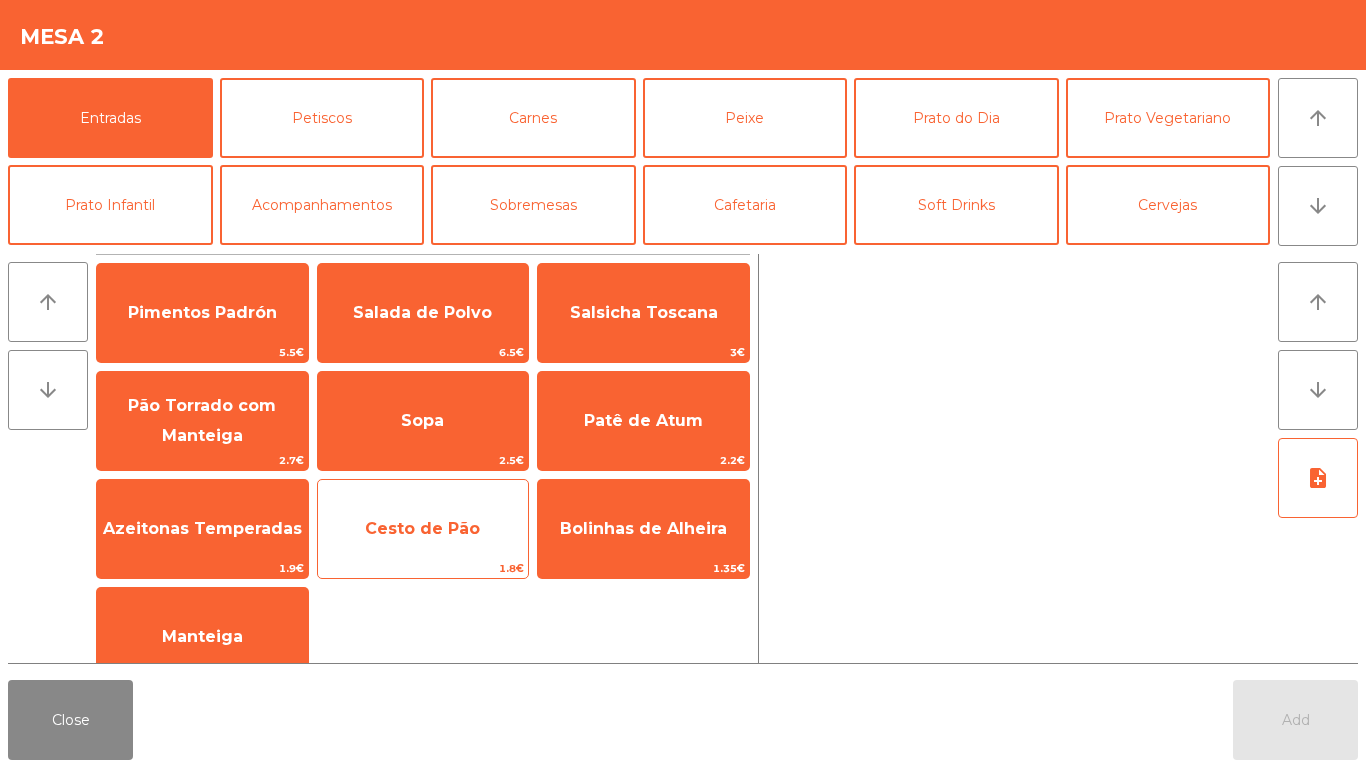 drag, startPoint x: 443, startPoint y: 527, endPoint x: 420, endPoint y: 552, distance: 33.970577 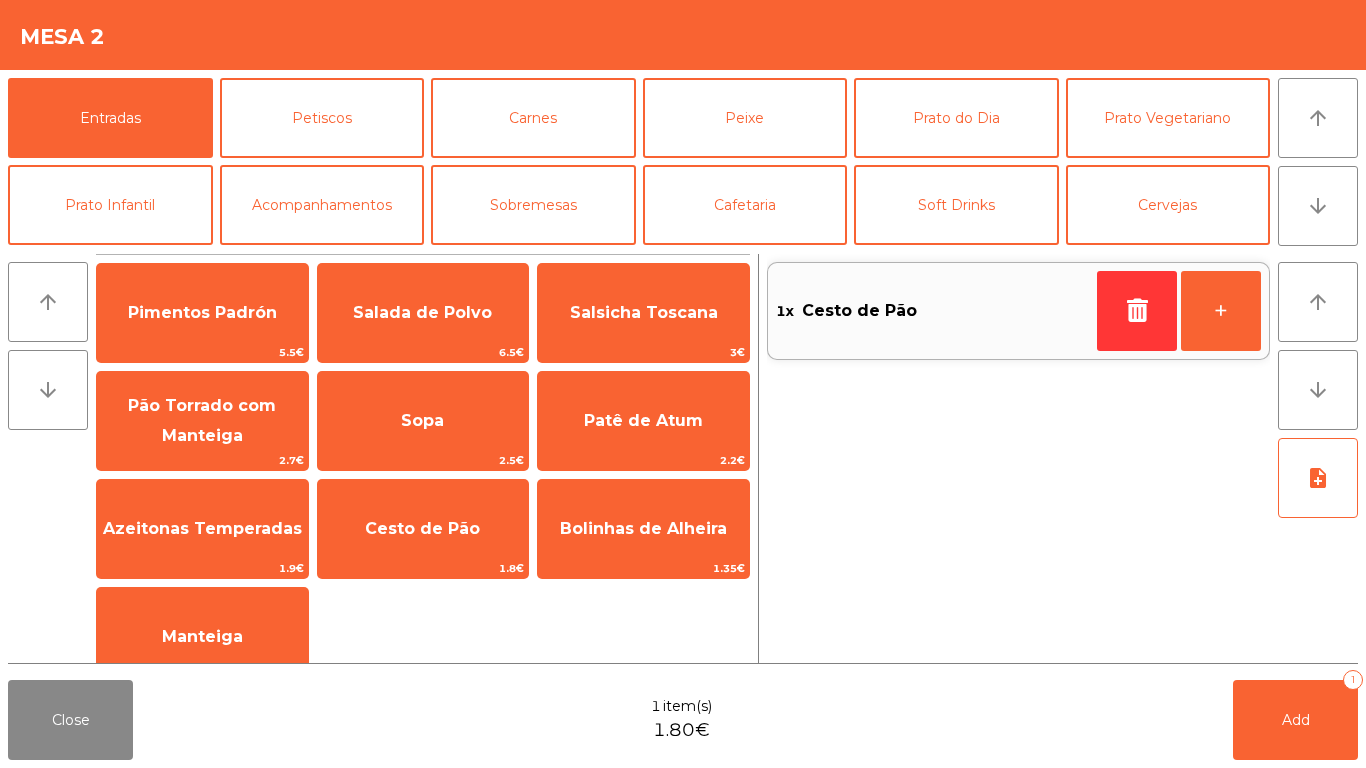 click on "Manteiga" 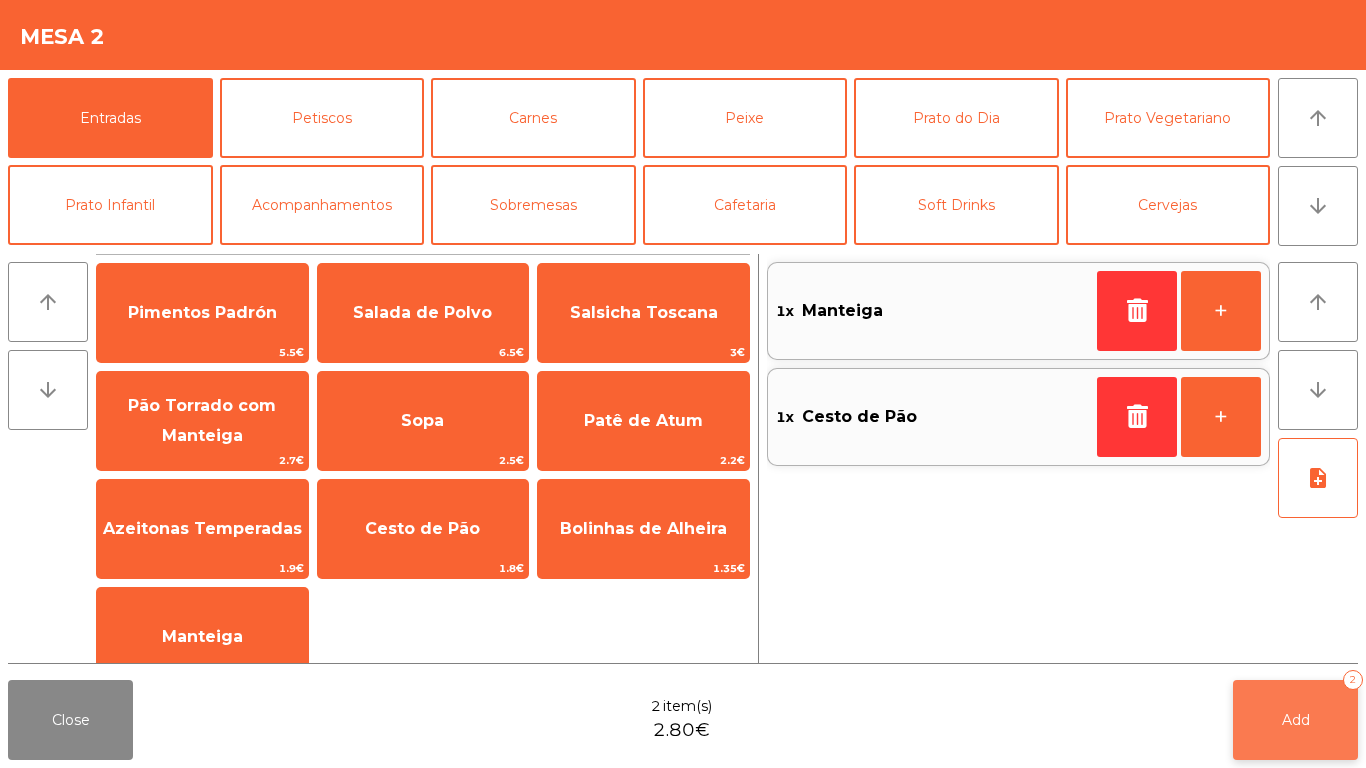click on "Add   2" 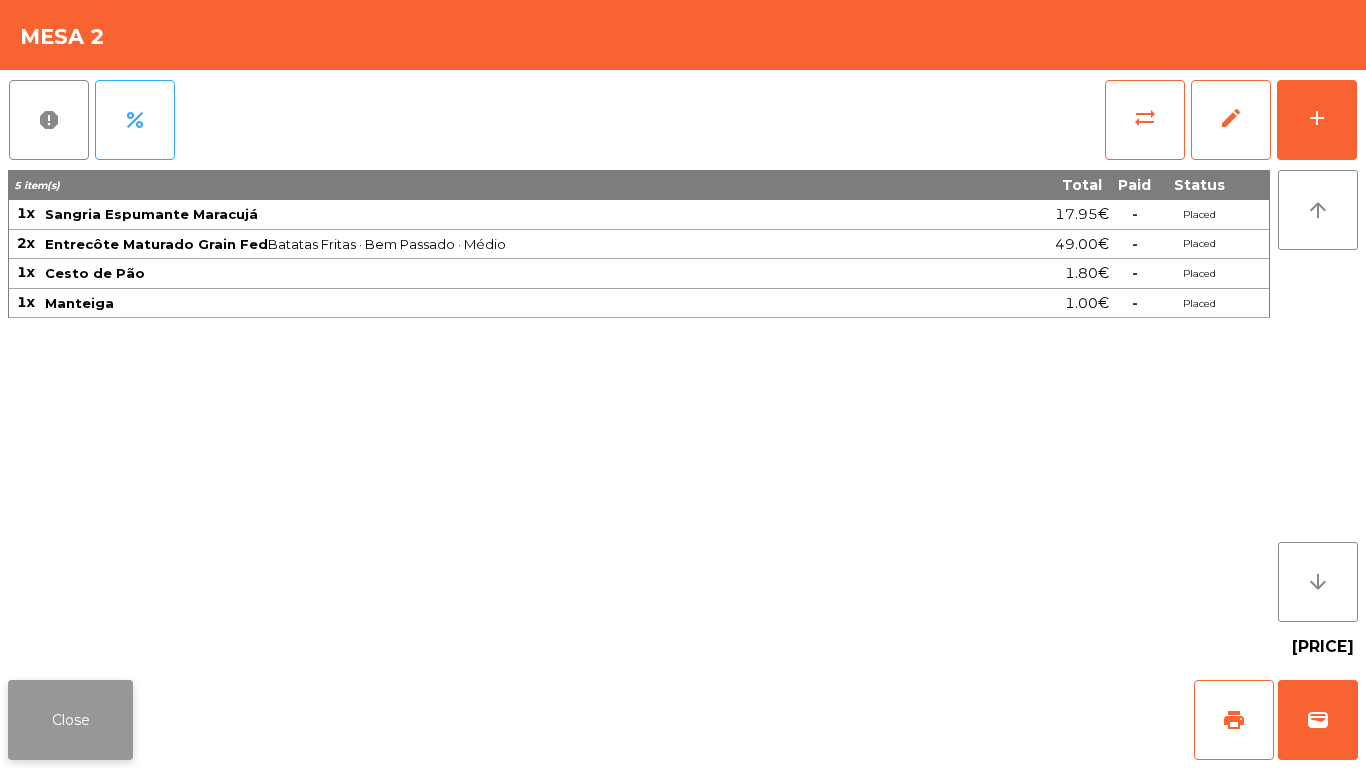 click on "Close" 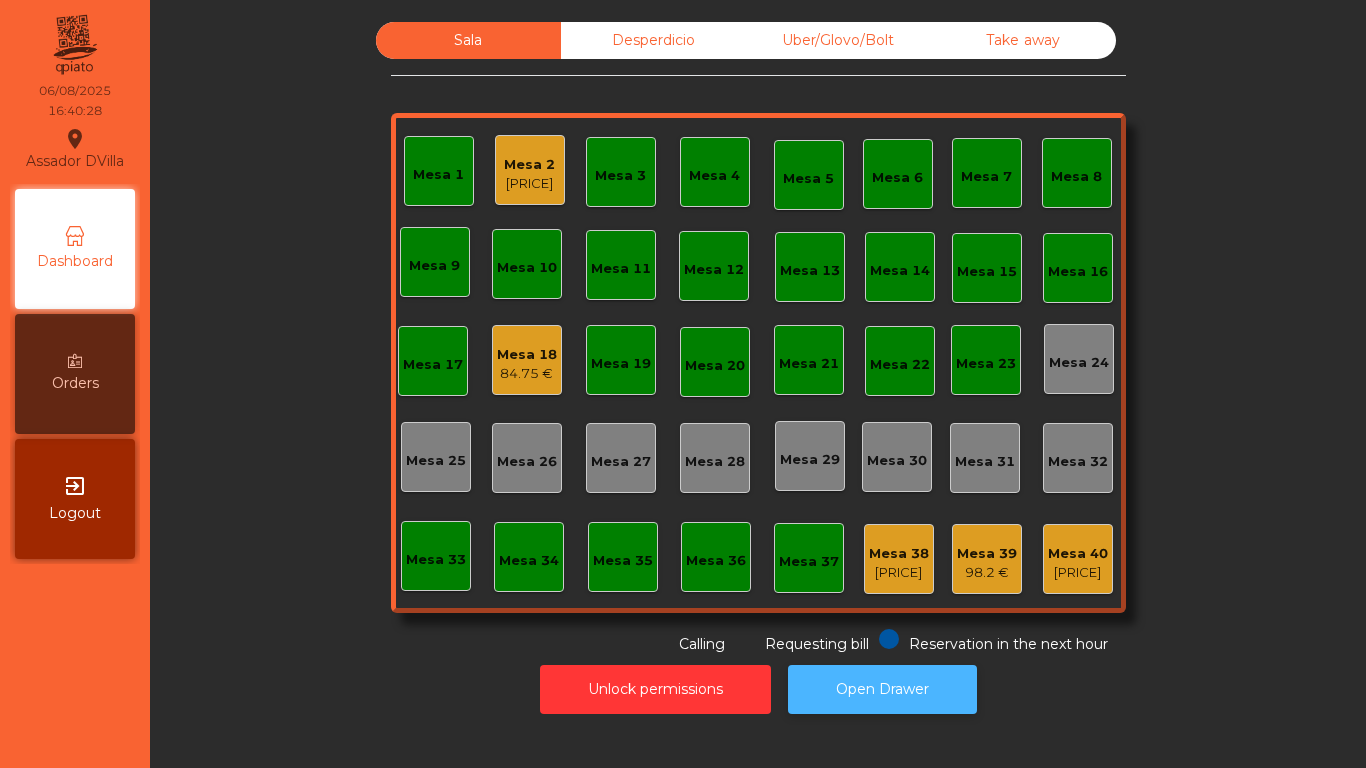 click on "Open Drawer" 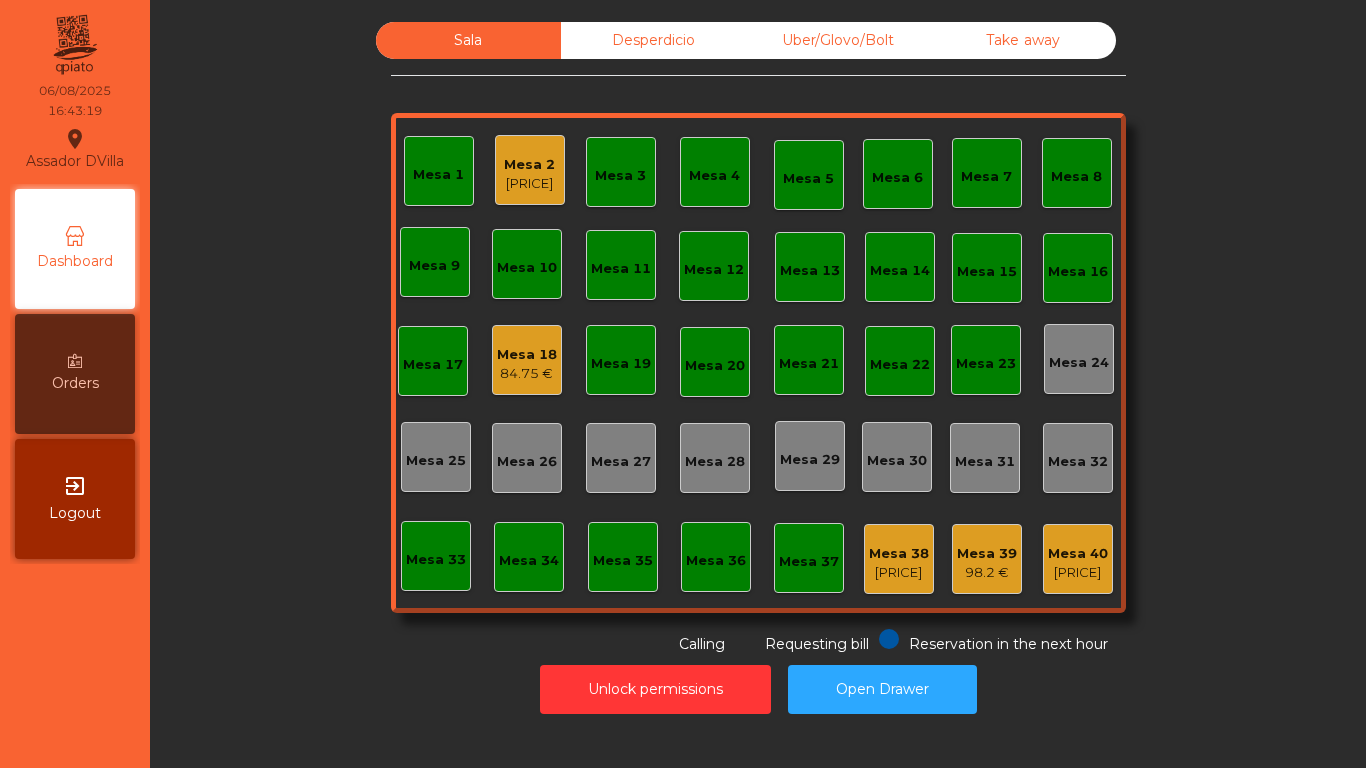 click on "Mesa 2   [PRICE]" 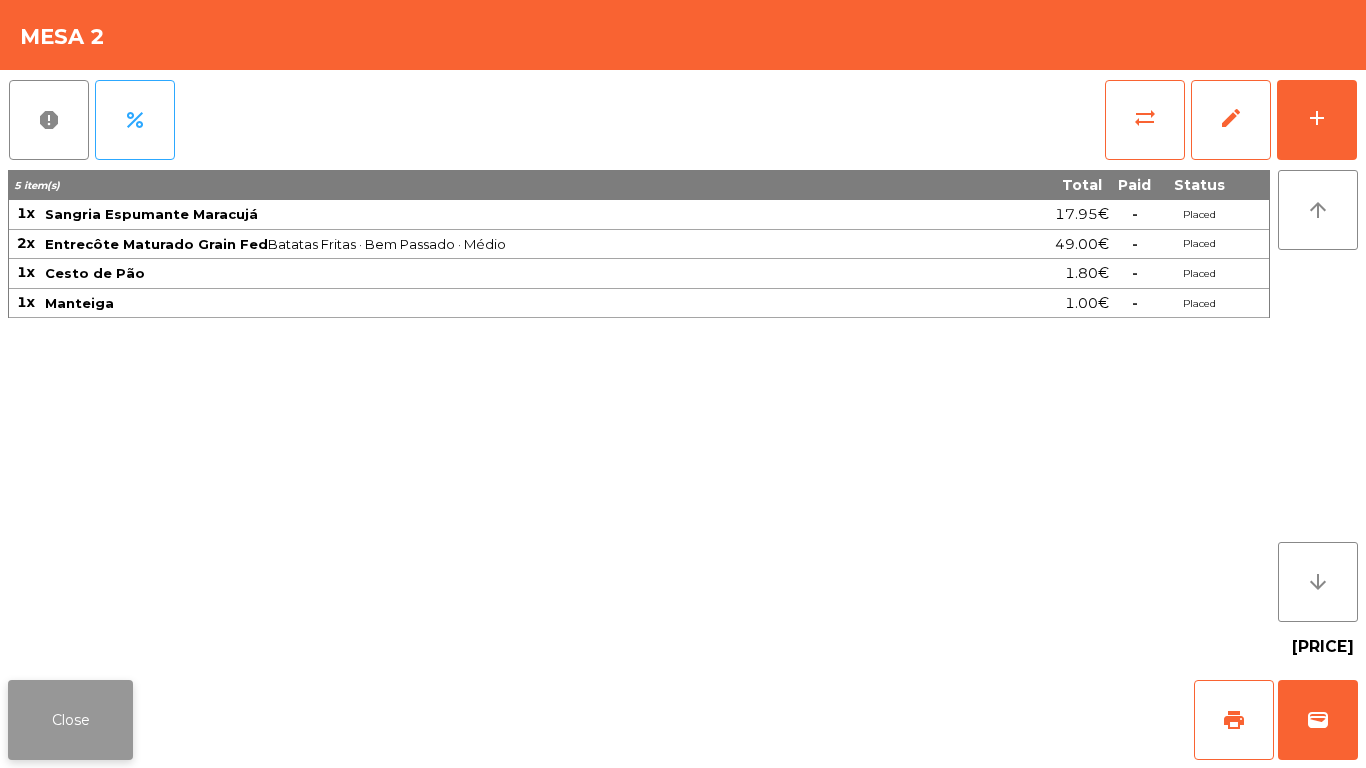 click on "Close" 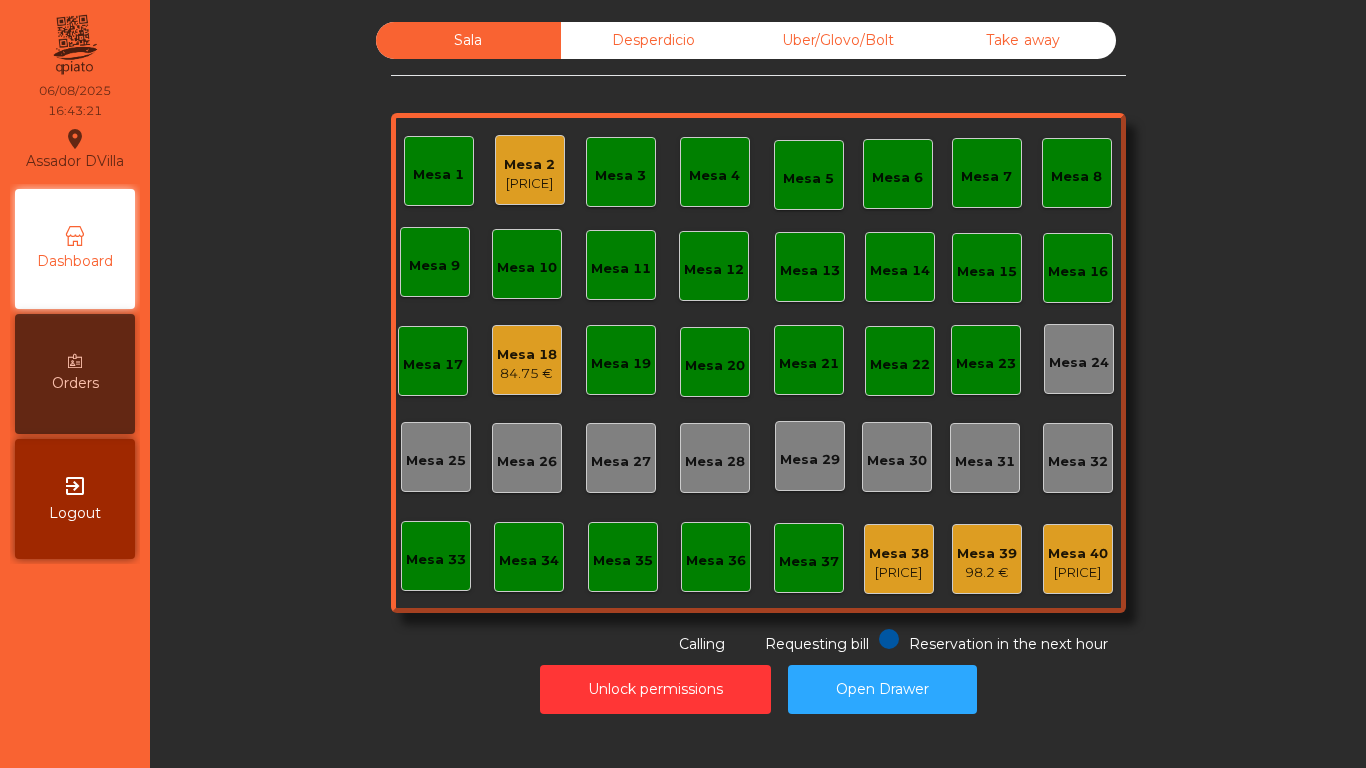 click on "Mesa 18" 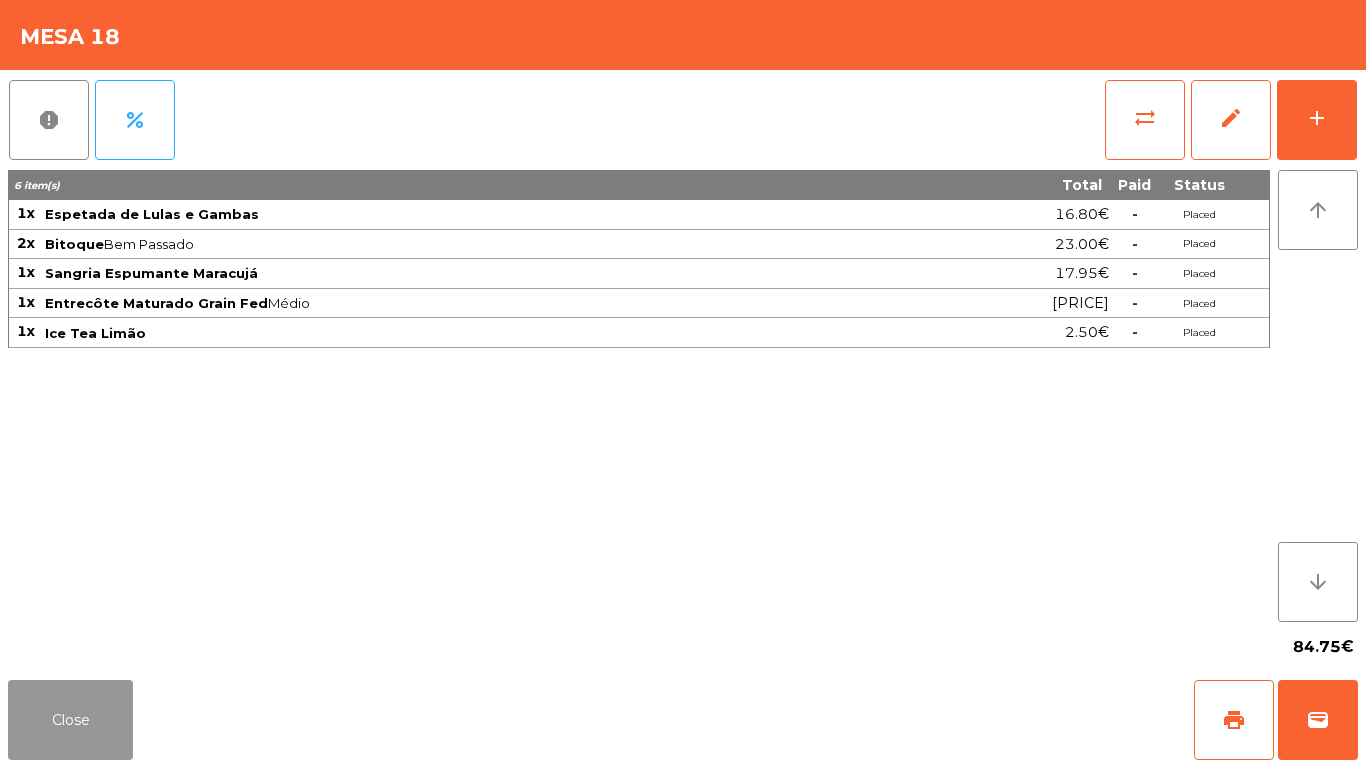 drag, startPoint x: 23, startPoint y: 723, endPoint x: 48, endPoint y: 746, distance: 33.970577 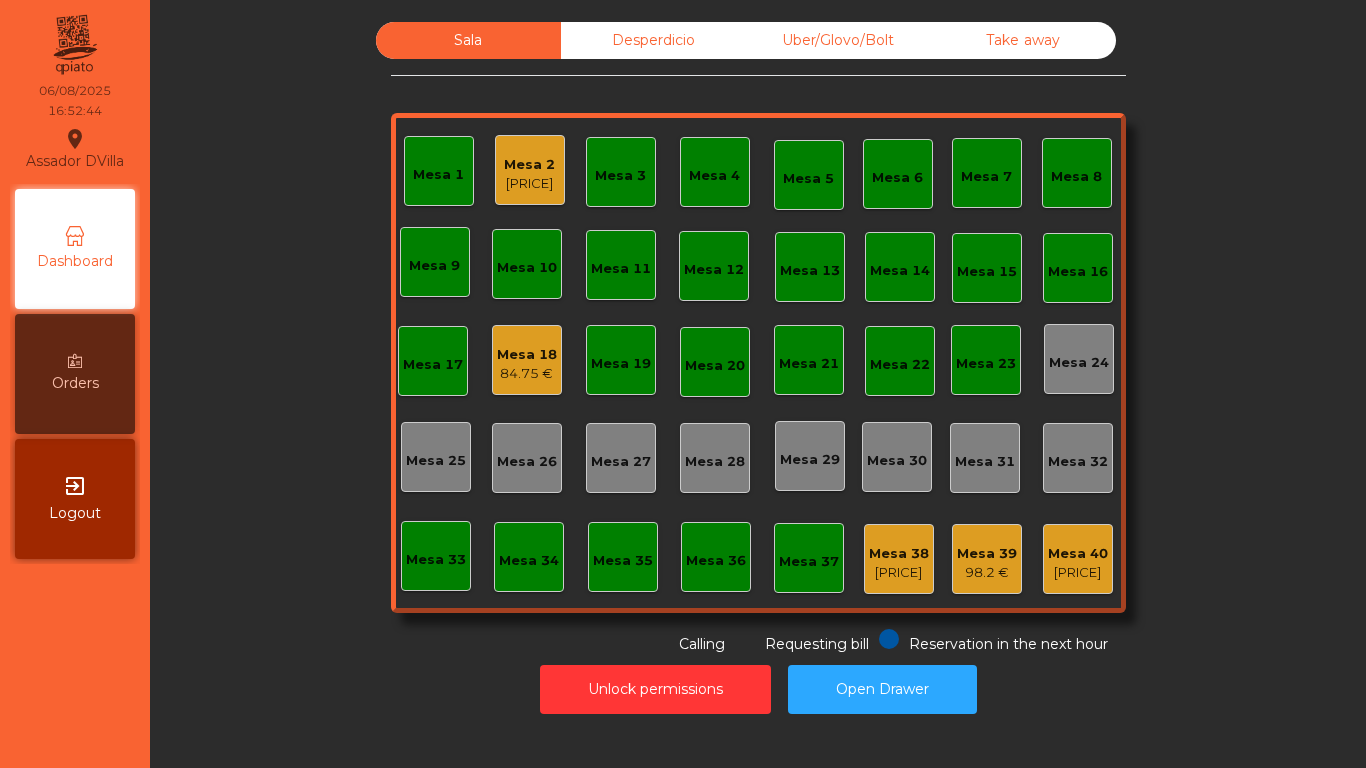 click on "Mesa 18" 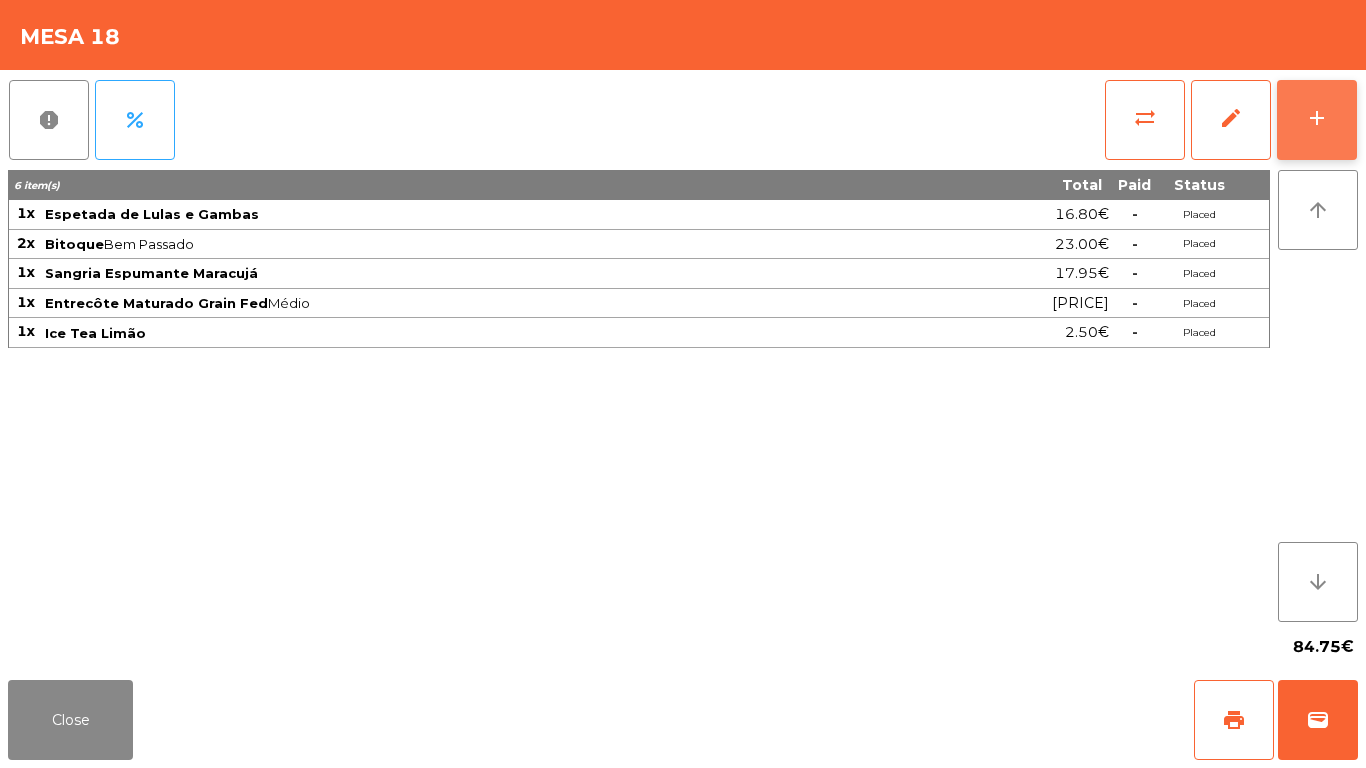 click on "add" 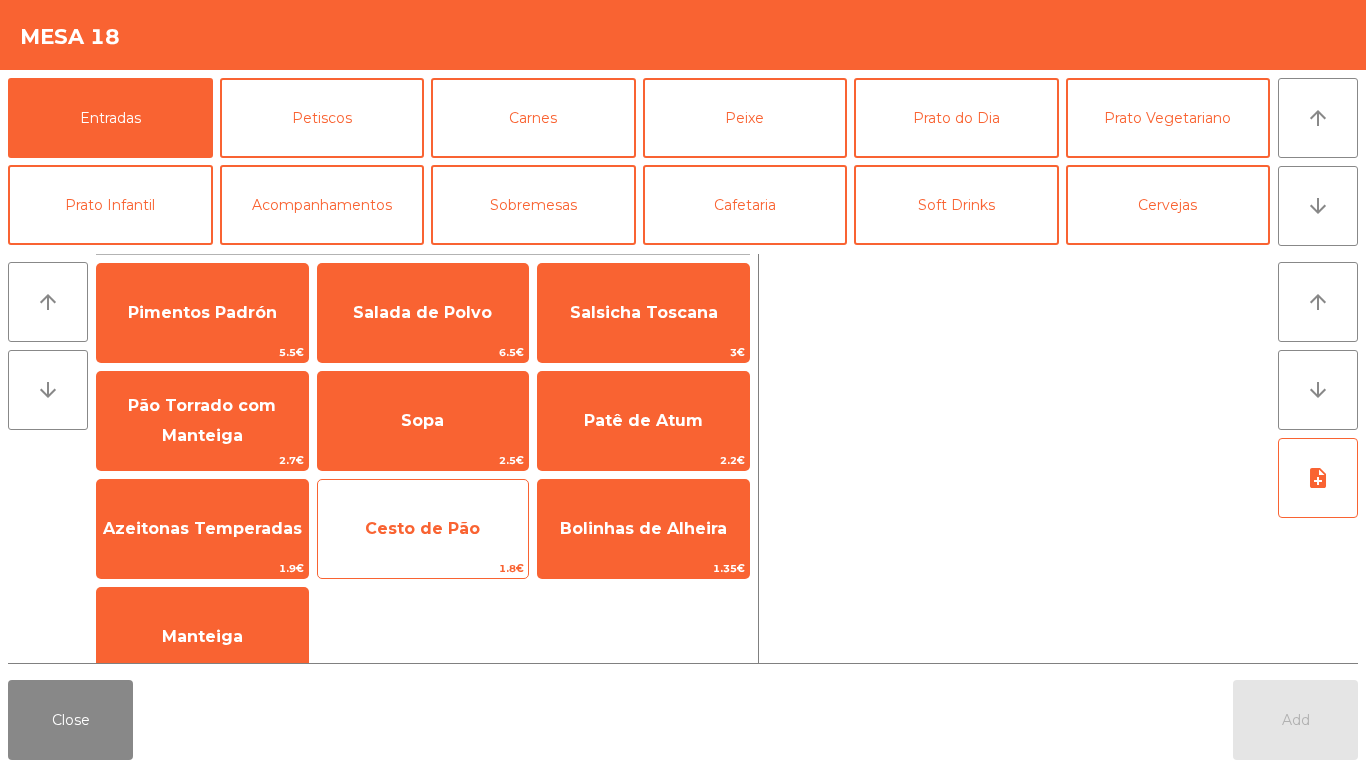 click on "1.8€" 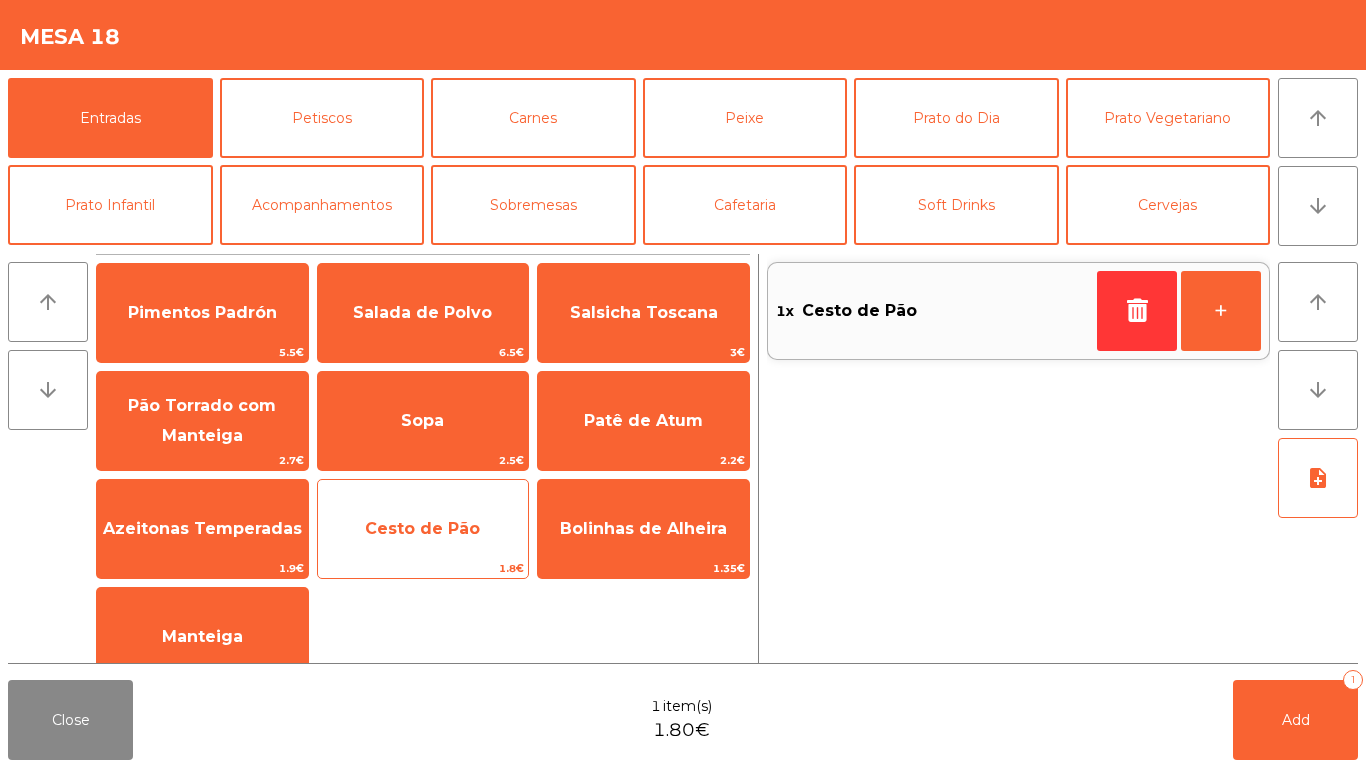 click on "Cesto de Pão" 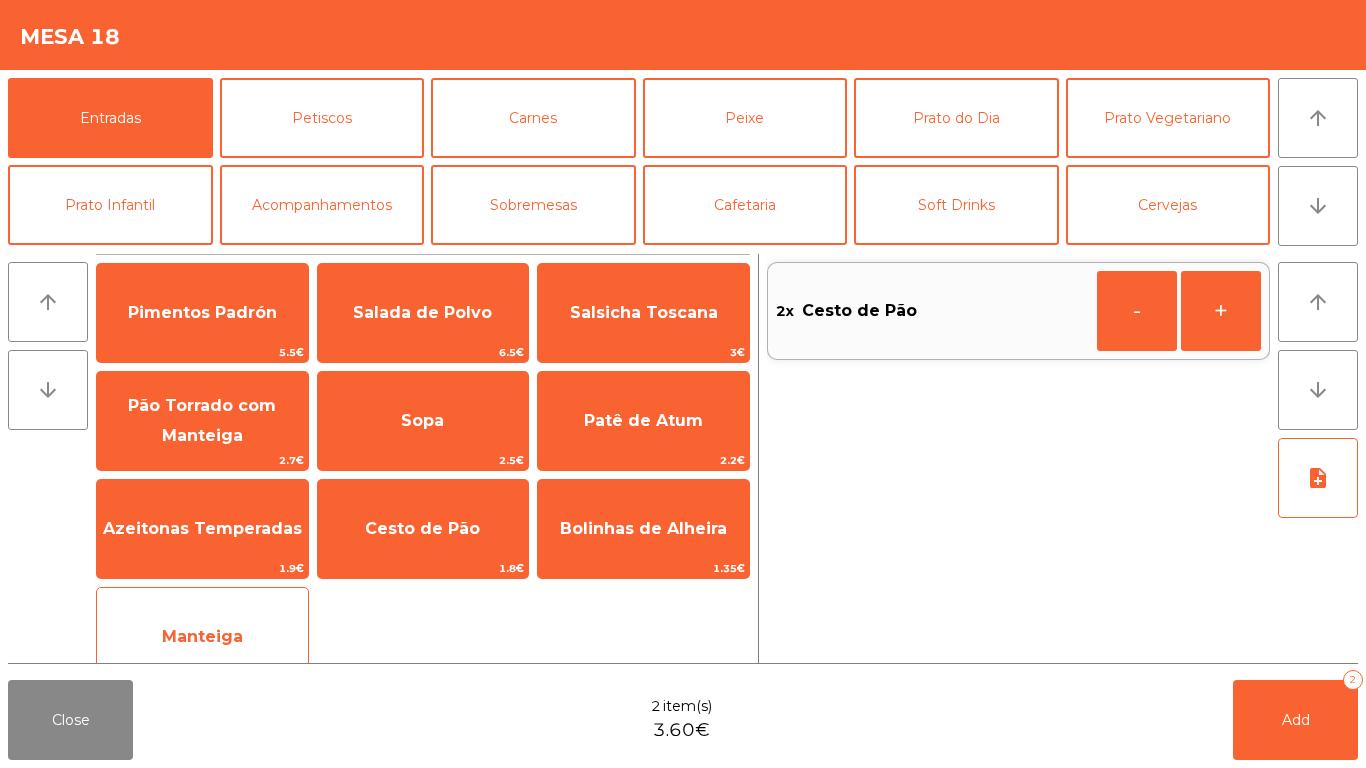click on "Manteiga" 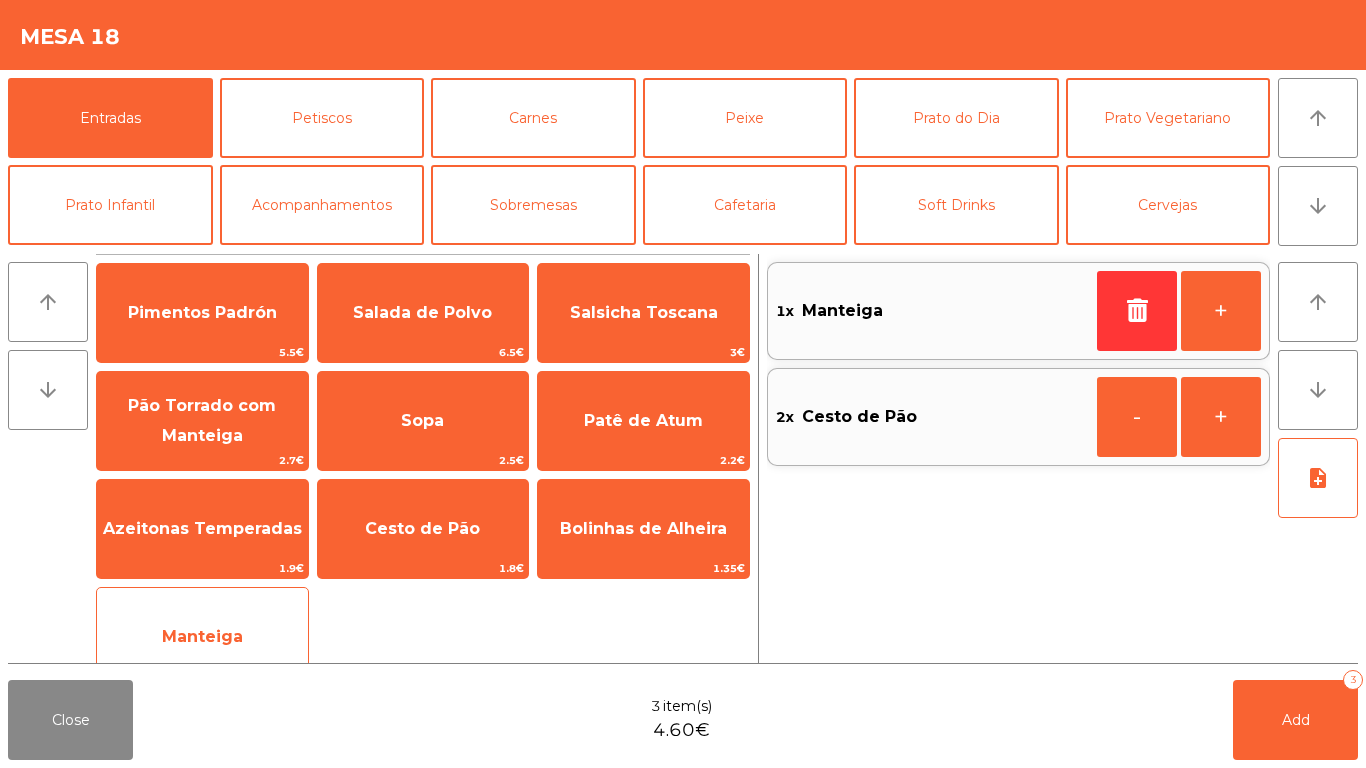 click on "Manteiga" 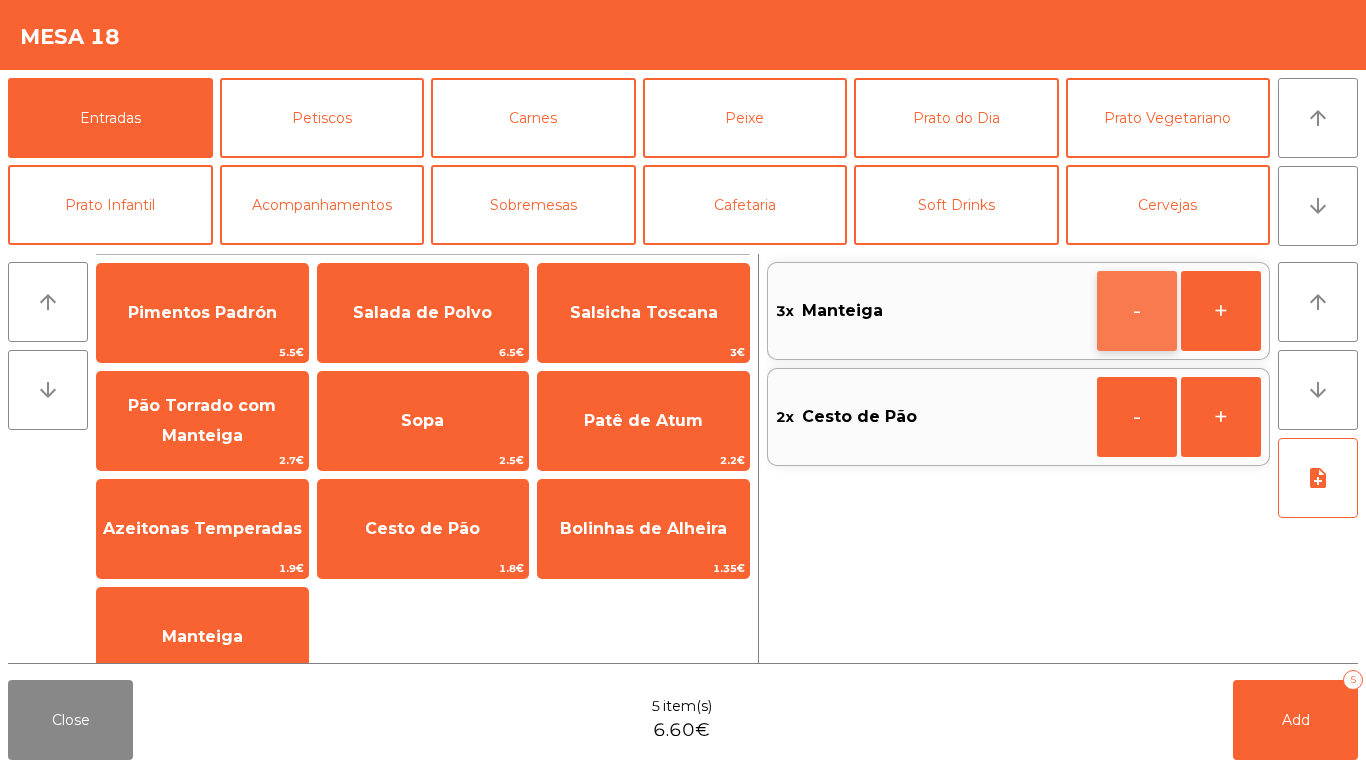click on "-" 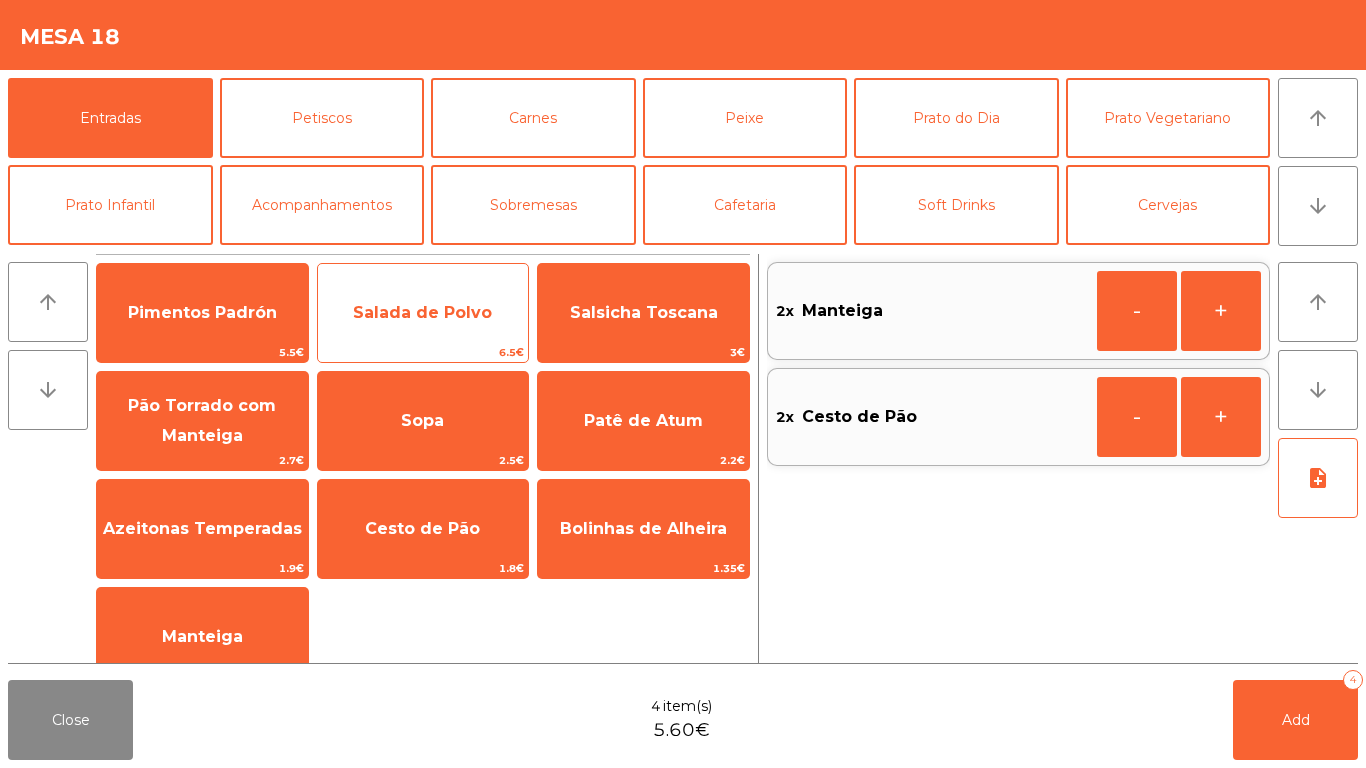 click on "Salada de Polvo" 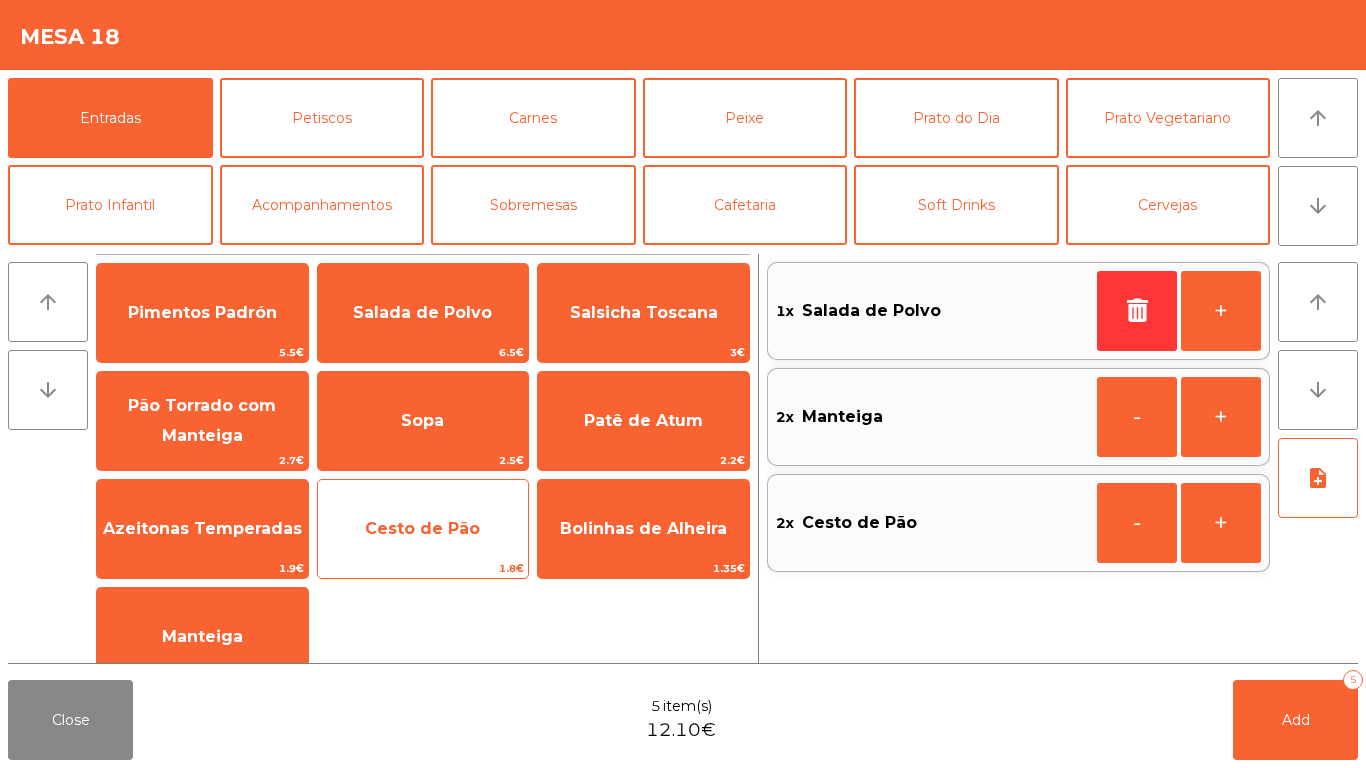drag, startPoint x: 282, startPoint y: 522, endPoint x: 355, endPoint y: 542, distance: 75.690155 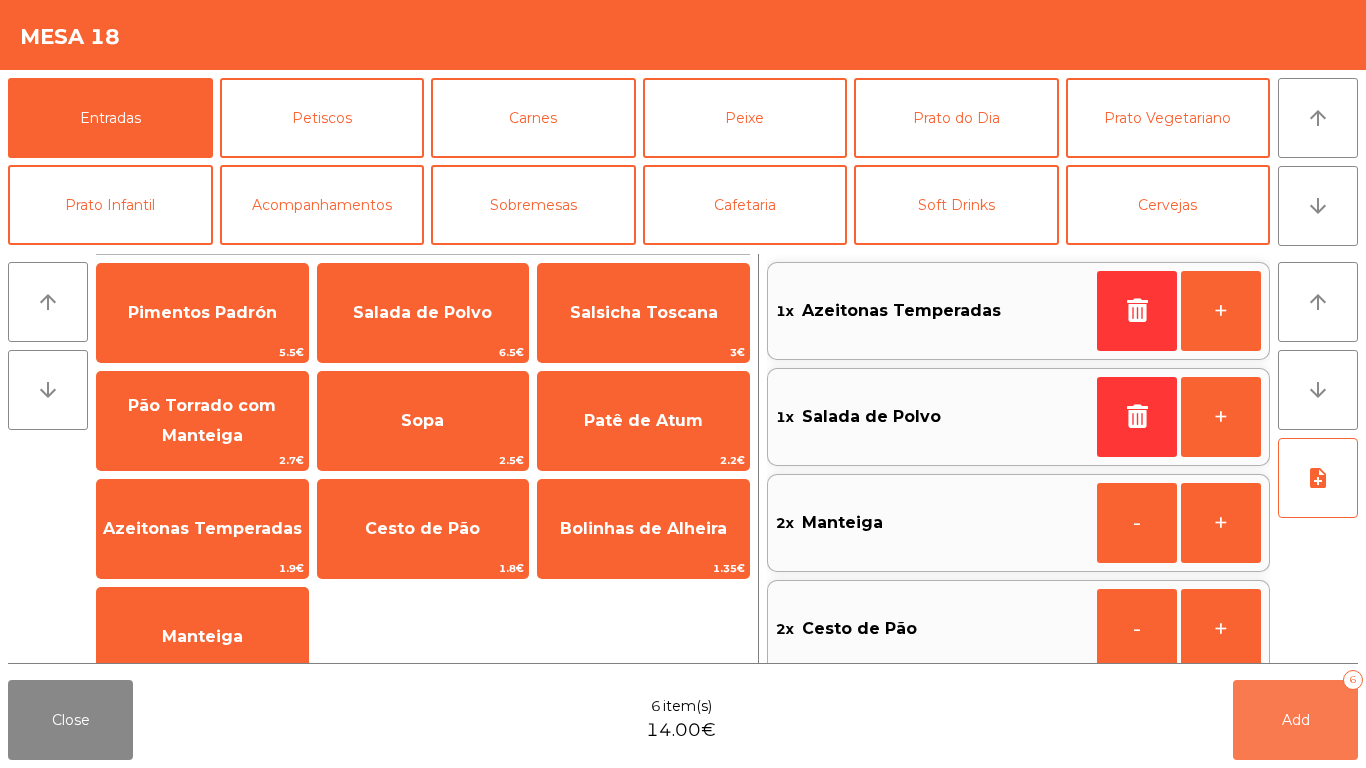 click on "Add" 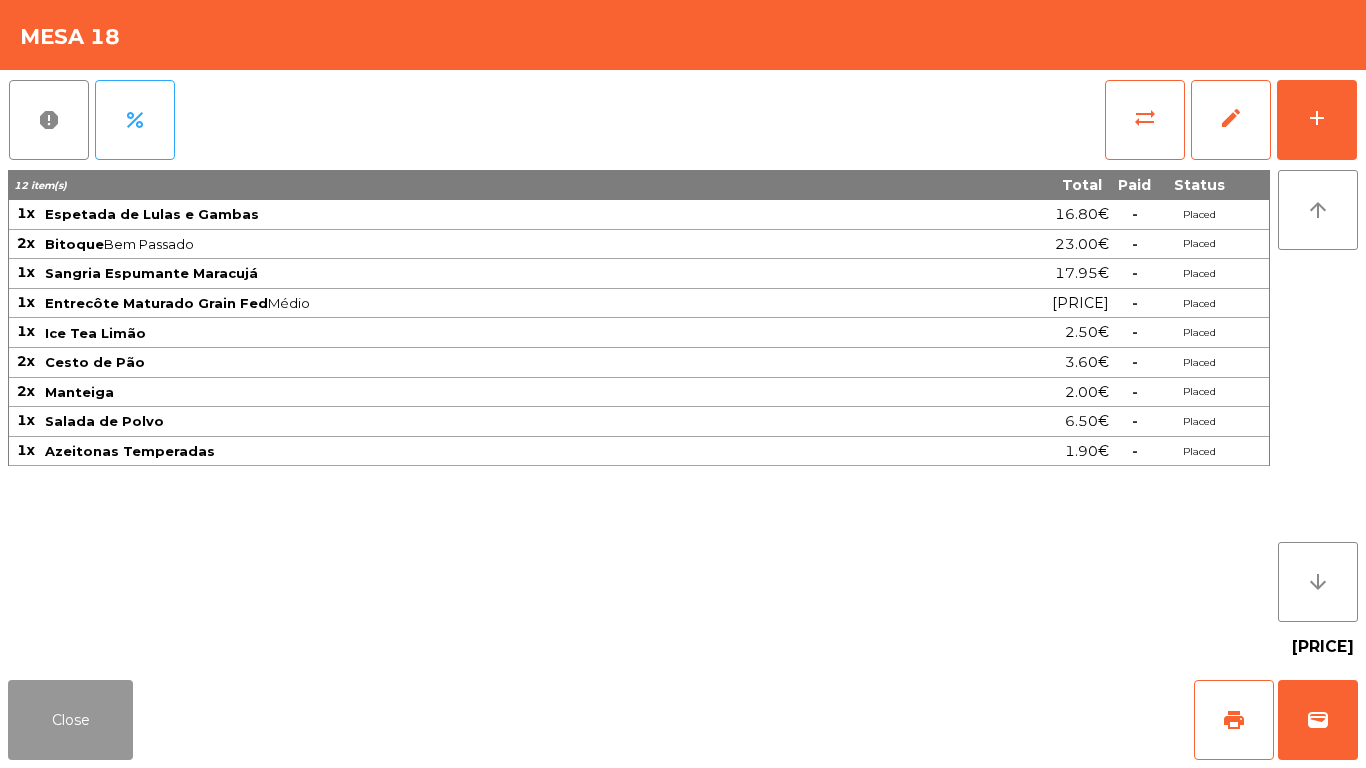 click on "Close" 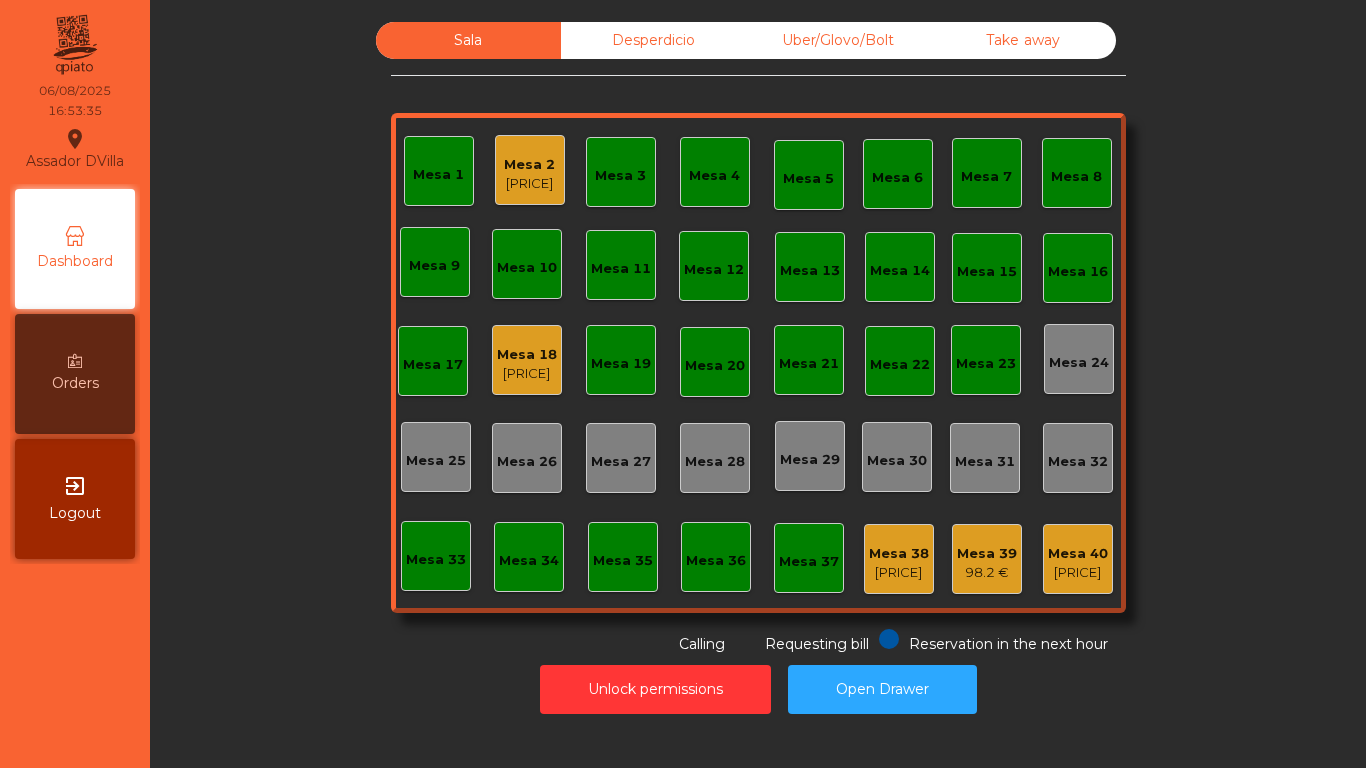 click on "Mesa 2" 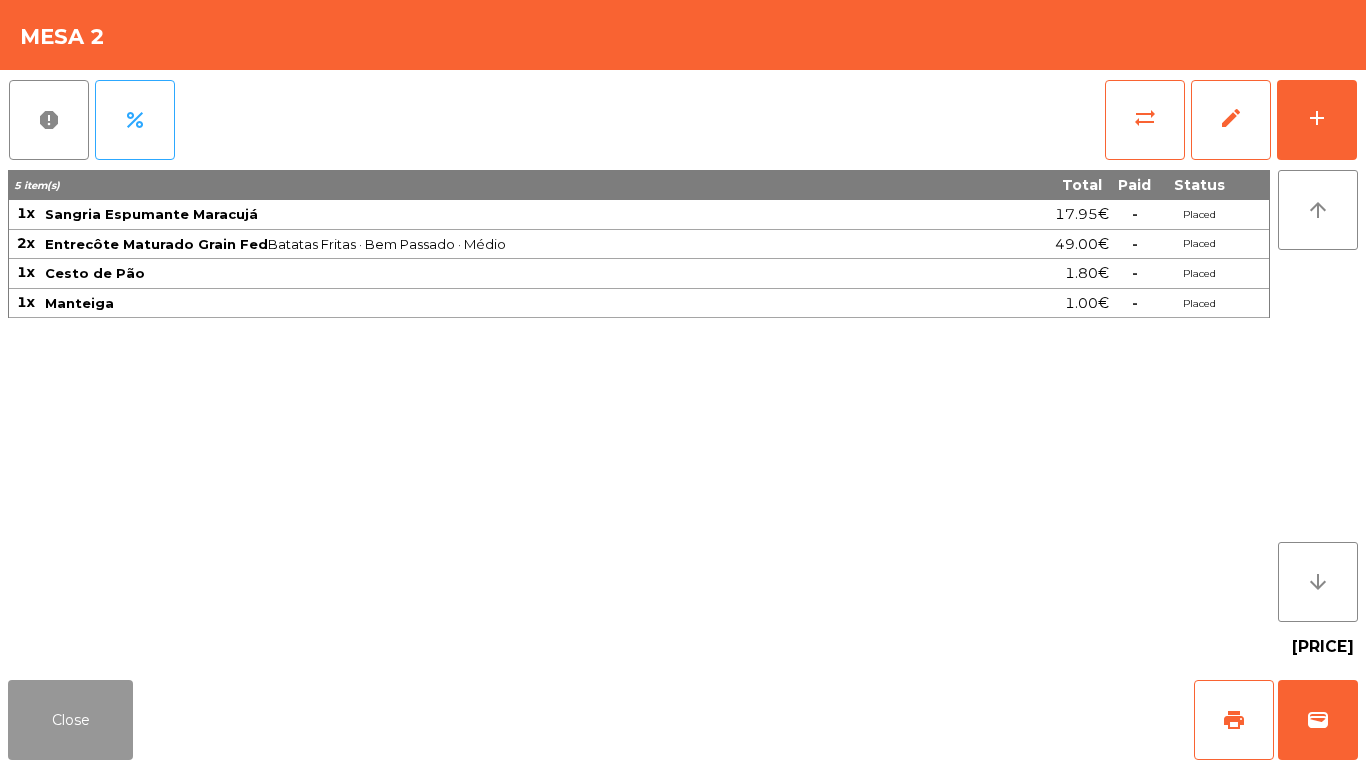 click on "Close" 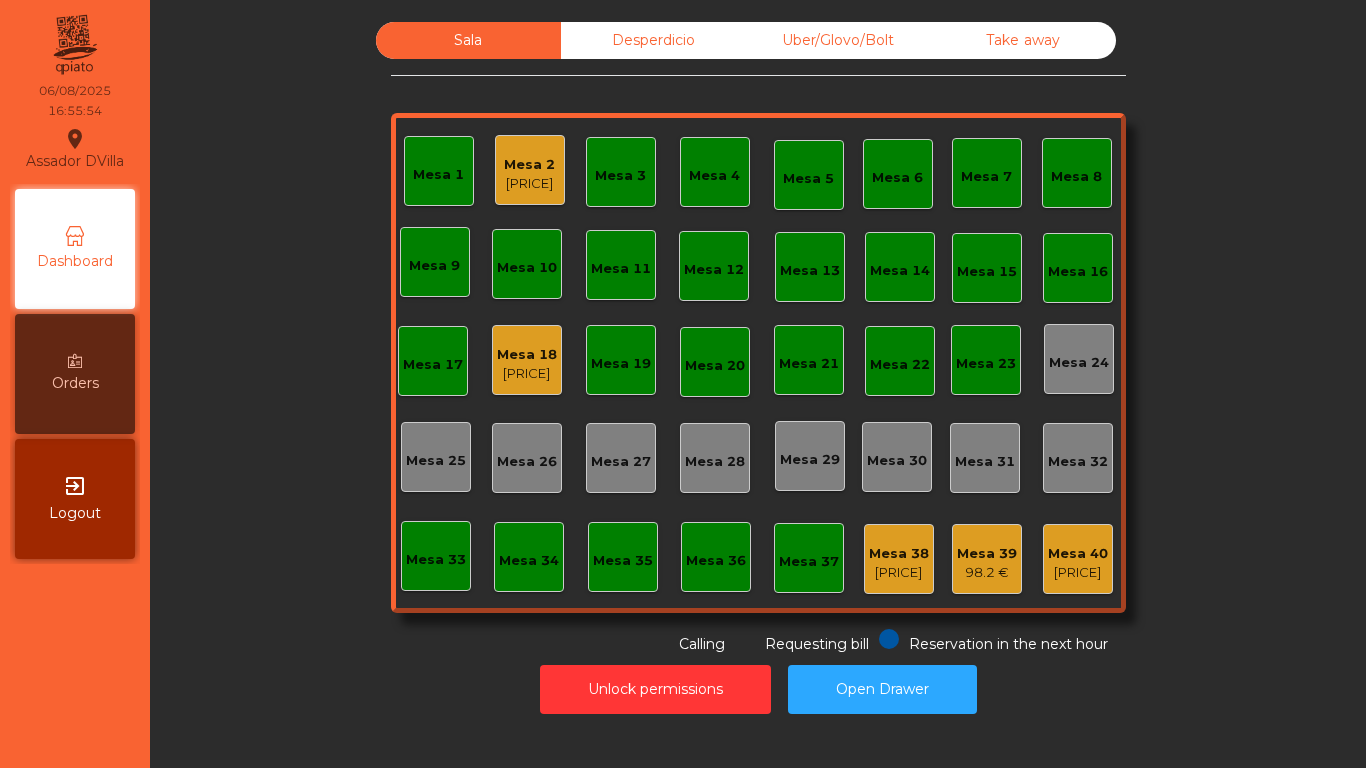 click on "Mesa 18   [PRICE]" 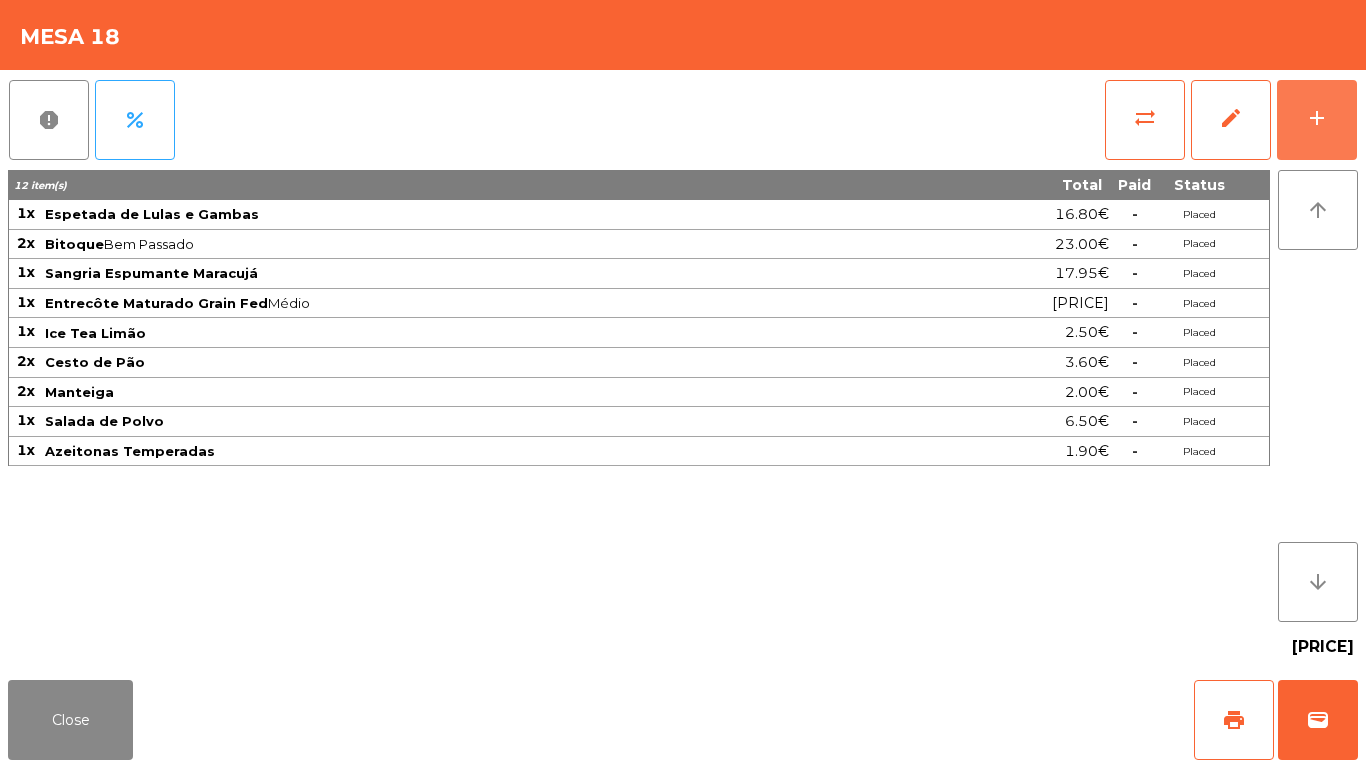 drag, startPoint x: 1328, startPoint y: 128, endPoint x: 890, endPoint y: 13, distance: 452.84546 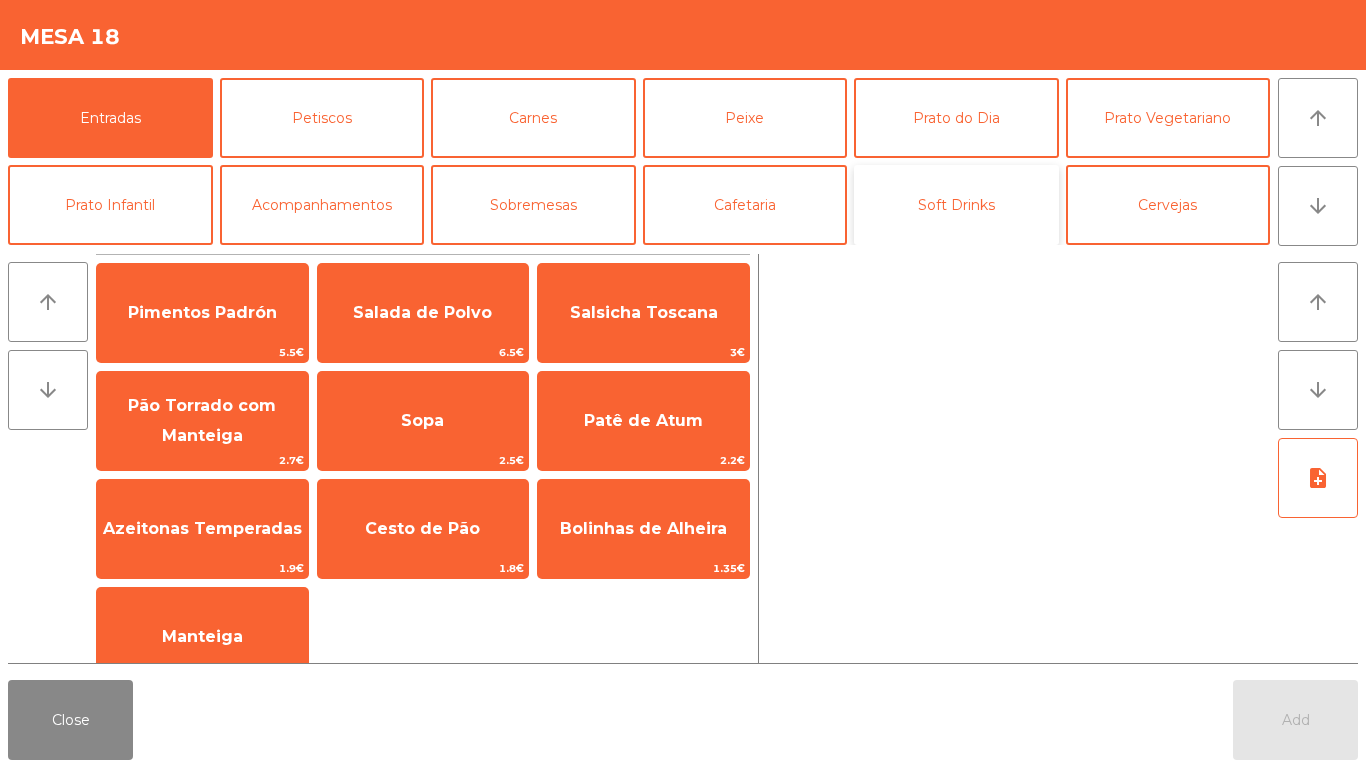 click on "Soft Drinks" 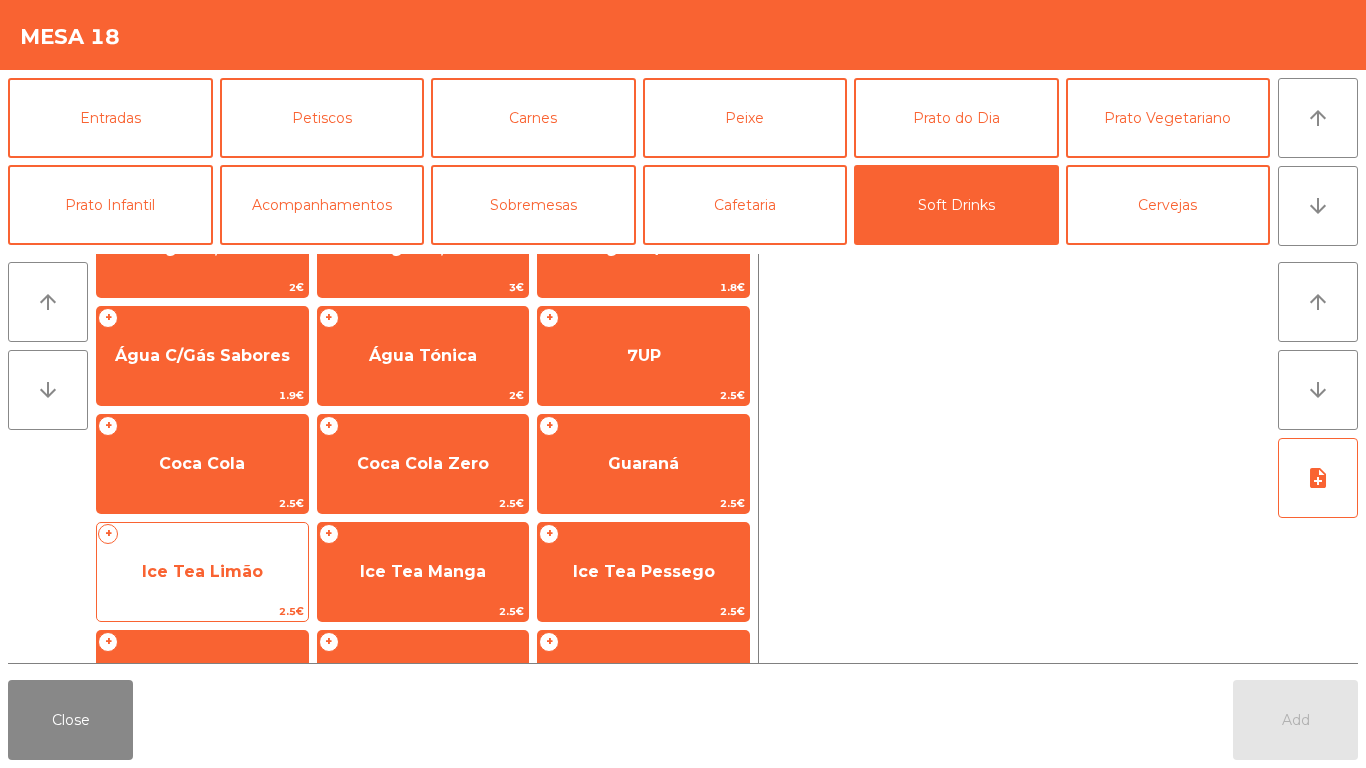 scroll, scrollTop: 100, scrollLeft: 0, axis: vertical 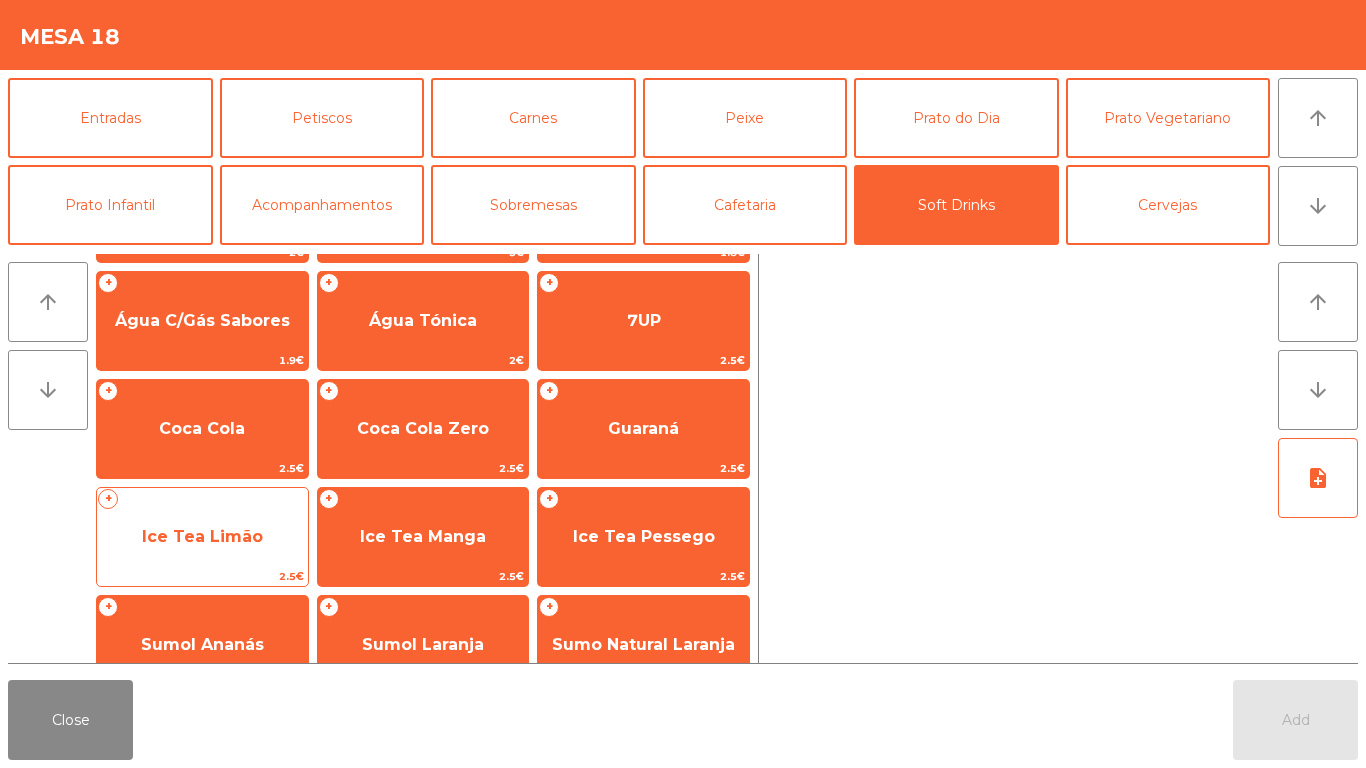 click on "Ice Tea Limão" 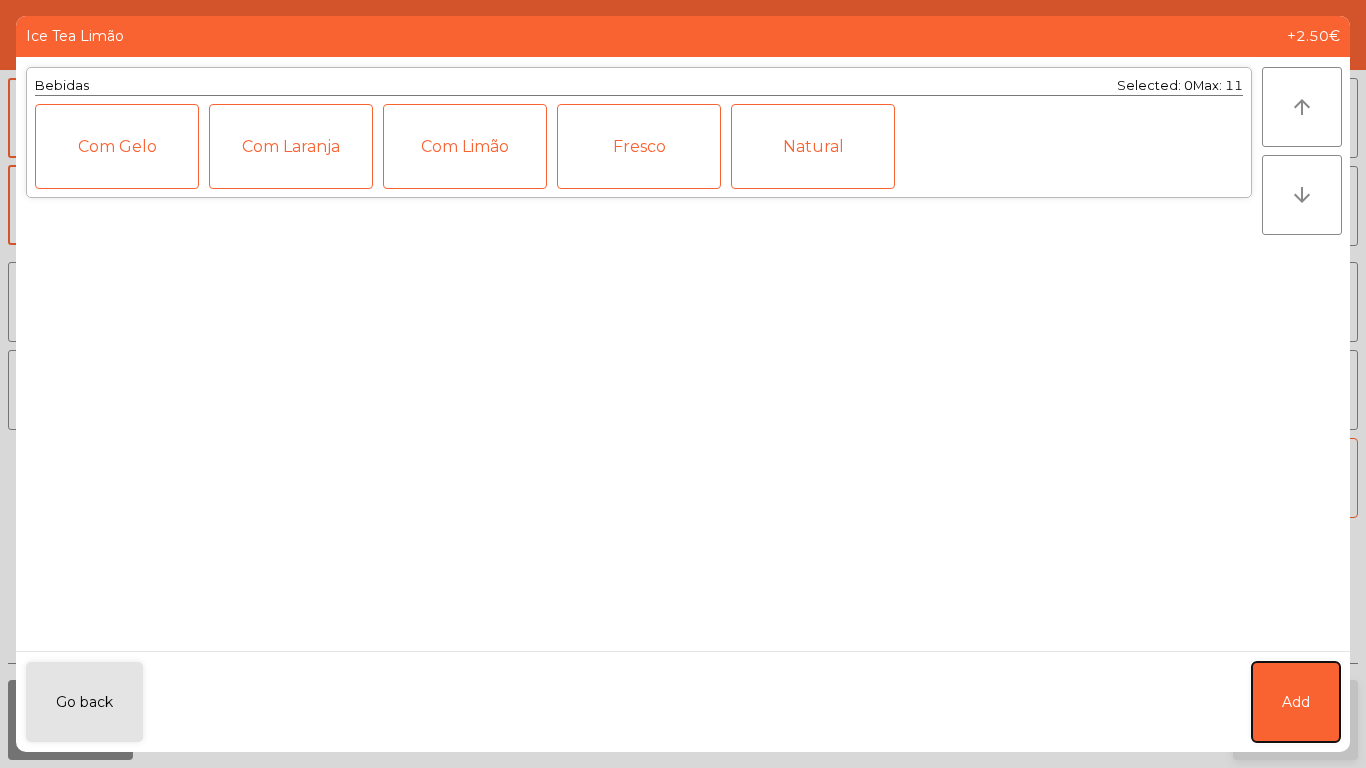 drag, startPoint x: 1264, startPoint y: 706, endPoint x: 1281, endPoint y: 729, distance: 28.600698 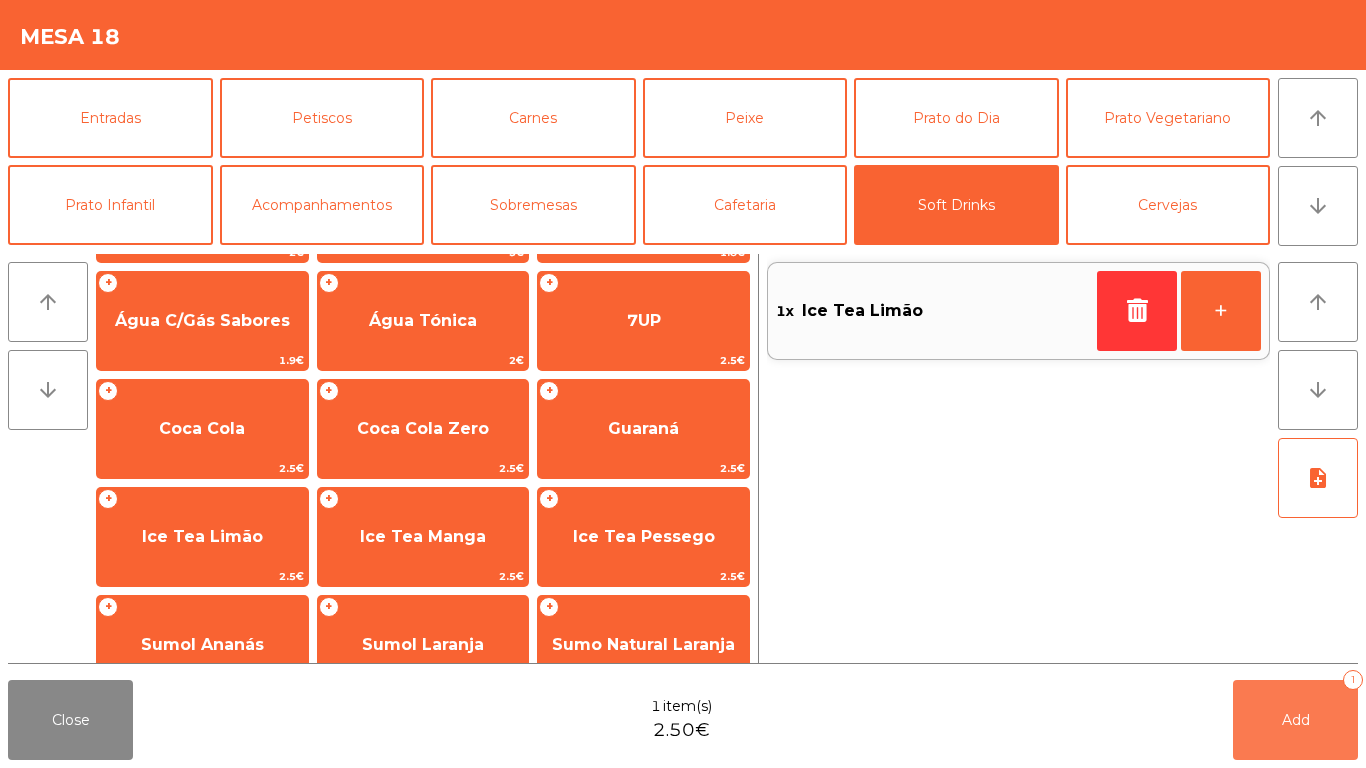 click on "Add   1" 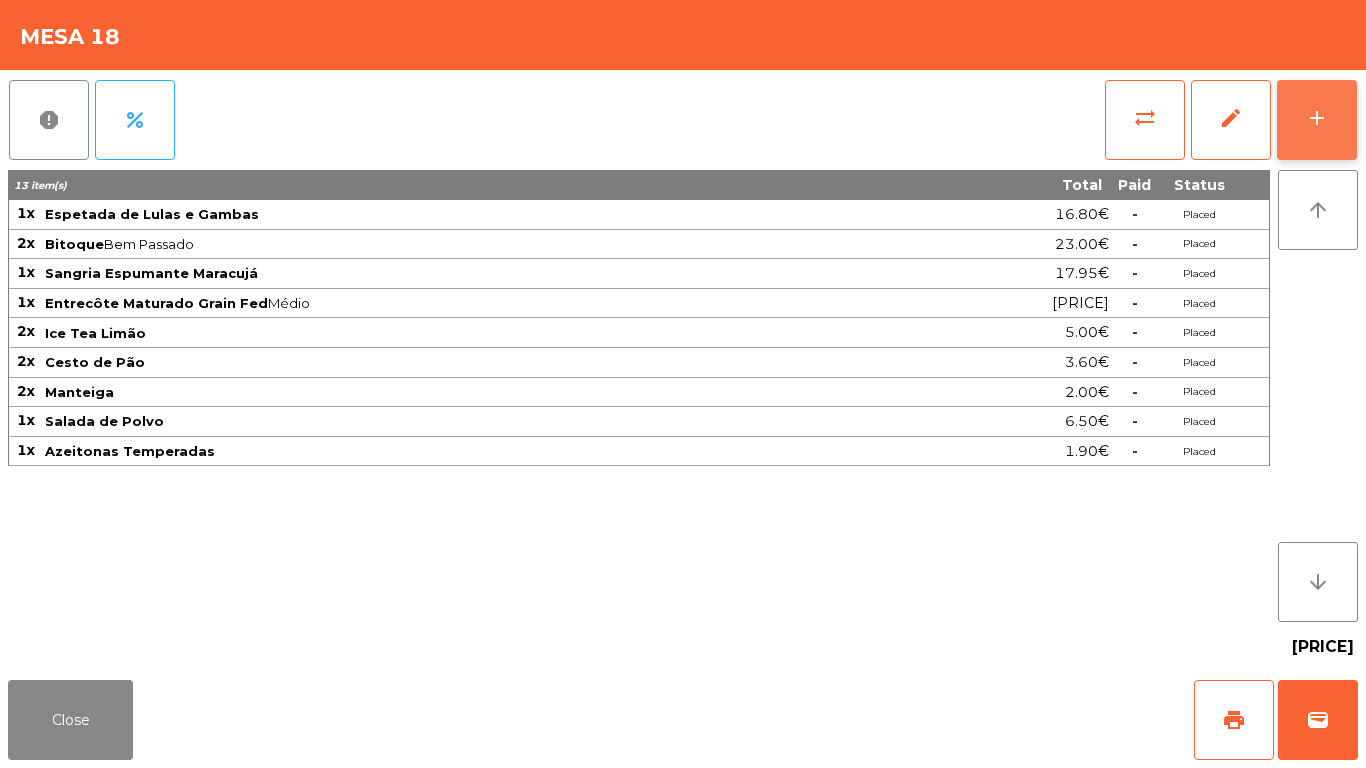 click on "add" 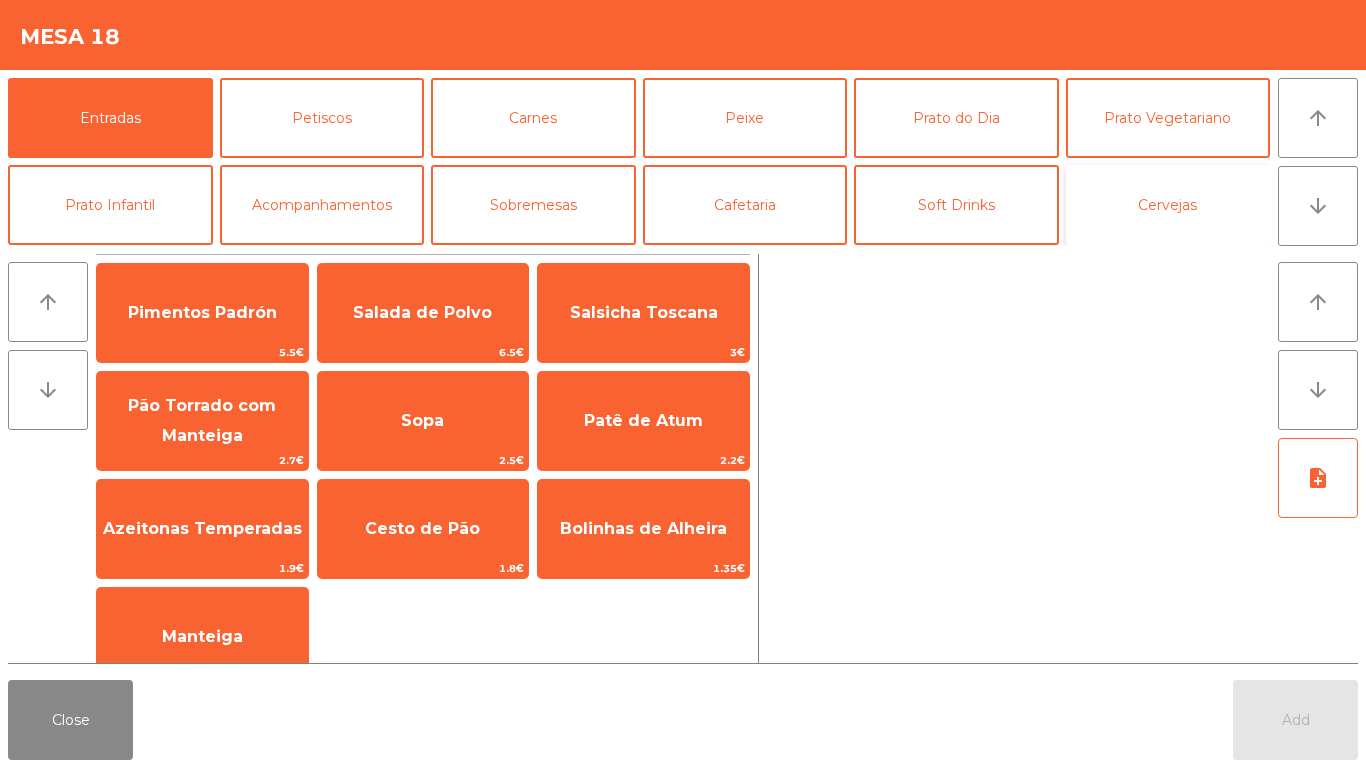 click on "Cervejas" 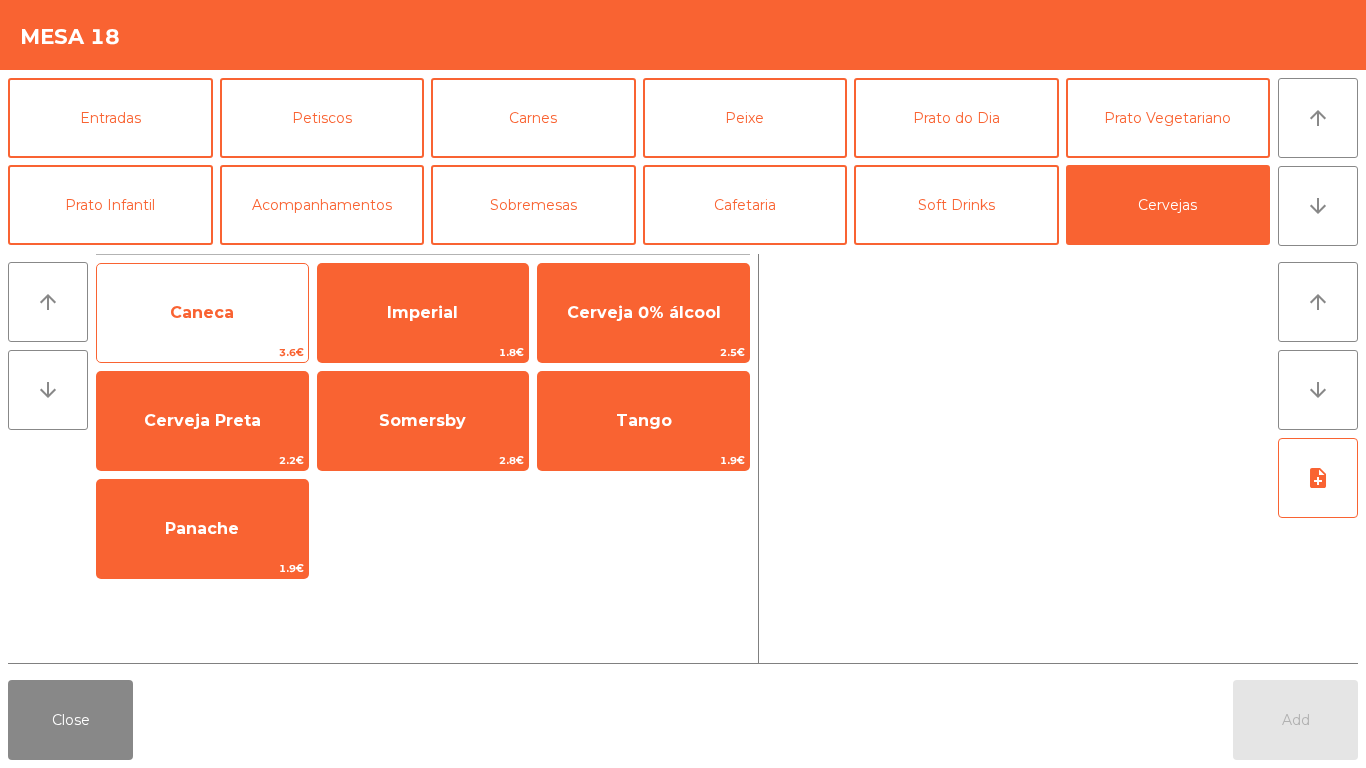 click on "Caneca" 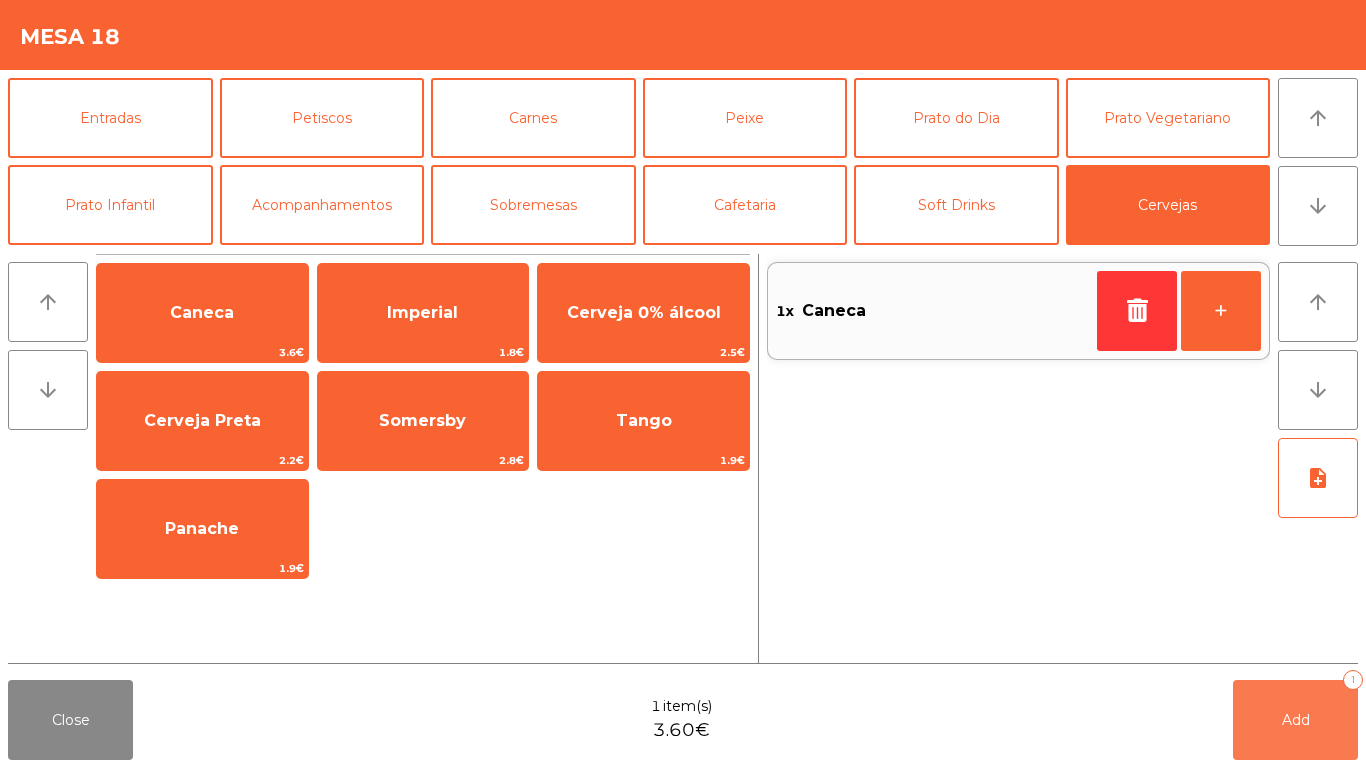 drag, startPoint x: 1295, startPoint y: 734, endPoint x: 1285, endPoint y: 726, distance: 12.806249 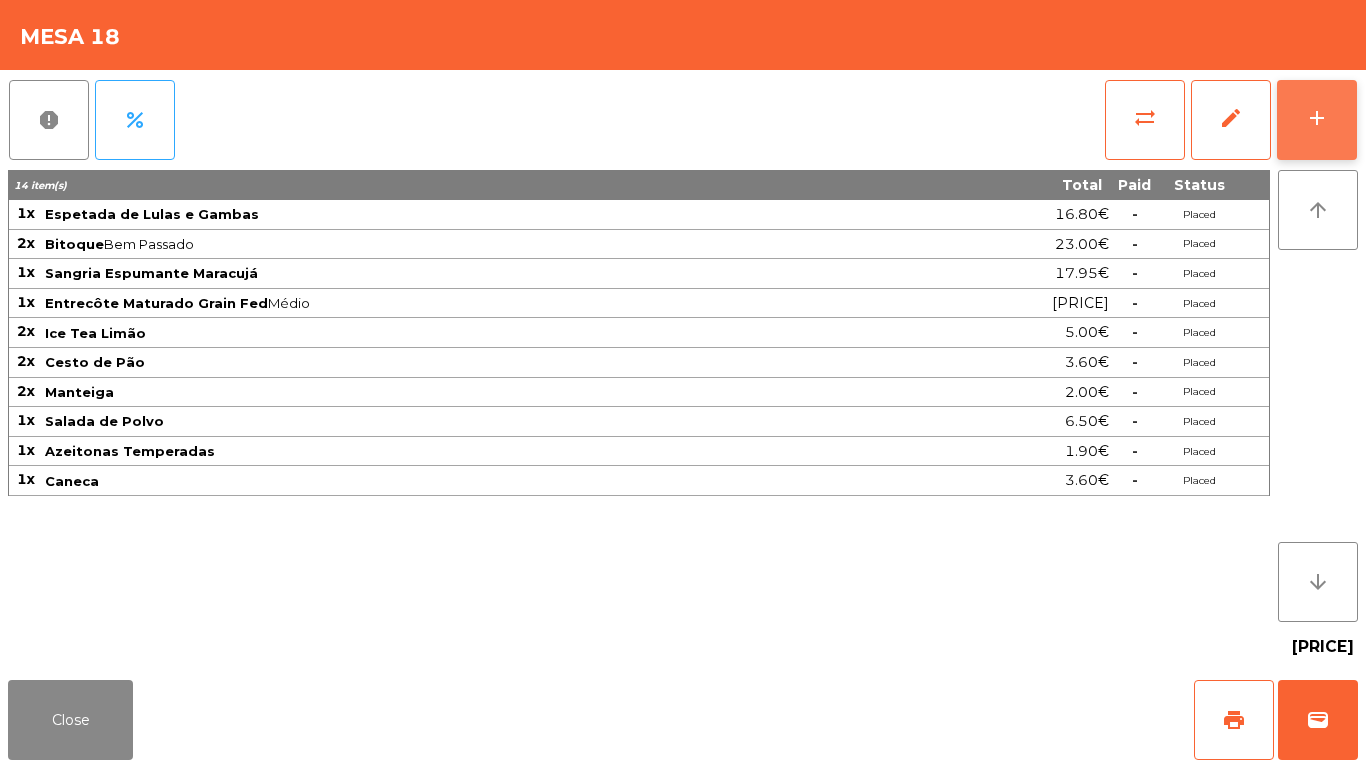 click on "add" 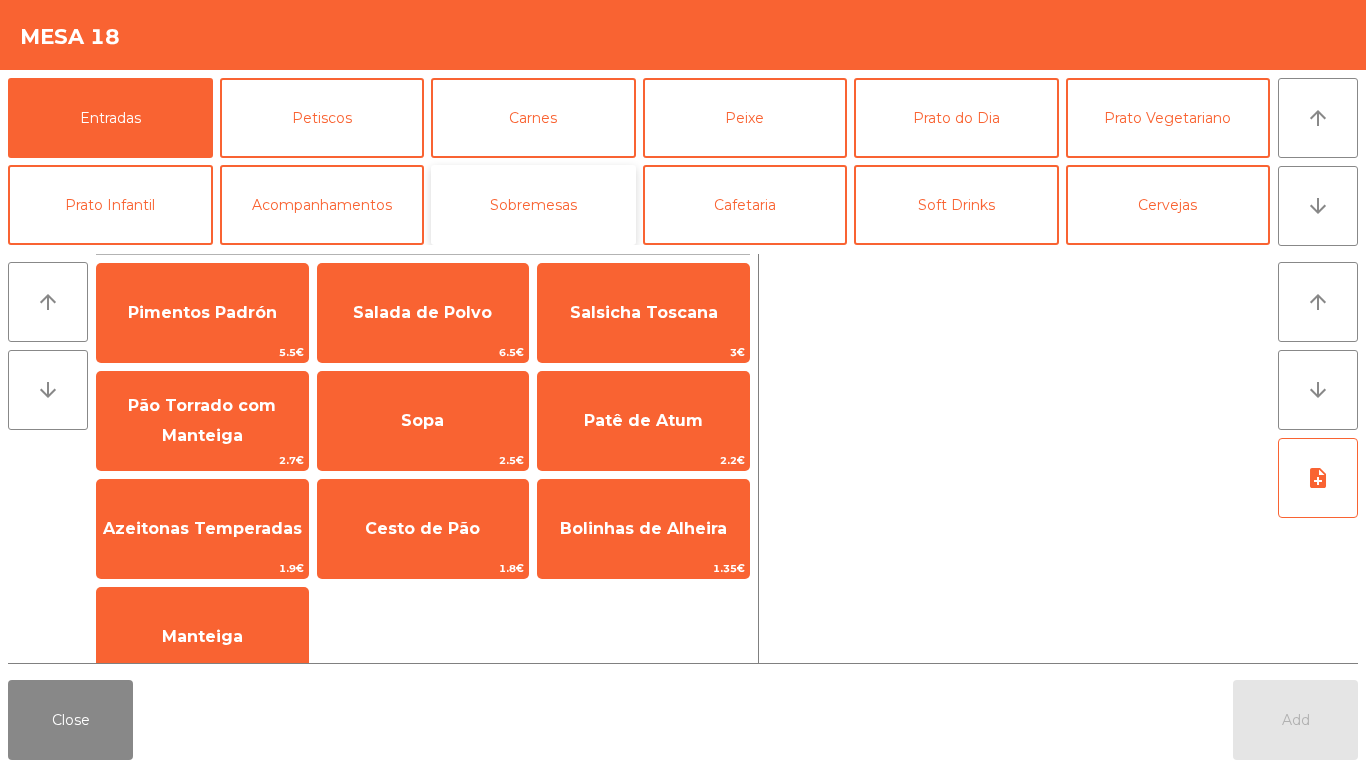 click on "Sobremesas" 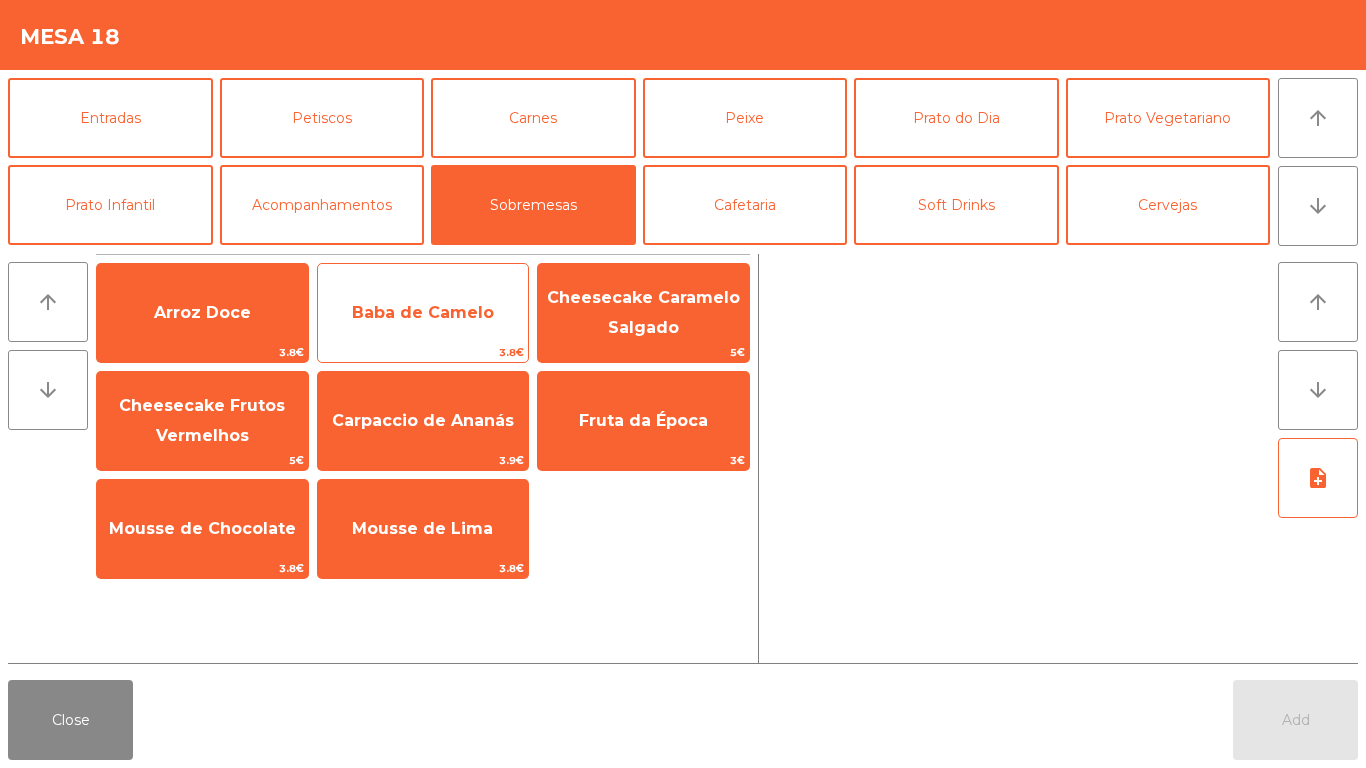 click on "Baba de Camelo" 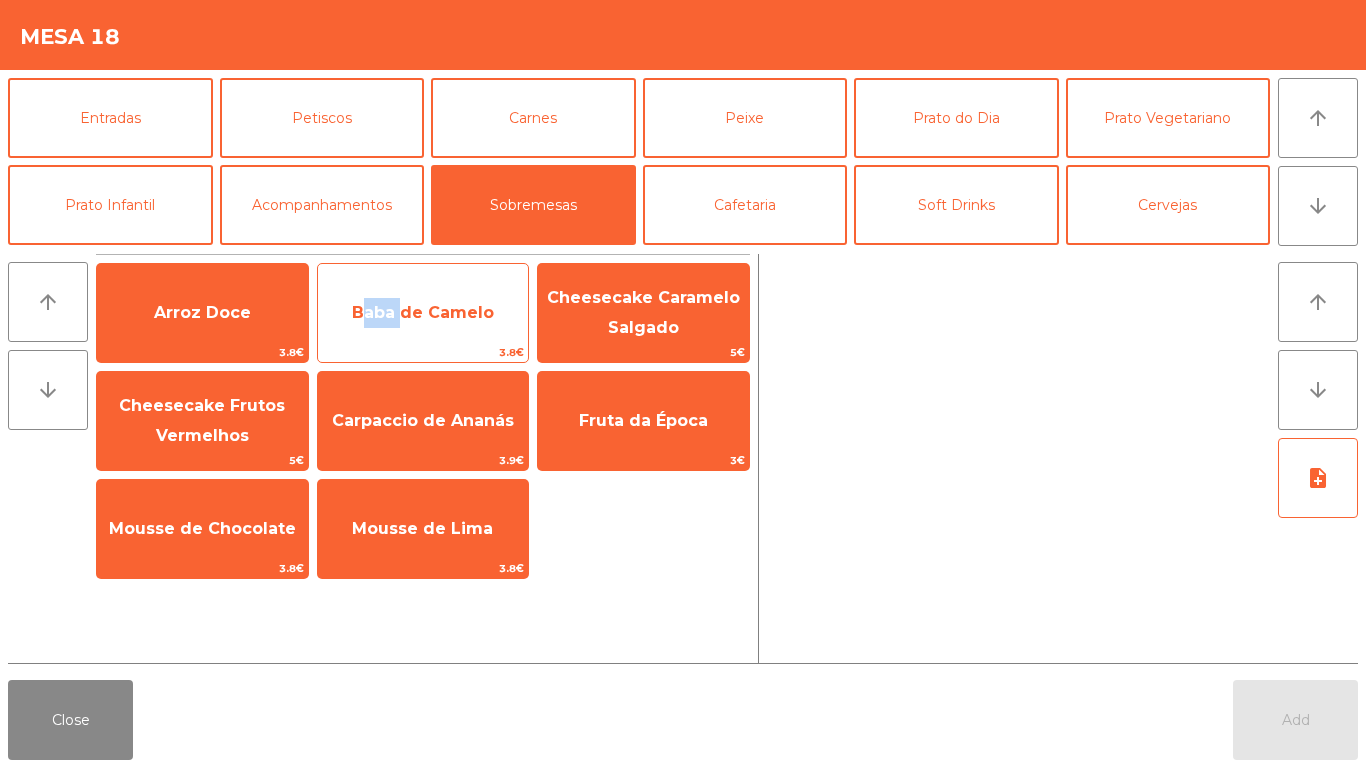 click on "Baba de Camelo" 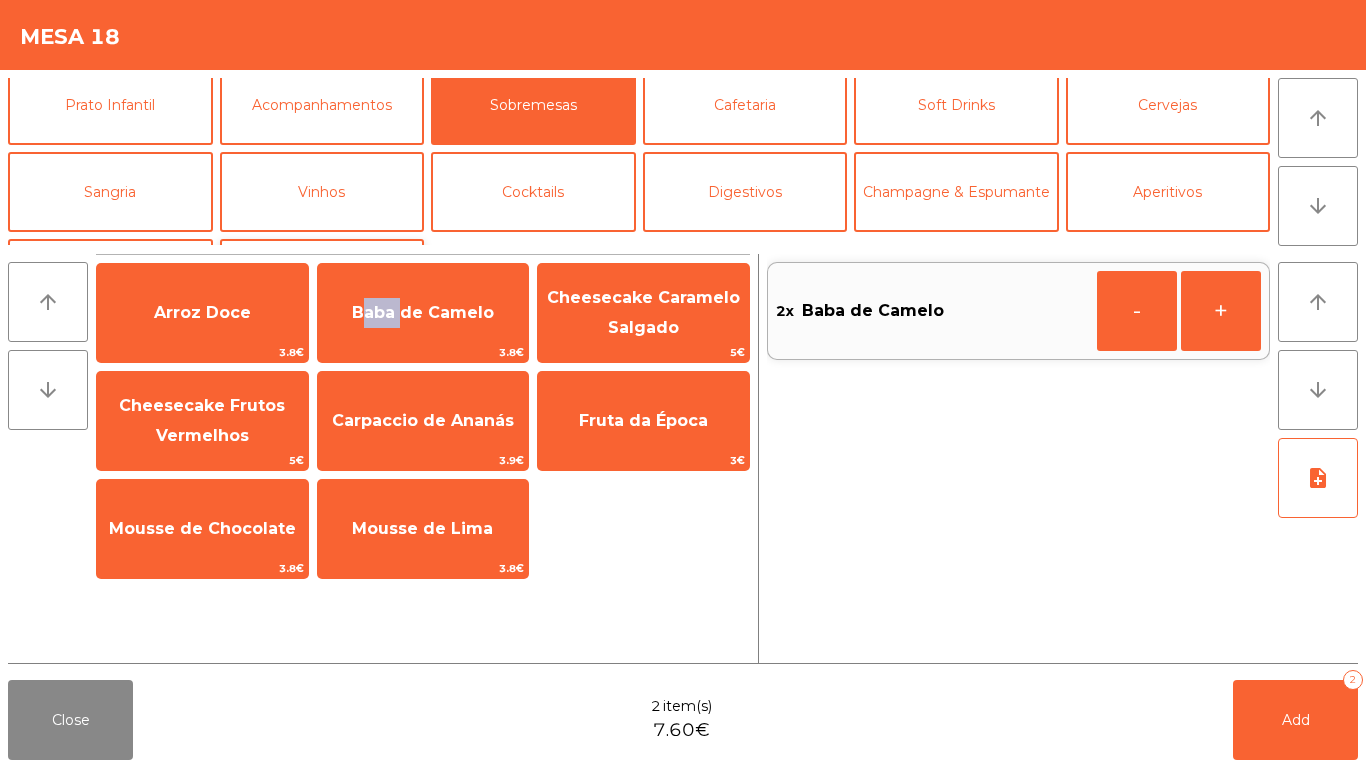 scroll, scrollTop: 174, scrollLeft: 0, axis: vertical 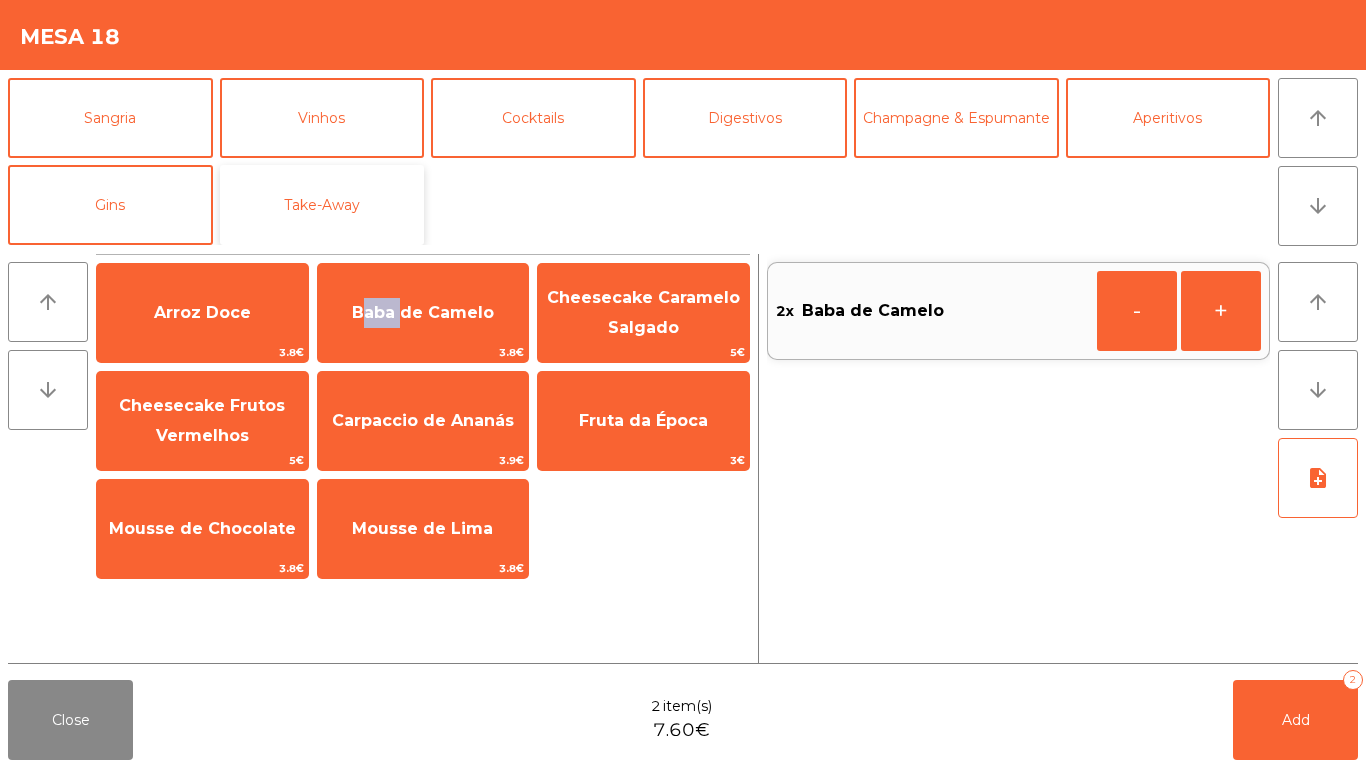 click on "Take-Away" 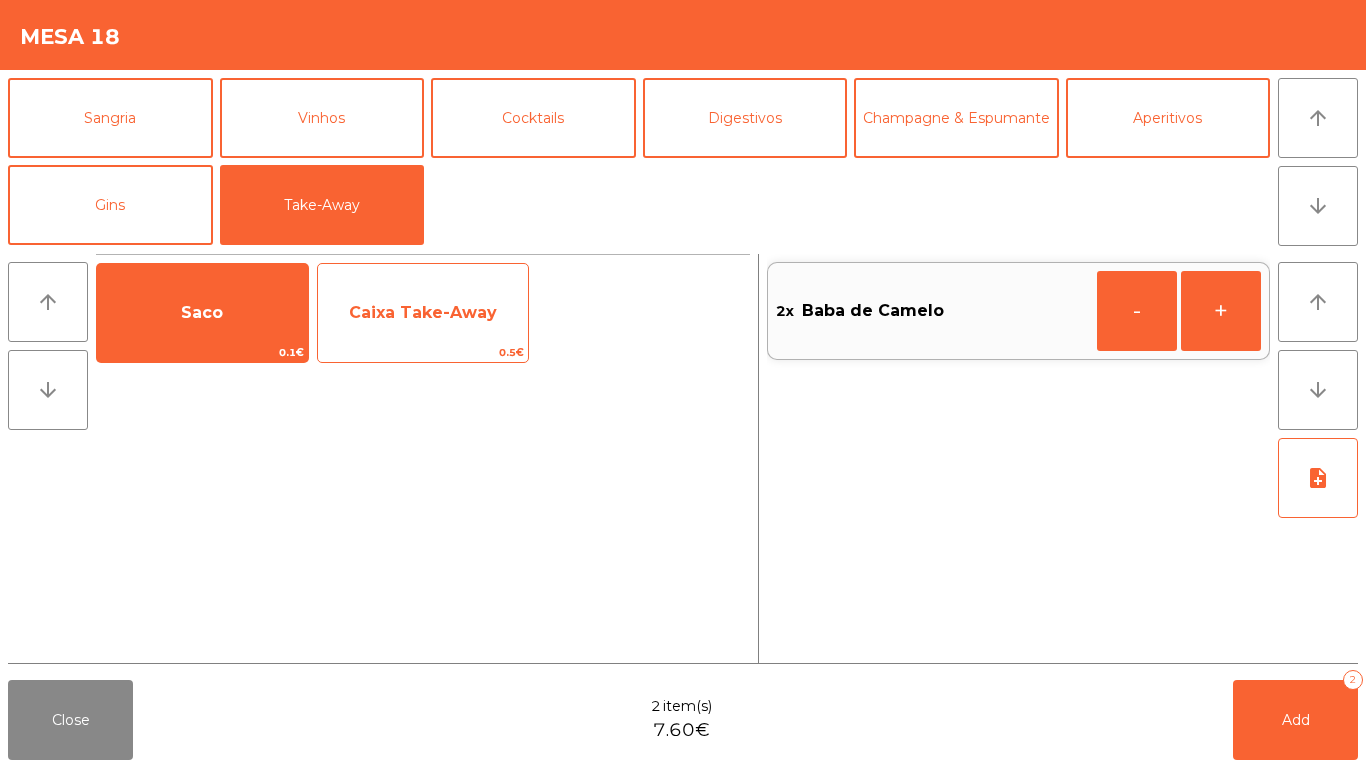 drag, startPoint x: 221, startPoint y: 340, endPoint x: 361, endPoint y: 321, distance: 141.2834 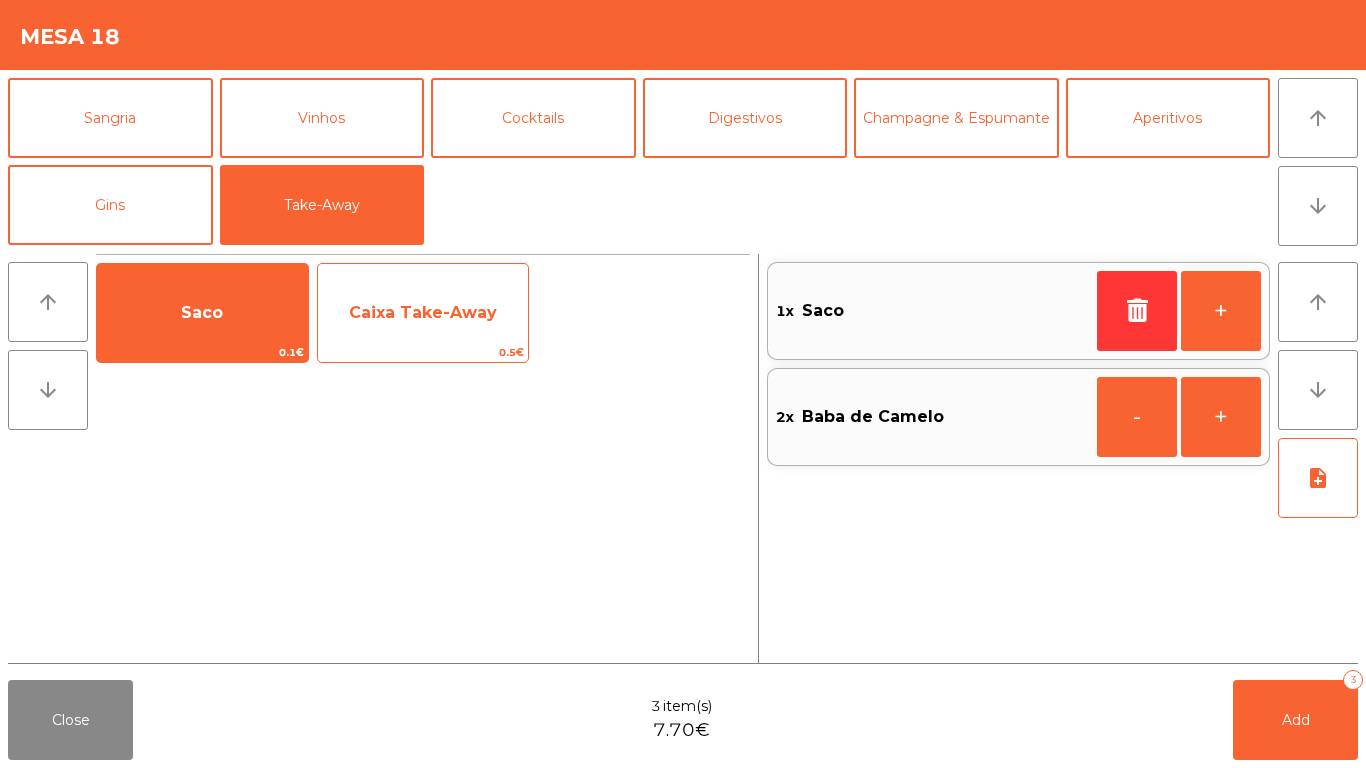 click on "Caixa Take-Away" 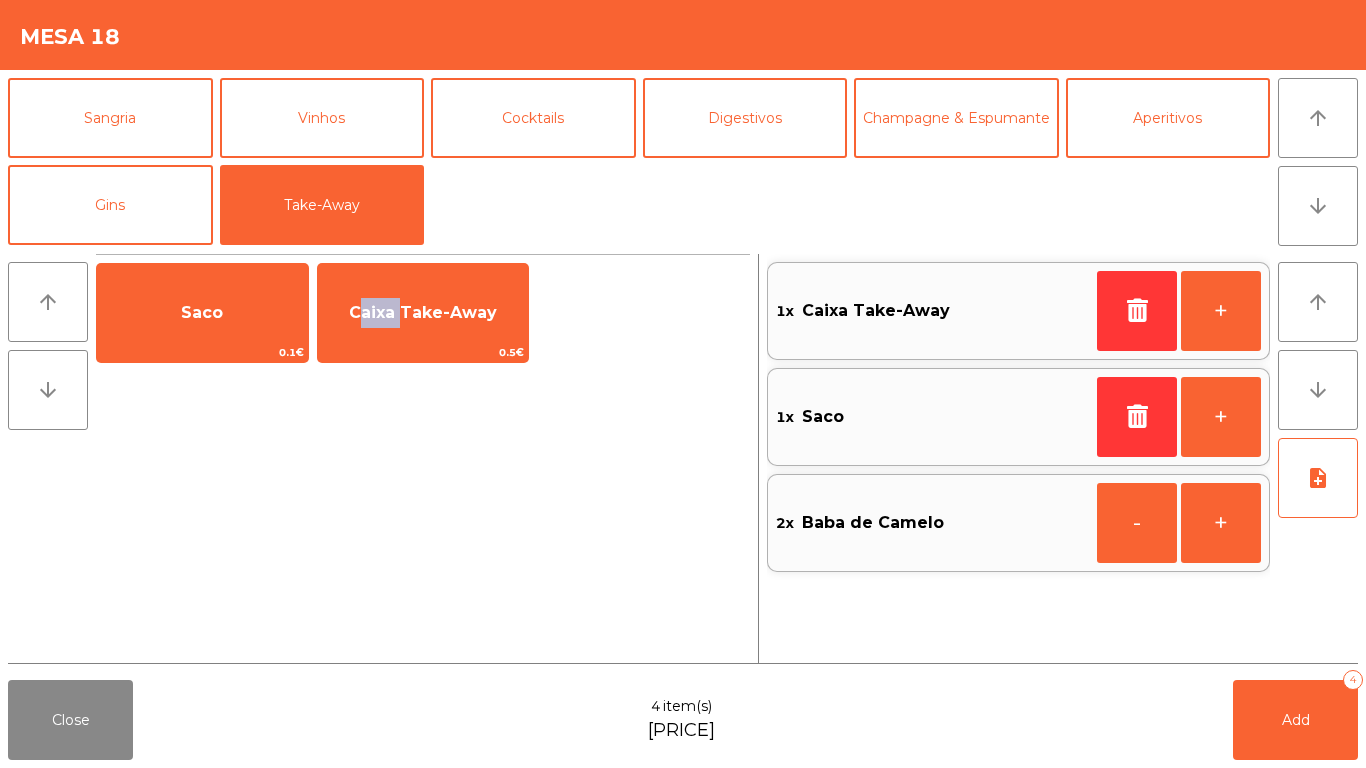 click on "Caixa Take-Away" 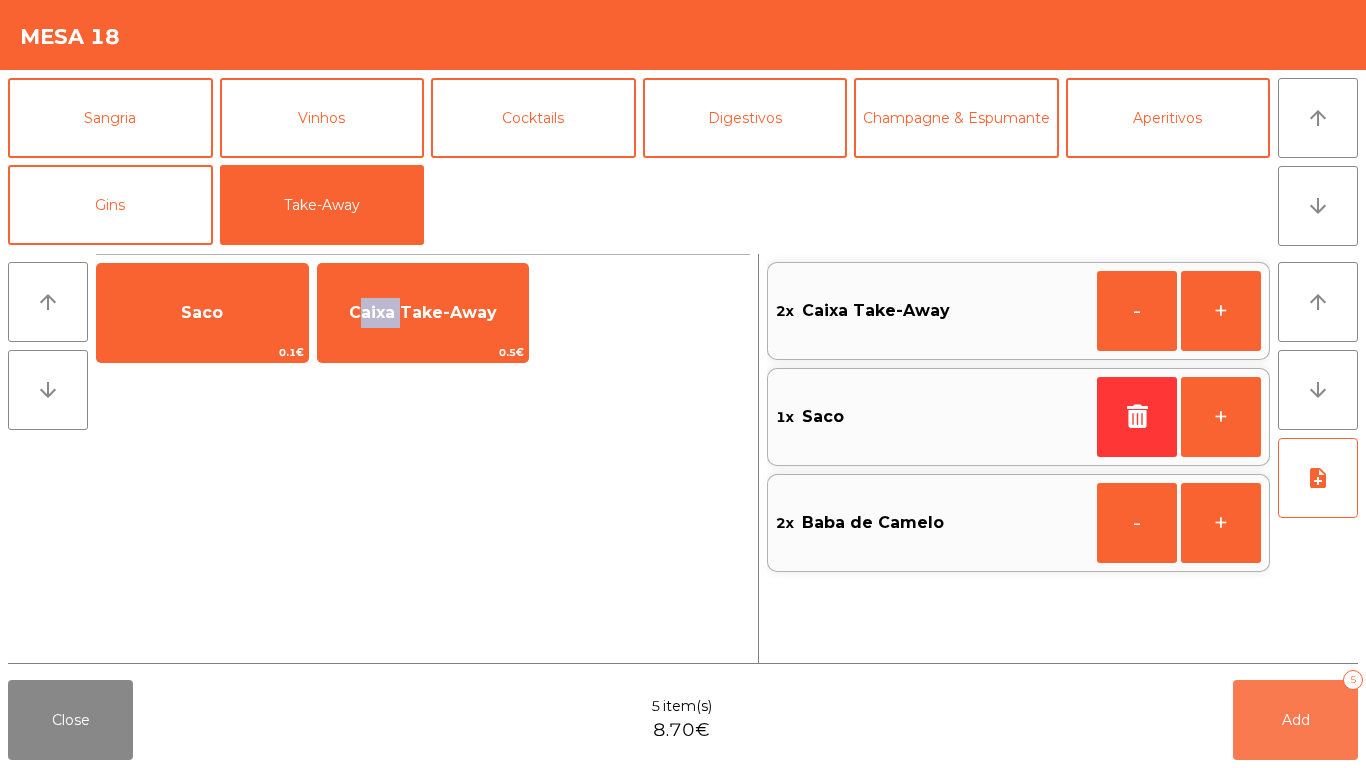 click on "Add   5" 